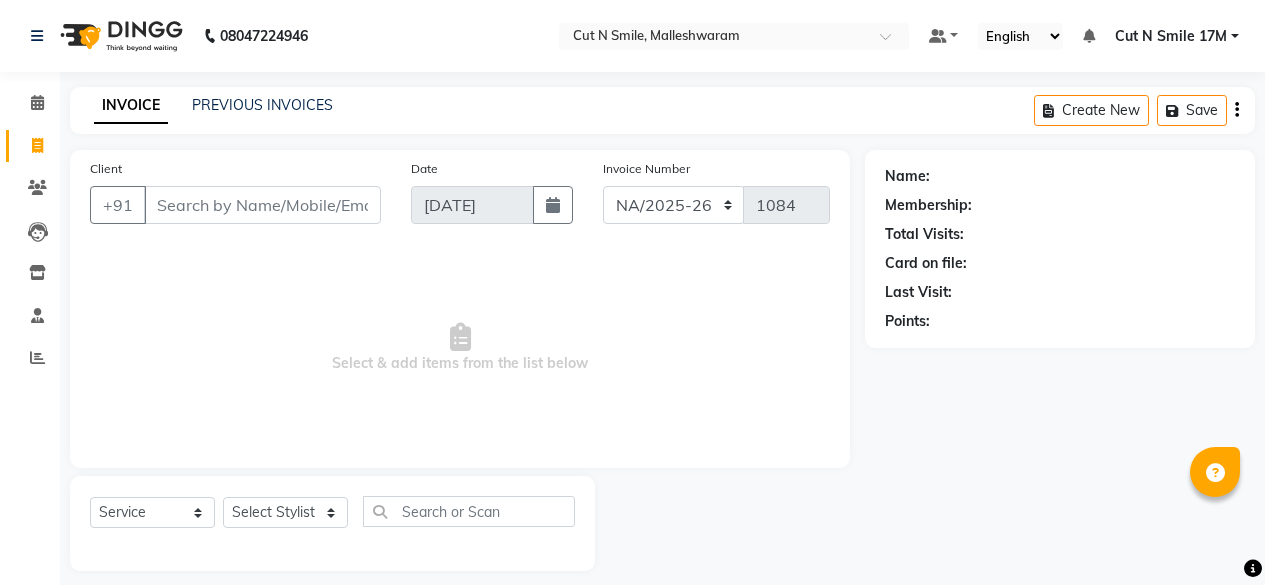select on "7225" 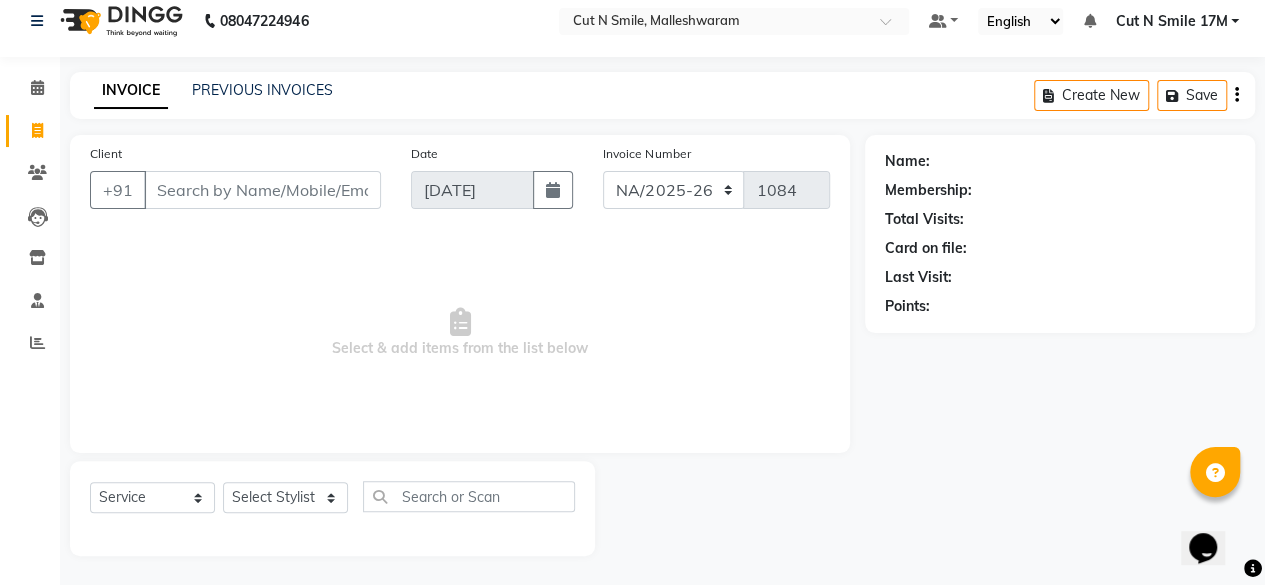 scroll, scrollTop: 0, scrollLeft: 0, axis: both 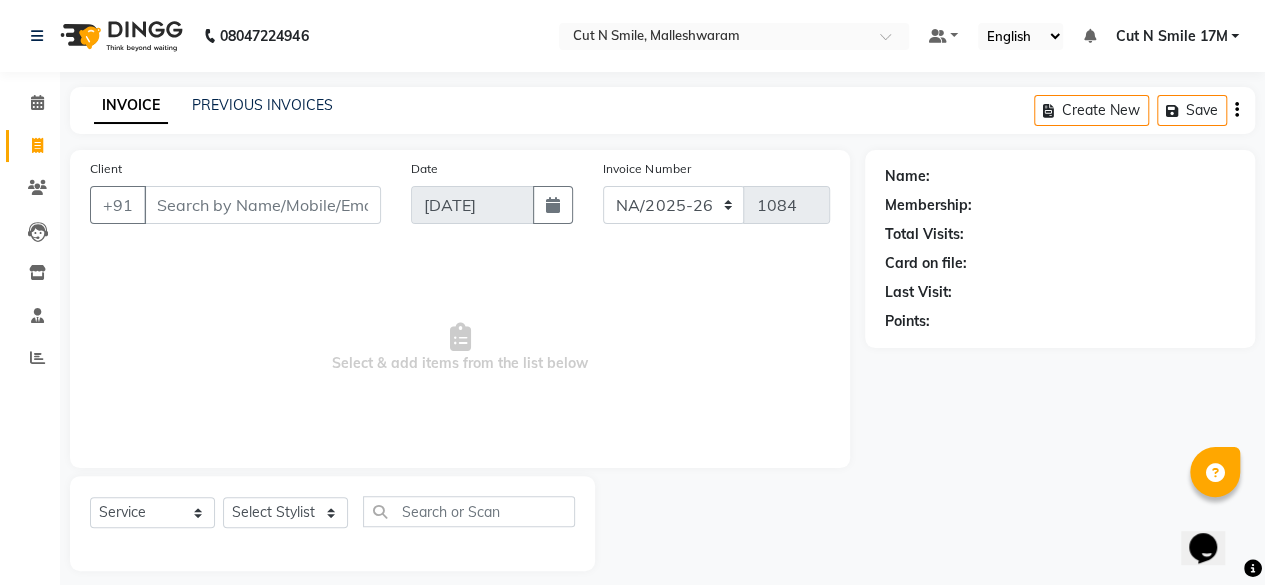 drag, startPoint x: 0, startPoint y: 0, endPoint x: 714, endPoint y: 331, distance: 786.9924 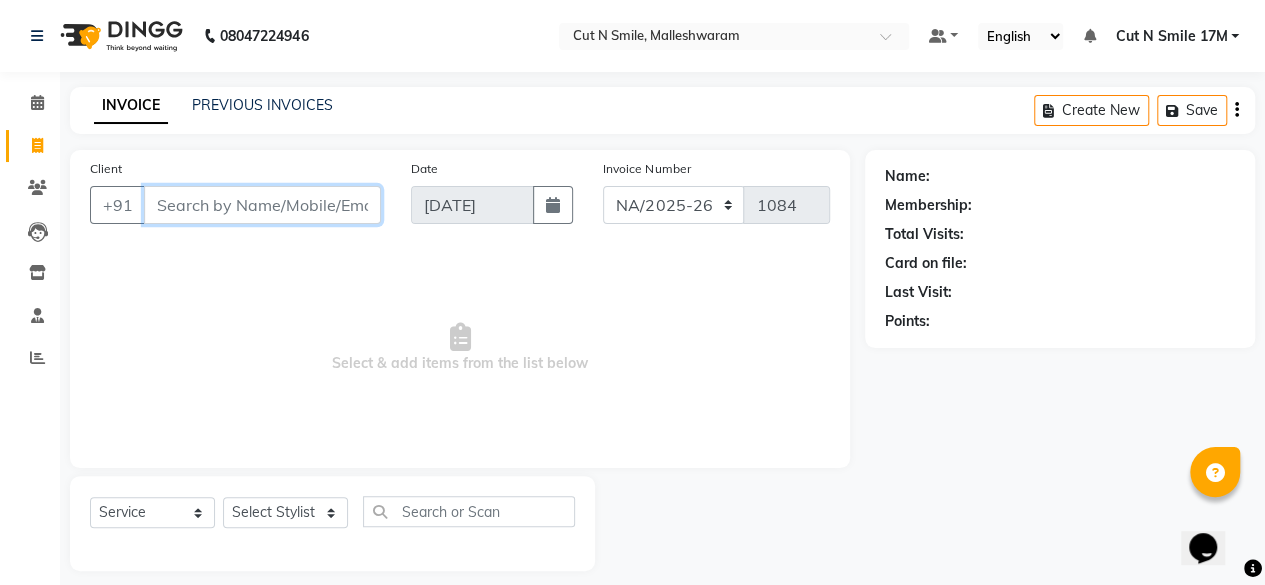 click on "Client" at bounding box center (262, 205) 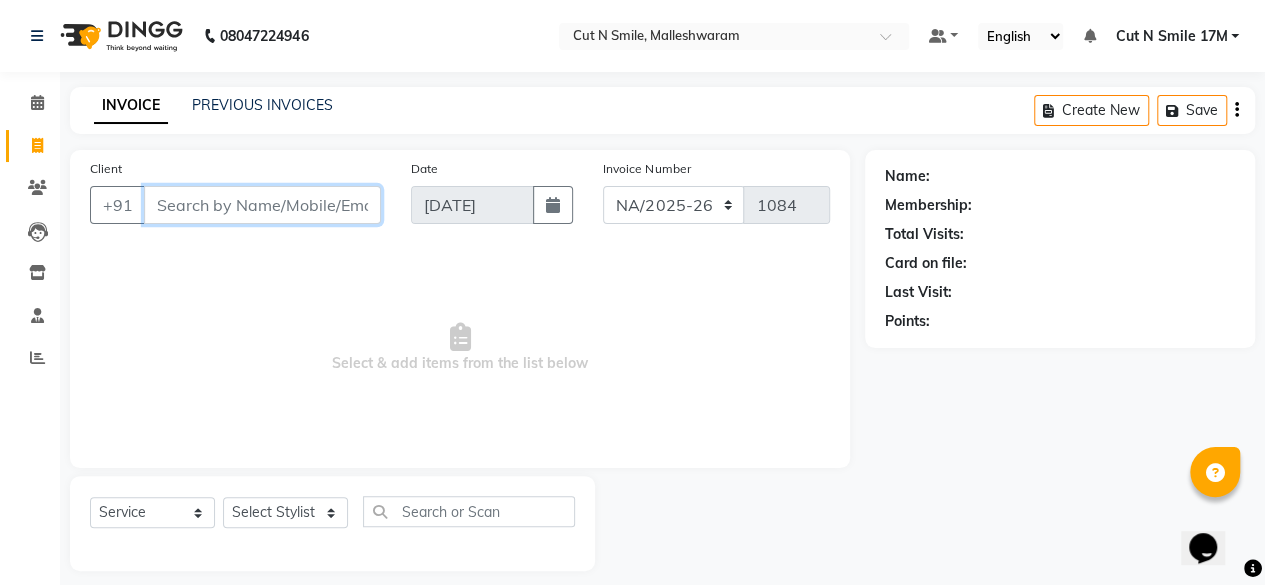 click on "Client" at bounding box center [262, 205] 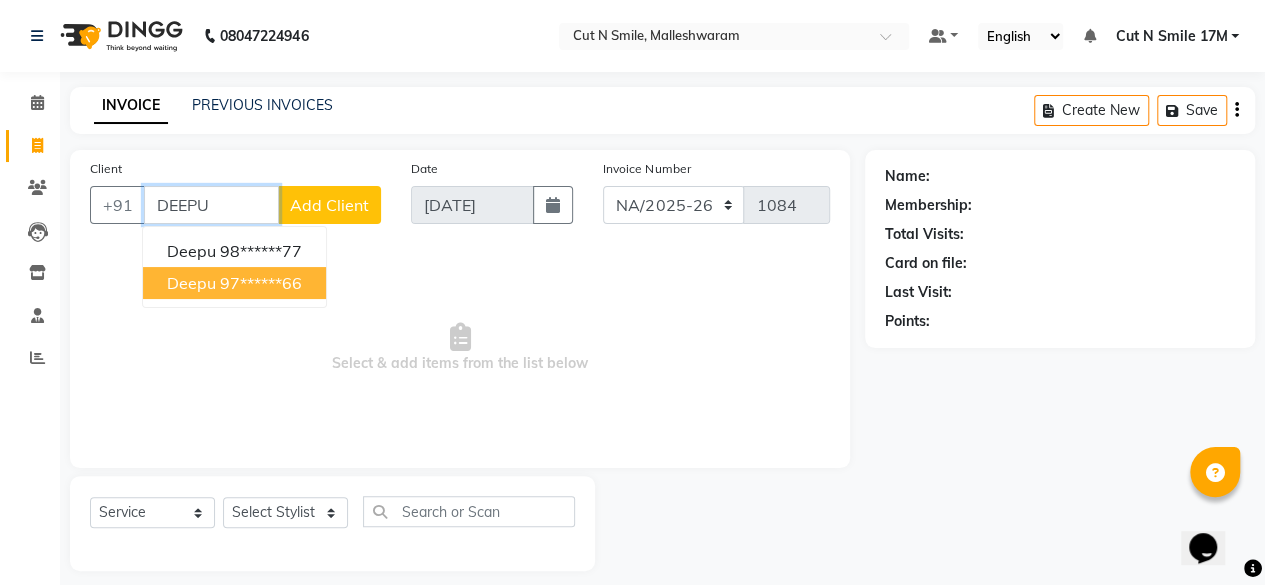 click on "97******66" at bounding box center [261, 283] 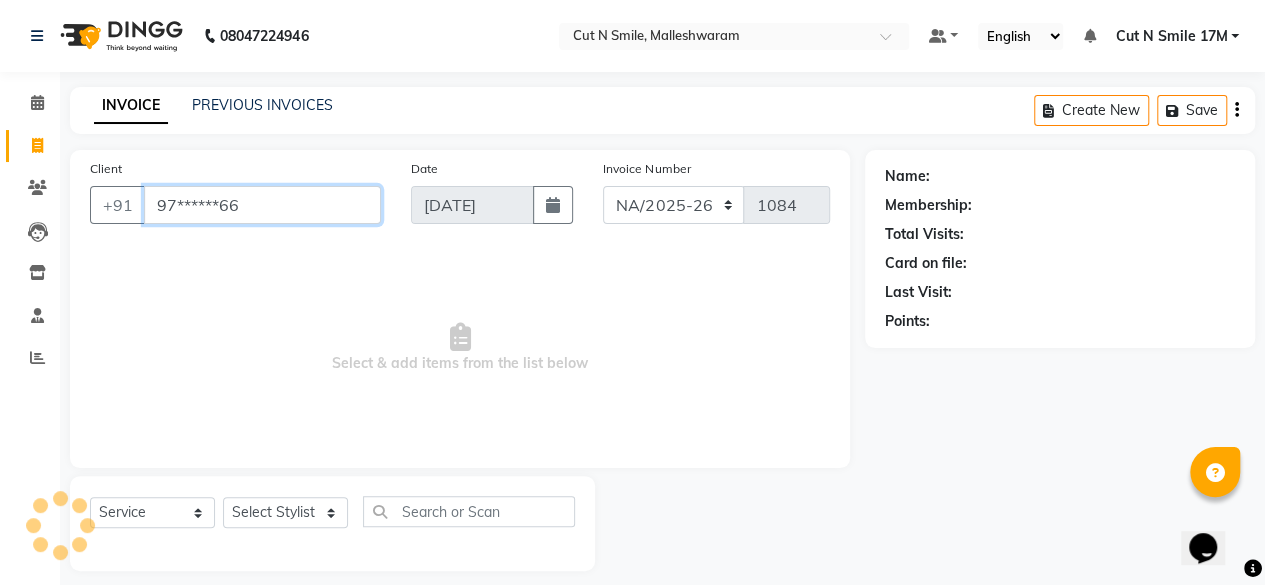 type on "97******66" 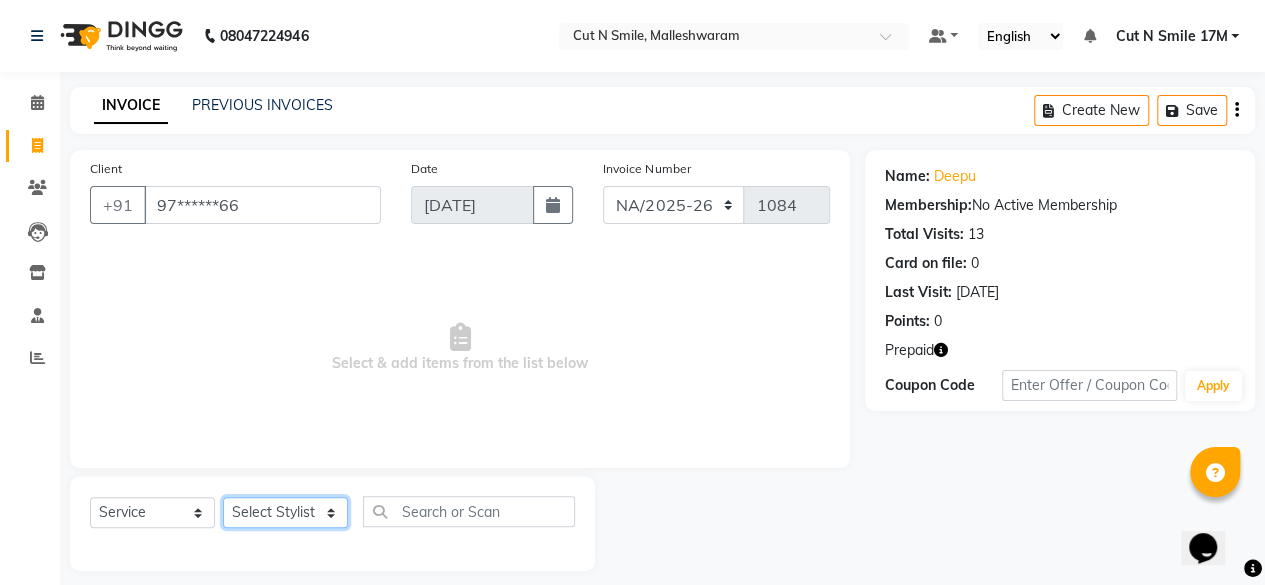 click on "Select Stylist Aarif 17M [PERSON_NAME] 9M Ajim 17M  [PERSON_NAME] 17M Ali ML Alim ML [PERSON_NAME] 17M Armaan 17M Armaan 17O Arshad 17O Asahika ML Babbu ML  Cena 17M Chandrika 9M CNS 17 Malleshwaram CNS 9 Malleshwaram CNS Mahalakshmi Layout Cut N Smile 17O Deena 9M Dharani 17M  Fahim 9M [PERSON_NAME] ML Ganesh 9M Ganga 9M Govind ML [PERSON_NAME] 17M [PERSON_NAME] 17O [PERSON_NAME] 17M Meena ML Mercy ML [PERSON_NAME] 17M [PERSON_NAME] 17M Mosim ML [PERSON_NAME] 9M Nagrathna 9M Naveed 17M Pankaj 17M  Pavan Pavithra 9M Prashanth 9M Raghu 17M Rahil 9M Rajan ML Raju 9M Ranjith 9M Raza Raza 17M Riyaz 17O Sandeep 9M Sangeetha 17M Shakeel 17ML Shakir ML [PERSON_NAME] 17M Sharafath ML Sharanya  Sharanya ML SHubham 17M Sopna ML [PERSON_NAME] 17M Tanjua 9M Teja 17M Tofeek 9M Tulsi 17O Viresh 17M Vishal 17M [PERSON_NAME] 17O  Wasim ML" 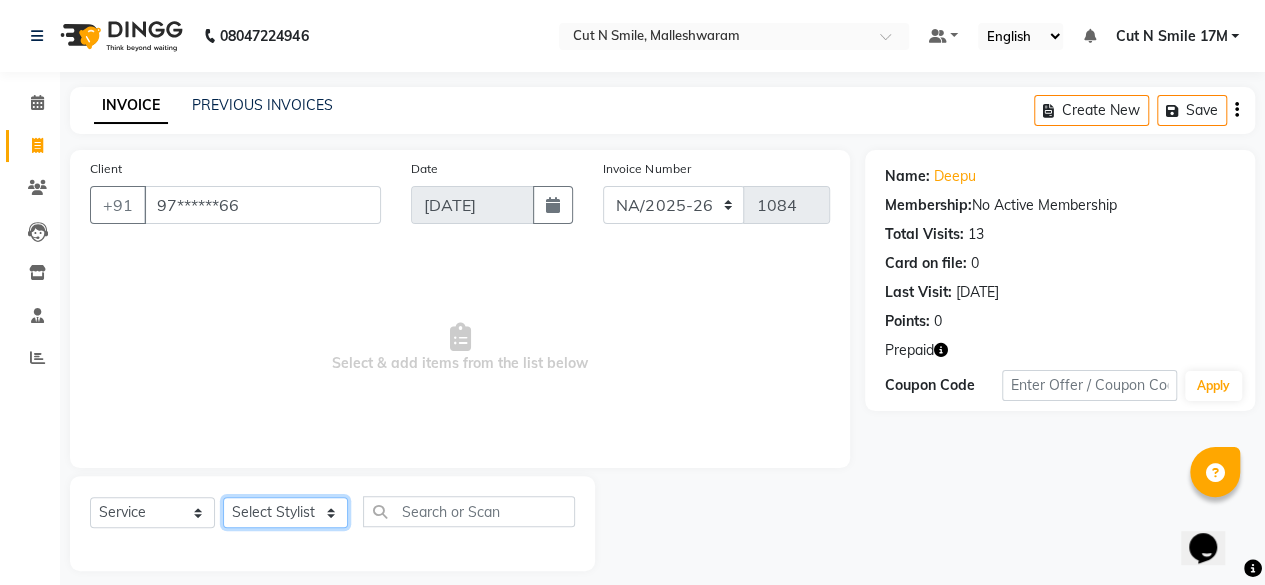 select on "60630" 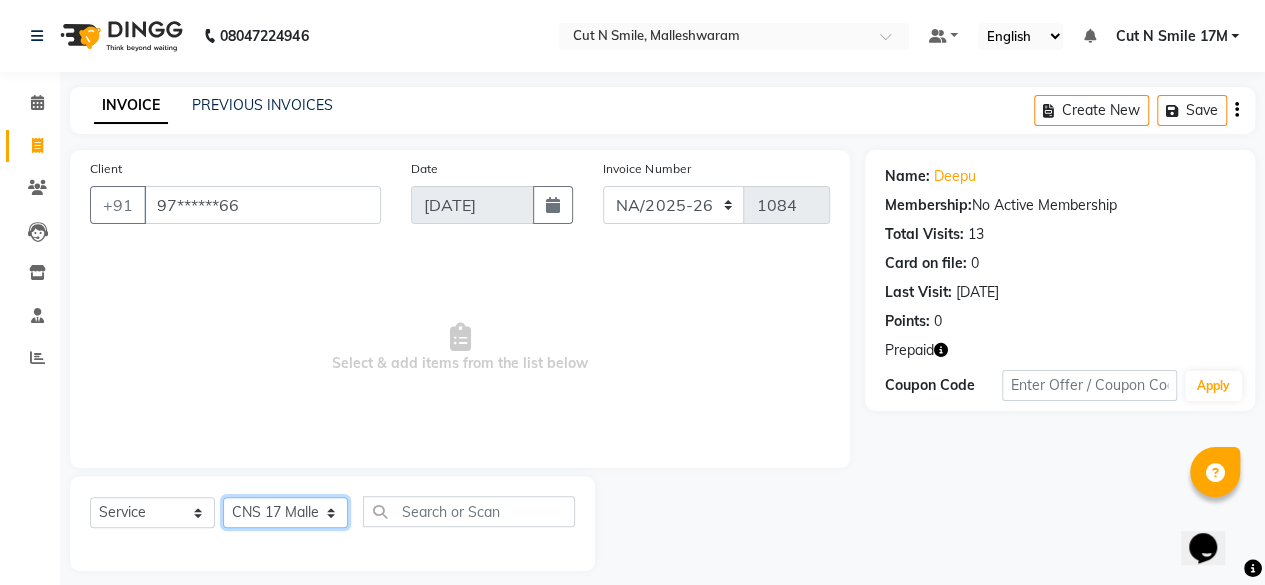 click on "Select Stylist Aarif 17M [PERSON_NAME] 9M Ajim 17M  [PERSON_NAME] 17M Ali ML Alim ML [PERSON_NAME] 17M Armaan 17M Armaan 17O Arshad 17O Asahika ML Babbu ML  Cena 17M Chandrika 9M CNS 17 Malleshwaram CNS 9 Malleshwaram CNS Mahalakshmi Layout Cut N Smile 17O Deena 9M Dharani 17M  Fahim 9M [PERSON_NAME] ML Ganesh 9M Ganga 9M Govind ML [PERSON_NAME] 17M [PERSON_NAME] 17O [PERSON_NAME] 17M Meena ML Mercy ML [PERSON_NAME] 17M [PERSON_NAME] 17M Mosim ML [PERSON_NAME] 9M Nagrathna 9M Naveed 17M Pankaj 17M  Pavan Pavithra 9M Prashanth 9M Raghu 17M Rahil 9M Rajan ML Raju 9M Ranjith 9M Raza Raza 17M Riyaz 17O Sandeep 9M Sangeetha 17M Shakeel 17ML Shakir ML [PERSON_NAME] 17M Sharafath ML Sharanya  Sharanya ML SHubham 17M Sopna ML [PERSON_NAME] 17M Tanjua 9M Teja 17M Tofeek 9M Tulsi 17O Viresh 17M Vishal 17M [PERSON_NAME] 17O  Wasim ML" 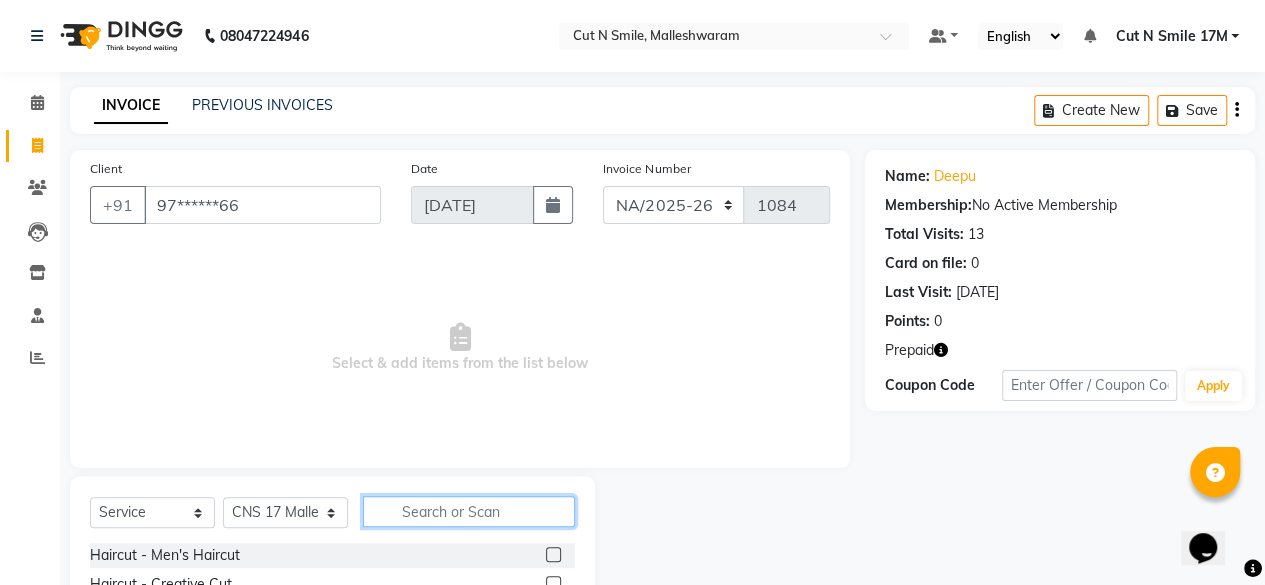 click 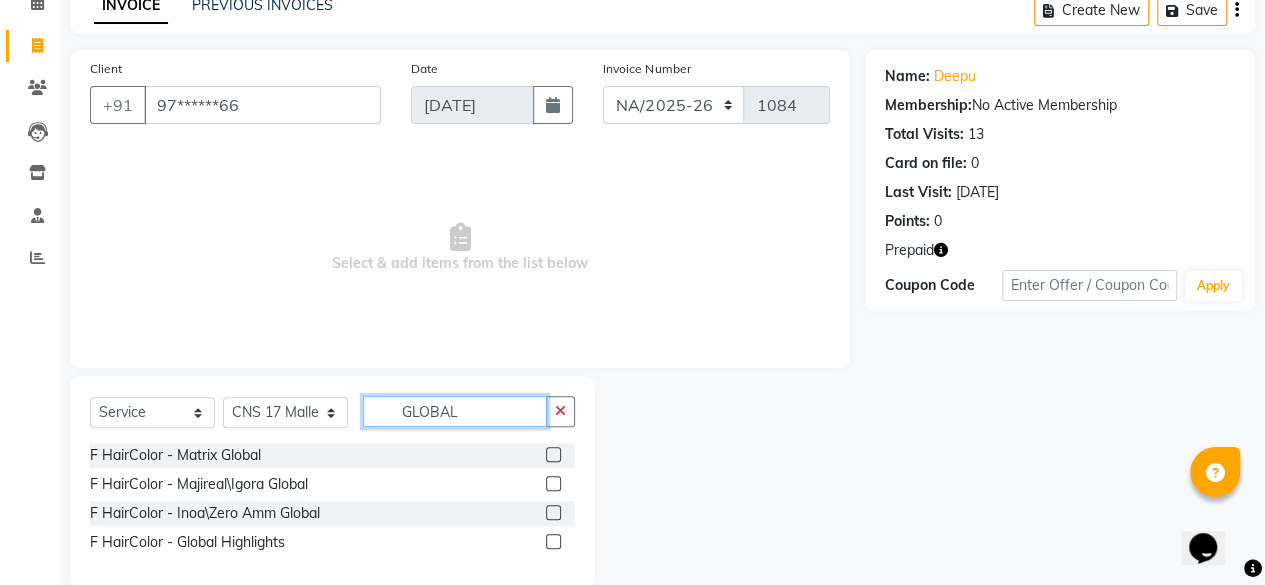 scroll, scrollTop: 131, scrollLeft: 0, axis: vertical 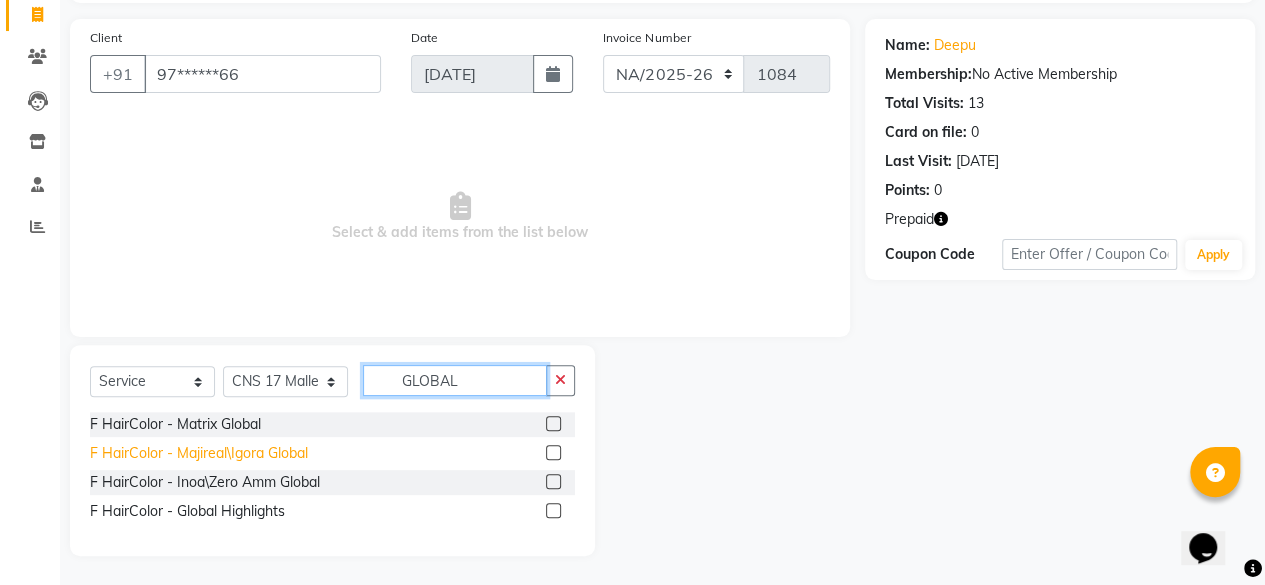 type on "GLOBAL" 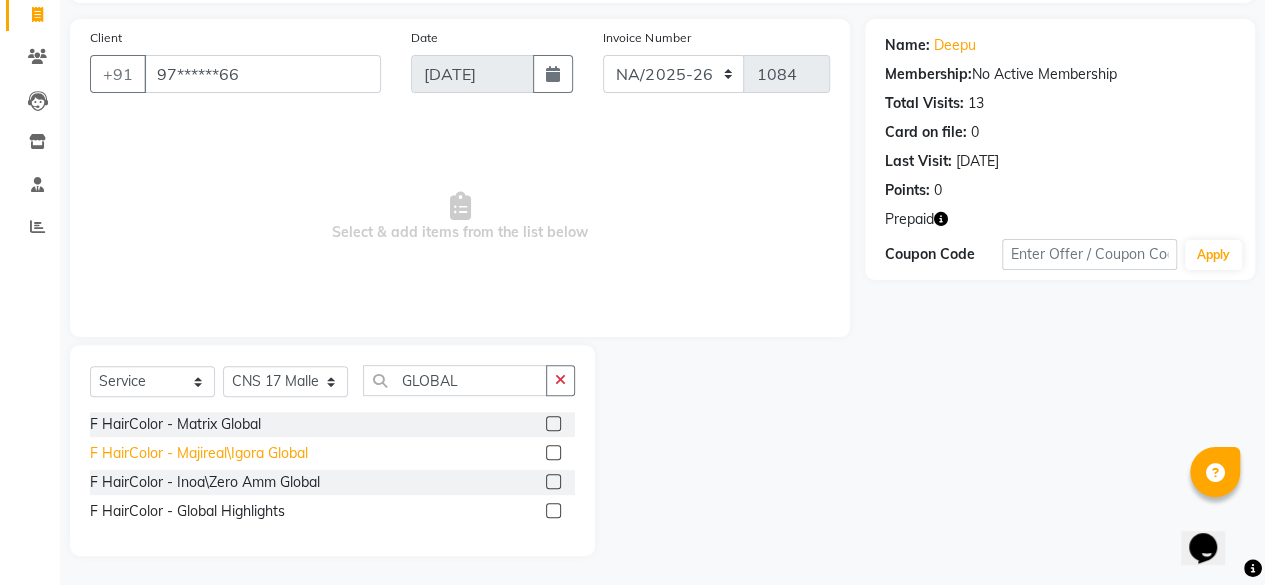 click on "F HairColor  - Majireal\Igora Global" 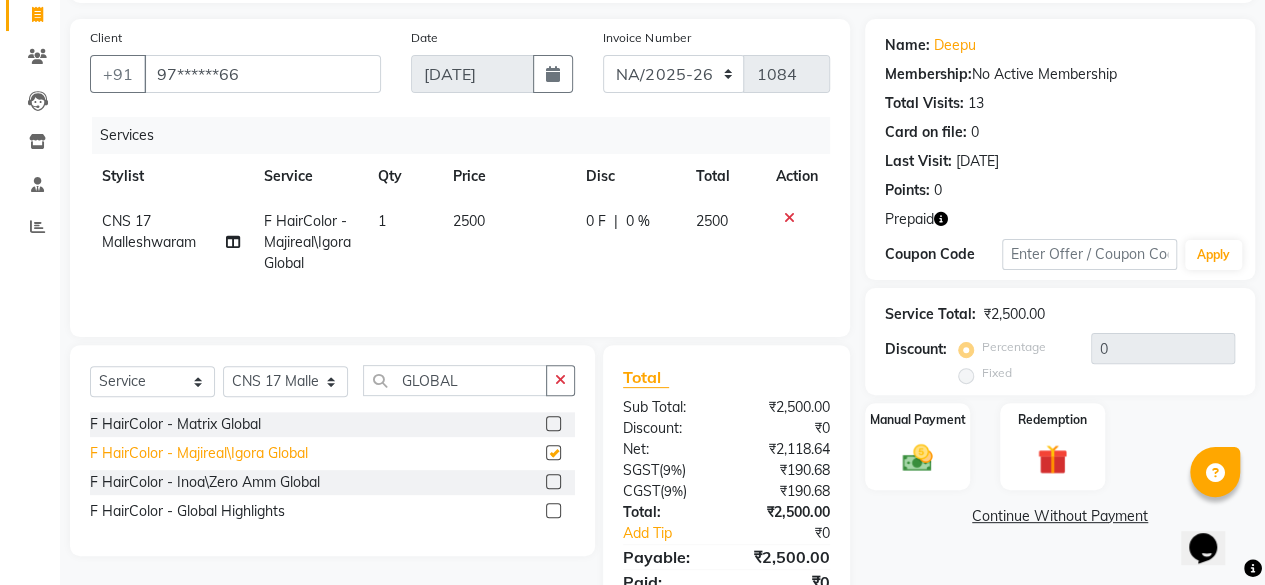 checkbox on "false" 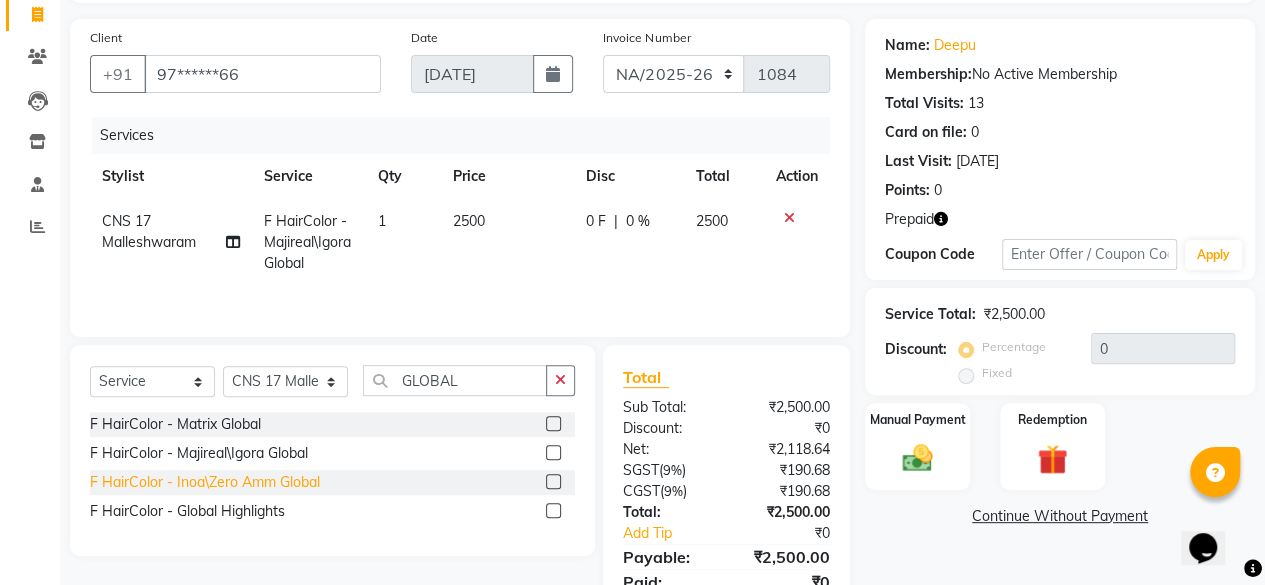 click on "F HairColor  - Inoa\Zero Amm Global" 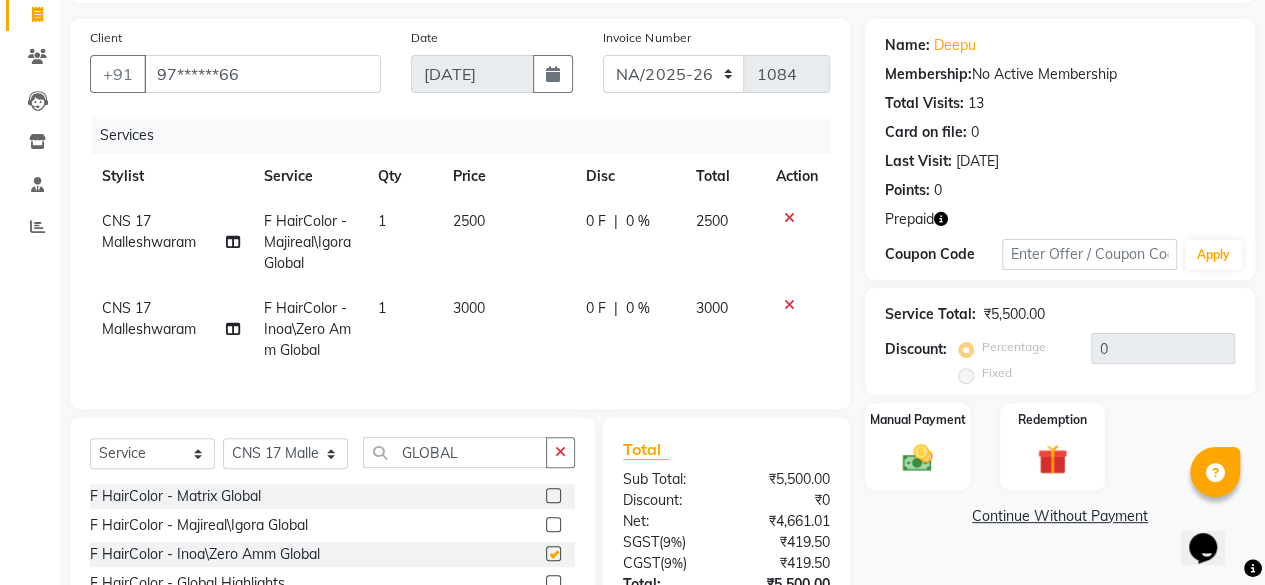 checkbox on "false" 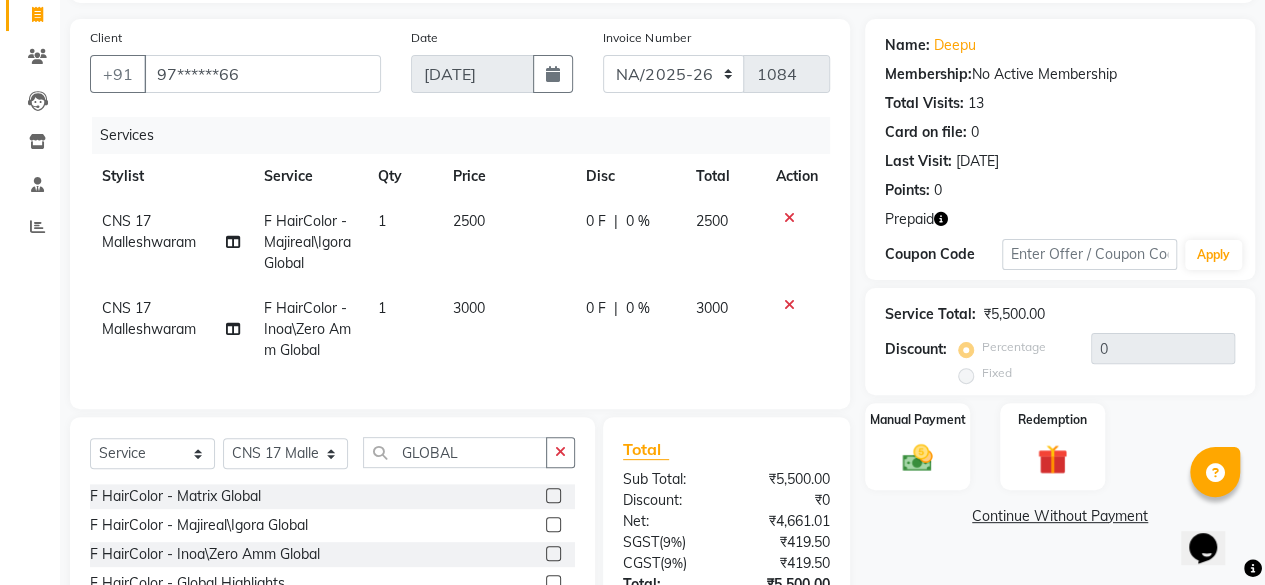 click 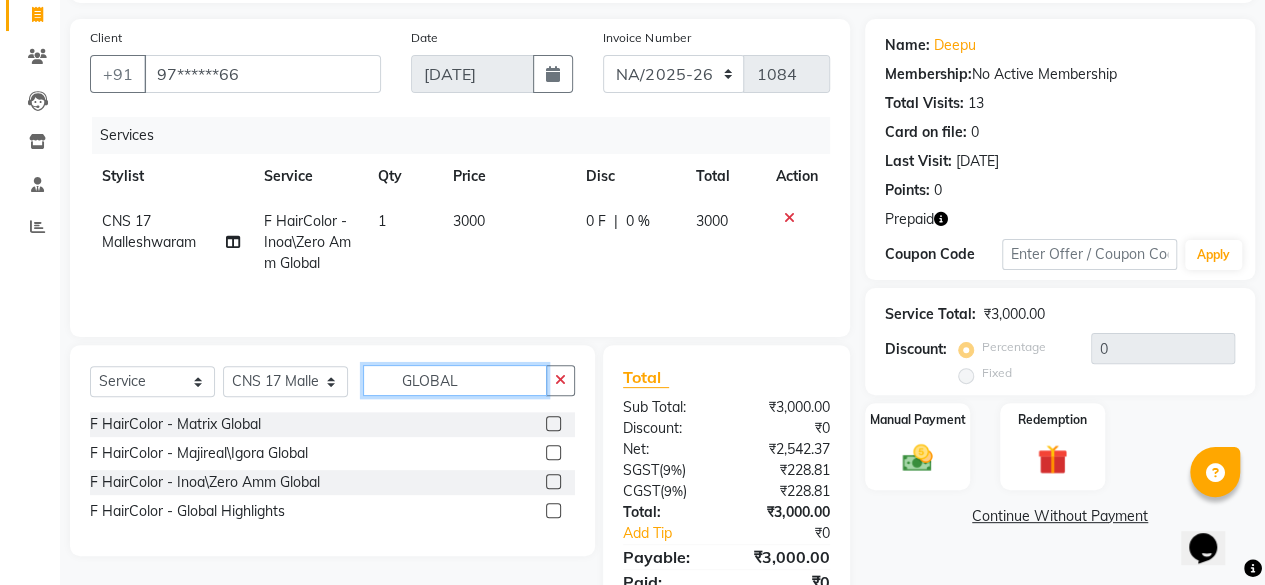 drag, startPoint x: 478, startPoint y: 385, endPoint x: 248, endPoint y: 351, distance: 232.49947 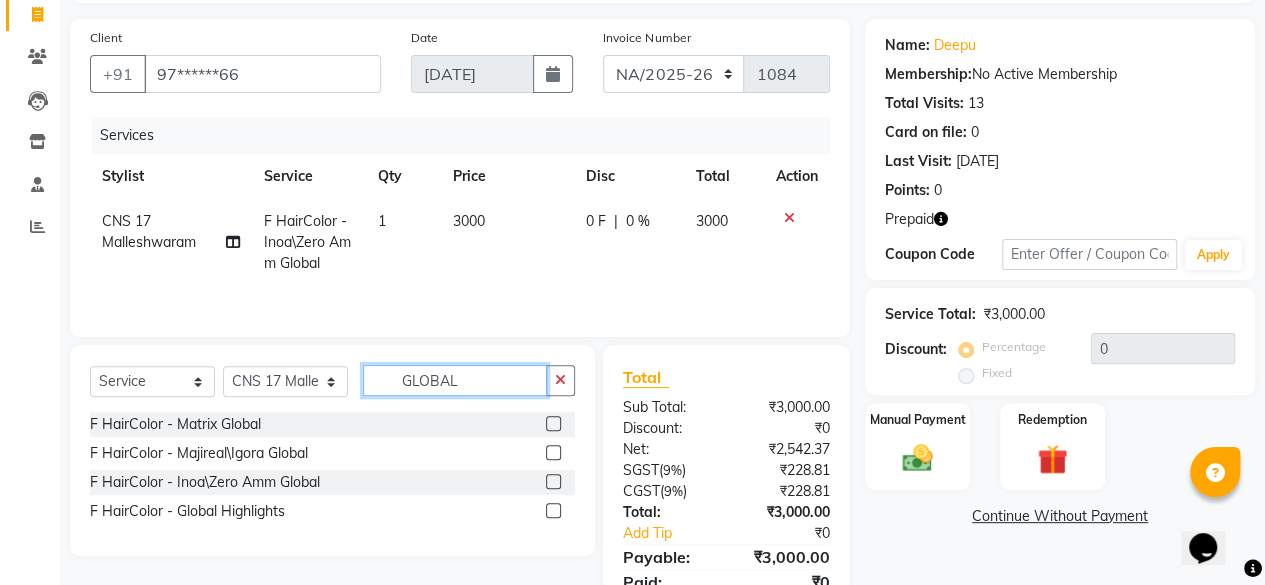 click on "Select  Service  Product  Membership  Package Voucher Prepaid Gift Card  Select Stylist Aarif 17M [PERSON_NAME] 9M Ajim 17M  Ali 17M Ali ML Alim ML Anjali 17M Armaan 17M Armaan 17O Arshad 17O Asahika ML Babbu ML  Cena 17M Chandrika 9M CNS 17 Malleshwaram CNS 9 Malleshwaram CNS Mahalakshmi Layout Cut N Smile 17O Deena 9M Dharani 17M  Fahim 9M [PERSON_NAME] ML Ganesh 9M Ganga 9M Govind ML [PERSON_NAME] 17M [PERSON_NAME] 17O [PERSON_NAME] 17M Meena ML Mercy ML [PERSON_NAME] 17M [PERSON_NAME] 17M Mosim ML [PERSON_NAME] 9M Nagrathna 9M Naveed 17M Pankaj 17M  [PERSON_NAME] 9M Prashanth 9M Raghu 17M Rahil 9M Rajan ML Raju 9M Ranjith 9M Raza Raza 17M Riyaz 17O Sandeep 9M Sangeetha 17M Shakeel 17ML Shakir ML Shameem 17M Sharafath ML Sharanya  Sharanya ML SHubham 17M Sopna ML [PERSON_NAME] 17M Tanjua 9M Teja 17M Tofeek 9M Tulsi 17O Viresh 17M Vishal 17M [PERSON_NAME] 17O  Wasim ML  GLOBAL F HairColor  - Matrix Global  F HairColor  - Majireal\Igora Global  F HairColor  - Inoa\Zero Amm Global  F HairColor  - Global Highlights" 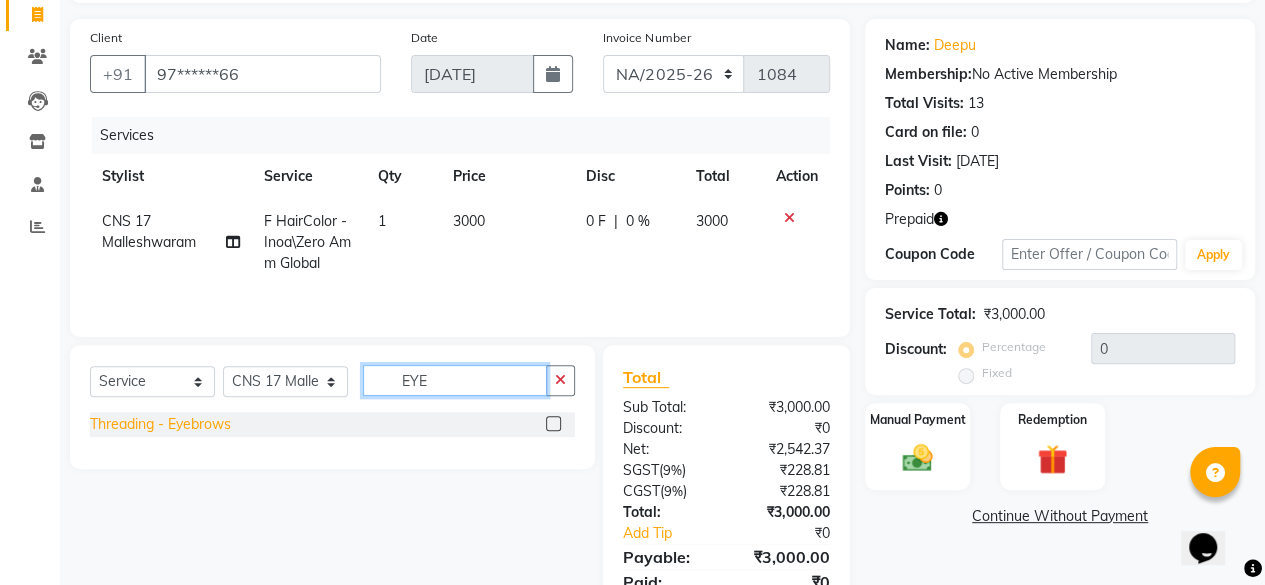 type on "EYE" 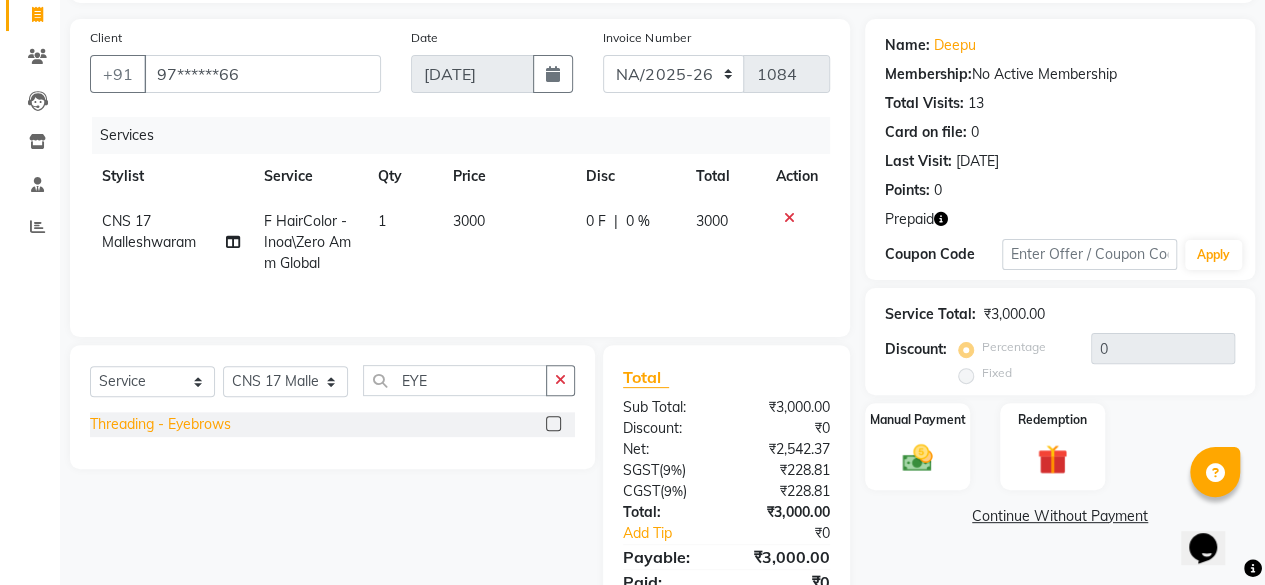 click on "Threading  - Eyebrows" 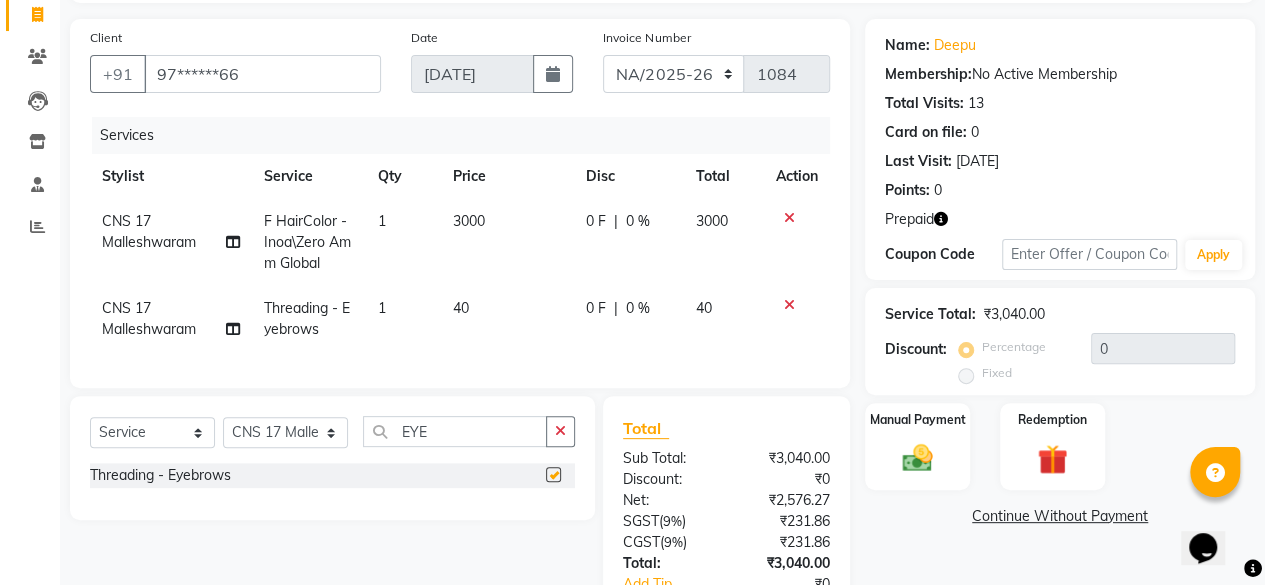 checkbox on "false" 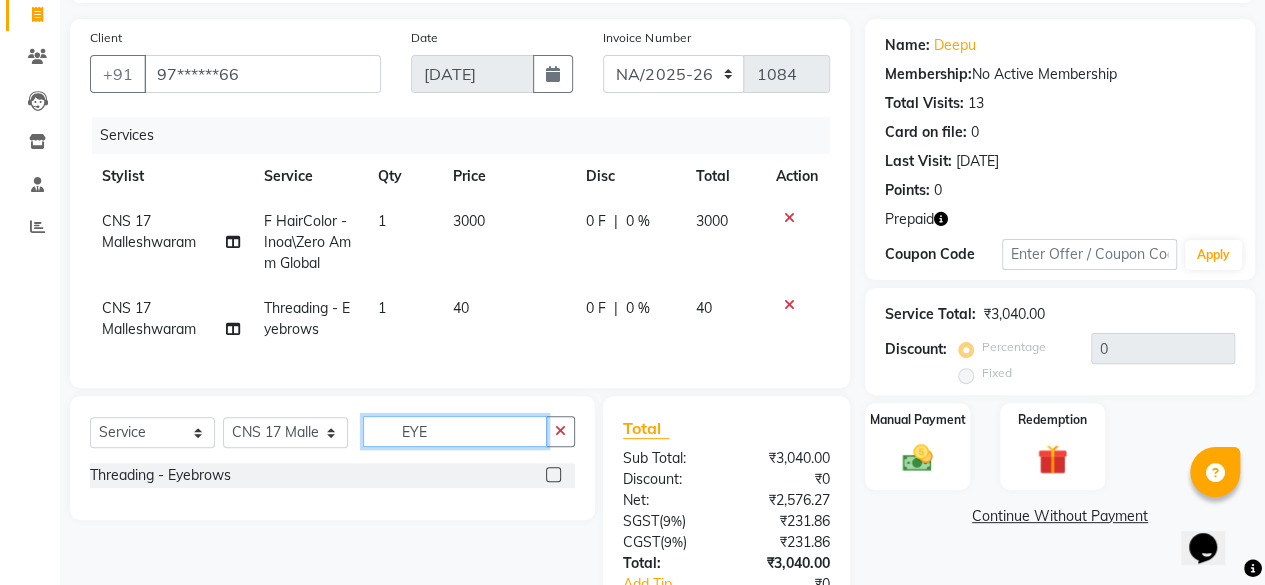 drag, startPoint x: 474, startPoint y: 453, endPoint x: 194, endPoint y: 403, distance: 284.42926 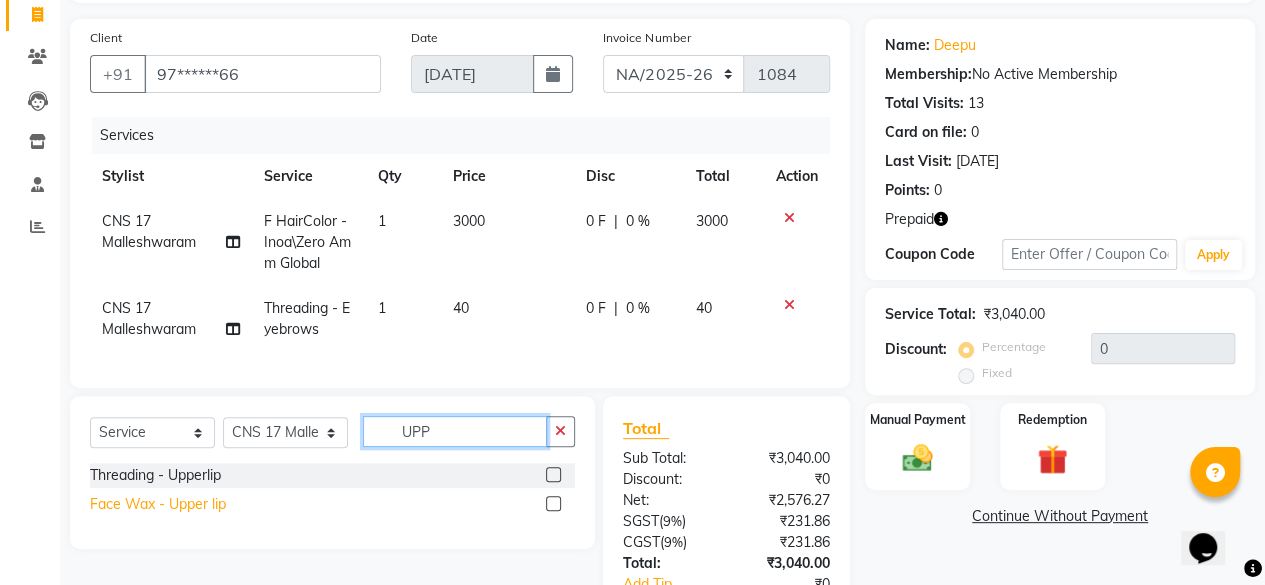 type on "UPP" 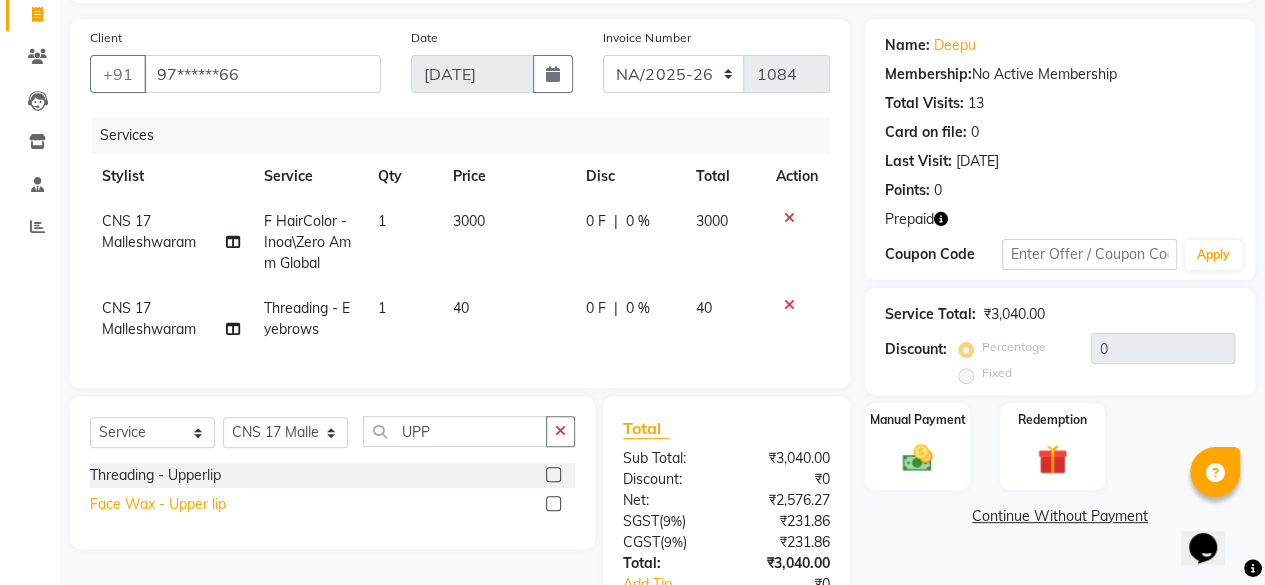 click on "Face Wax  - Upper lip" 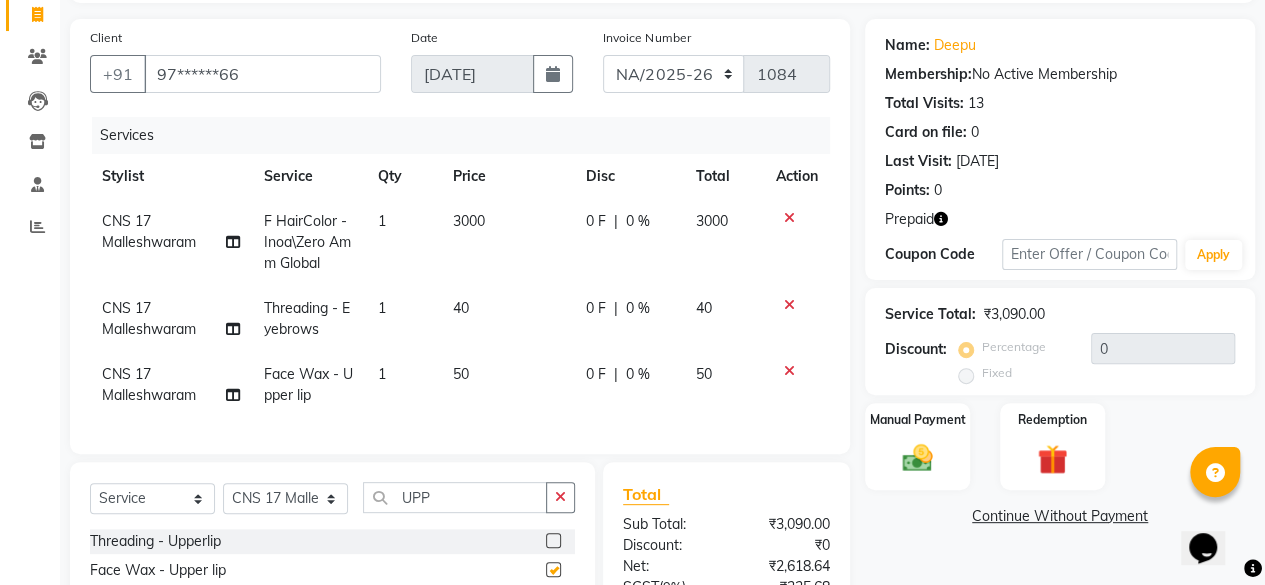 checkbox on "false" 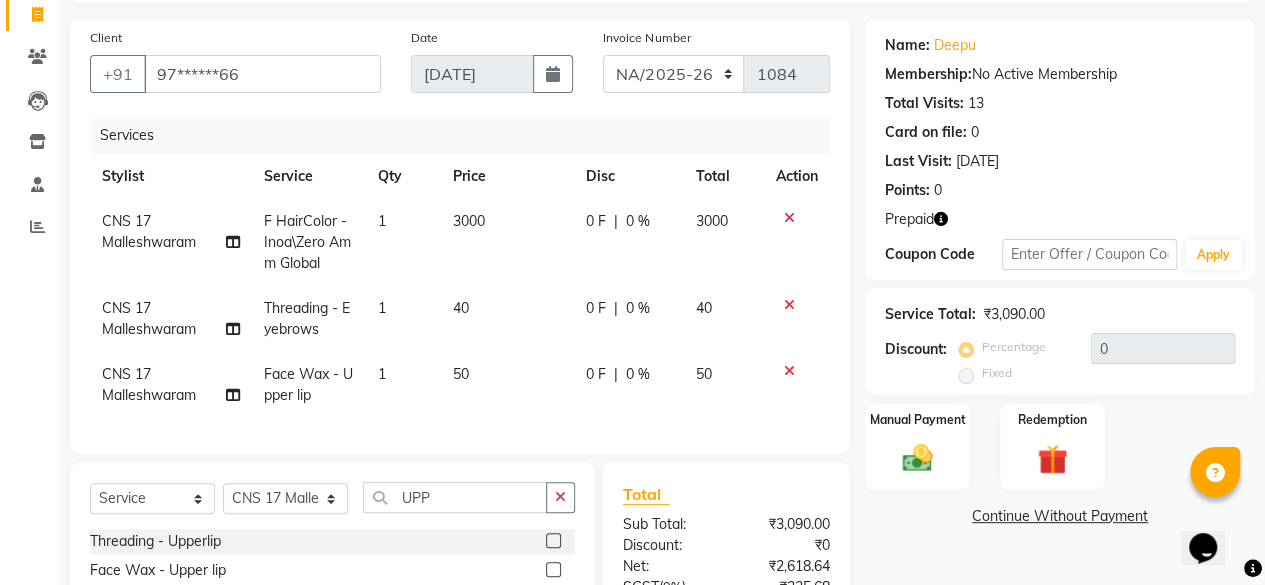 click on "40" 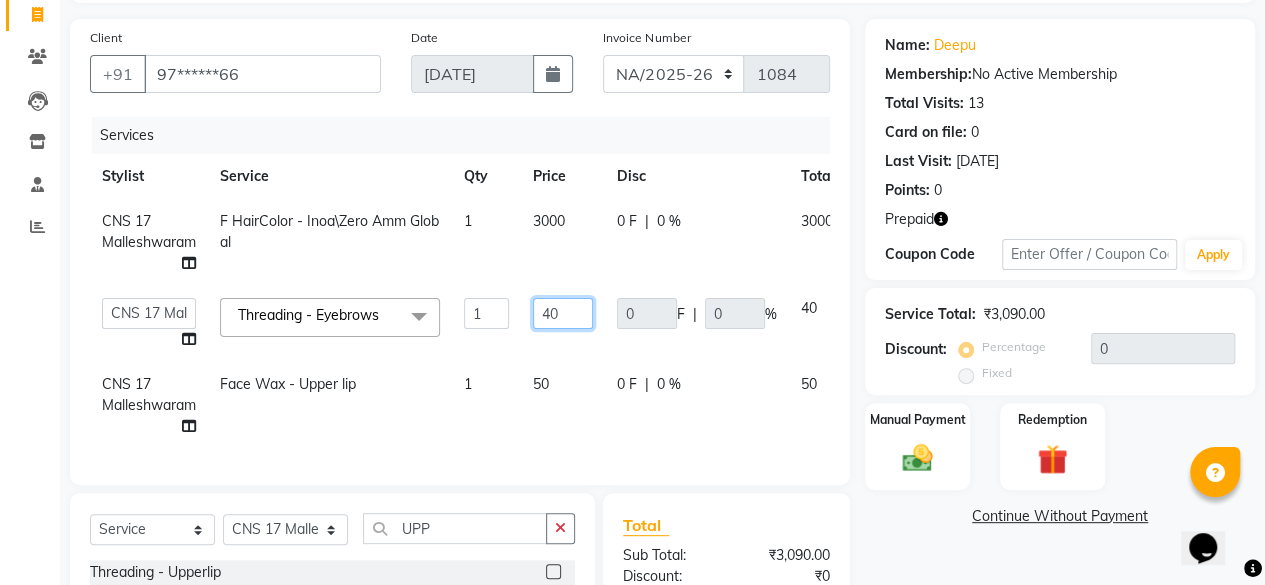 drag, startPoint x: 588, startPoint y: 311, endPoint x: 516, endPoint y: 294, distance: 73.97973 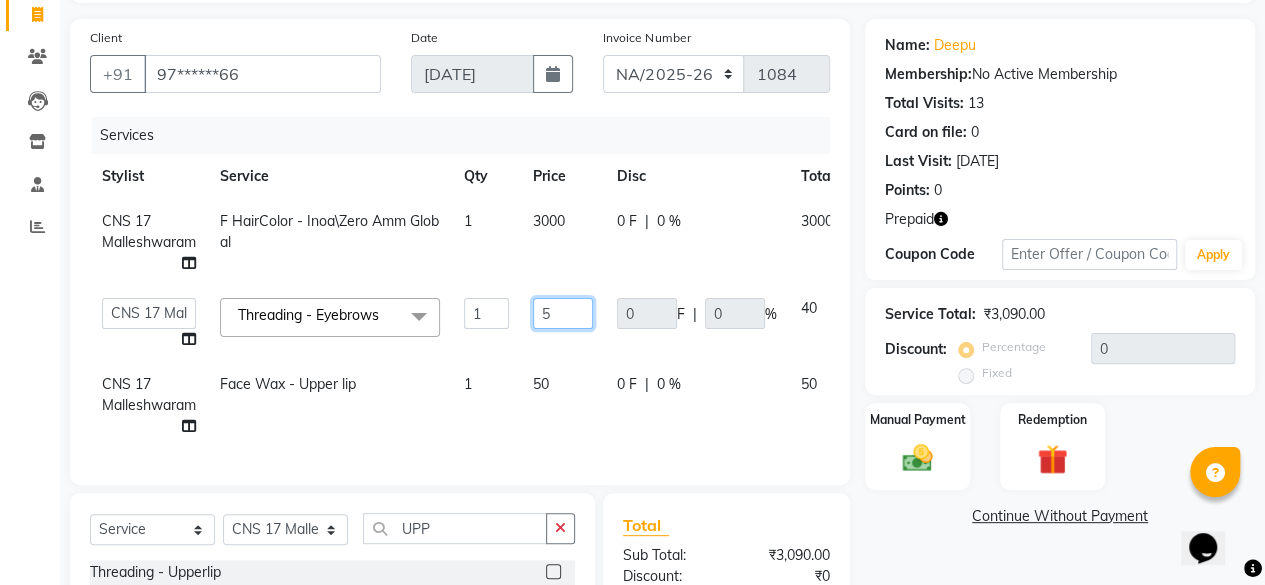 type on "50" 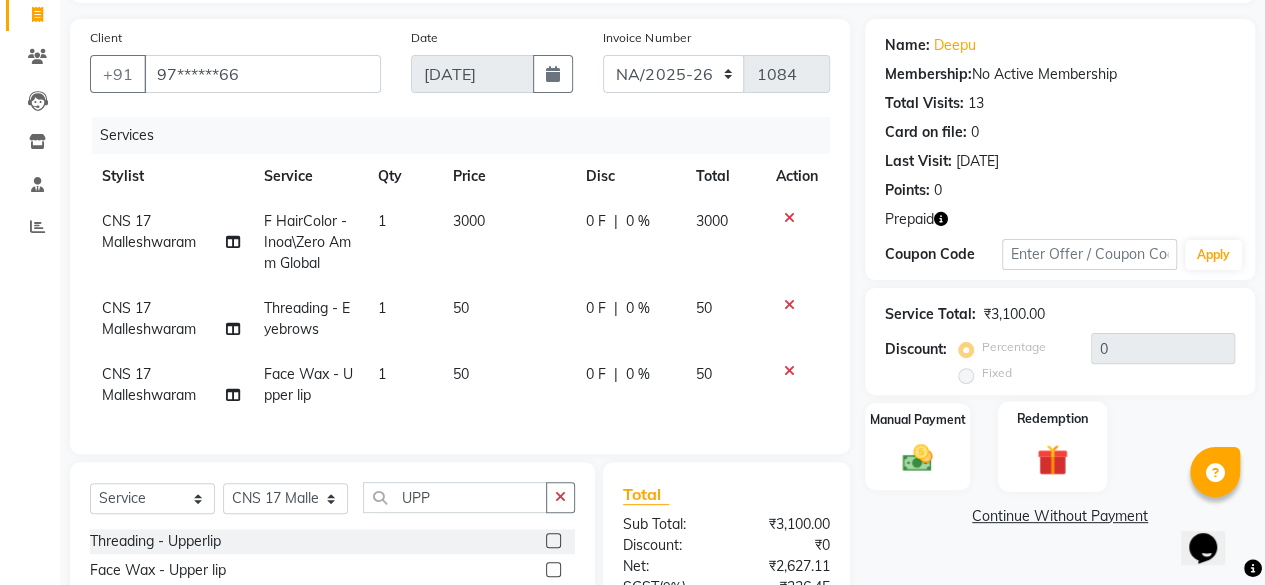 click on "Redemption" 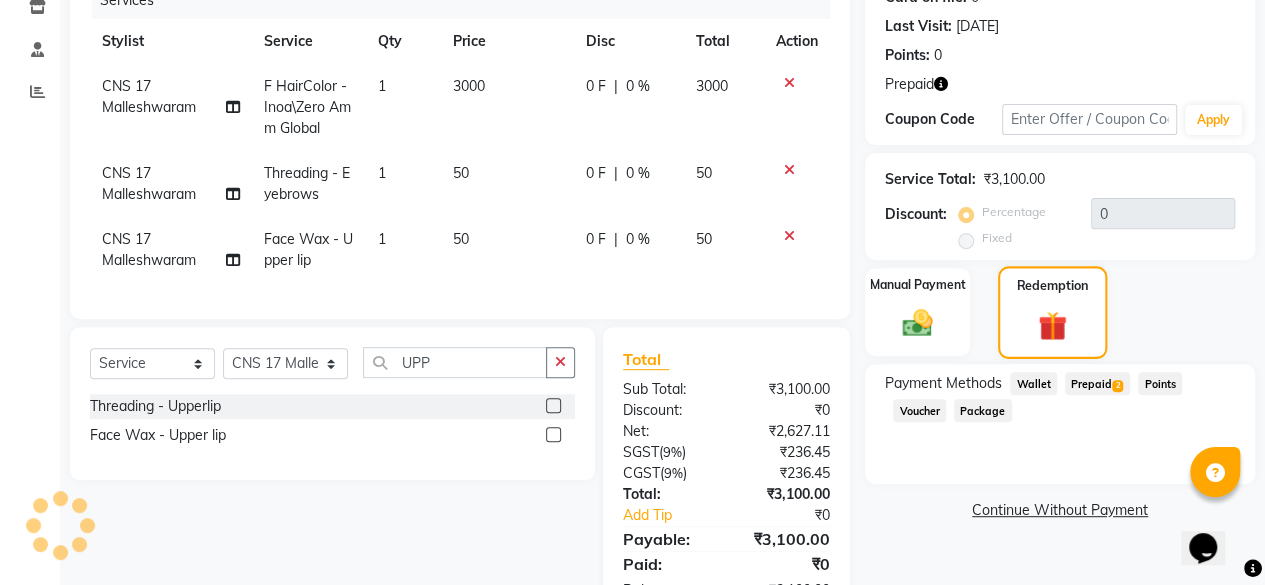 scroll, scrollTop: 346, scrollLeft: 0, axis: vertical 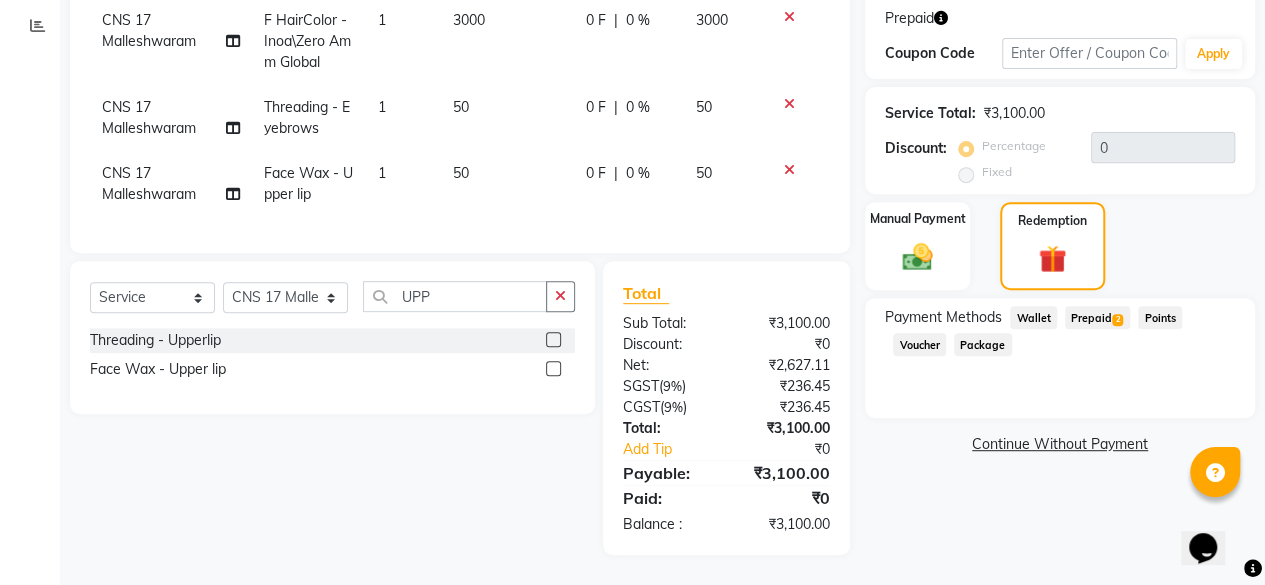 click on "Prepaid  2" 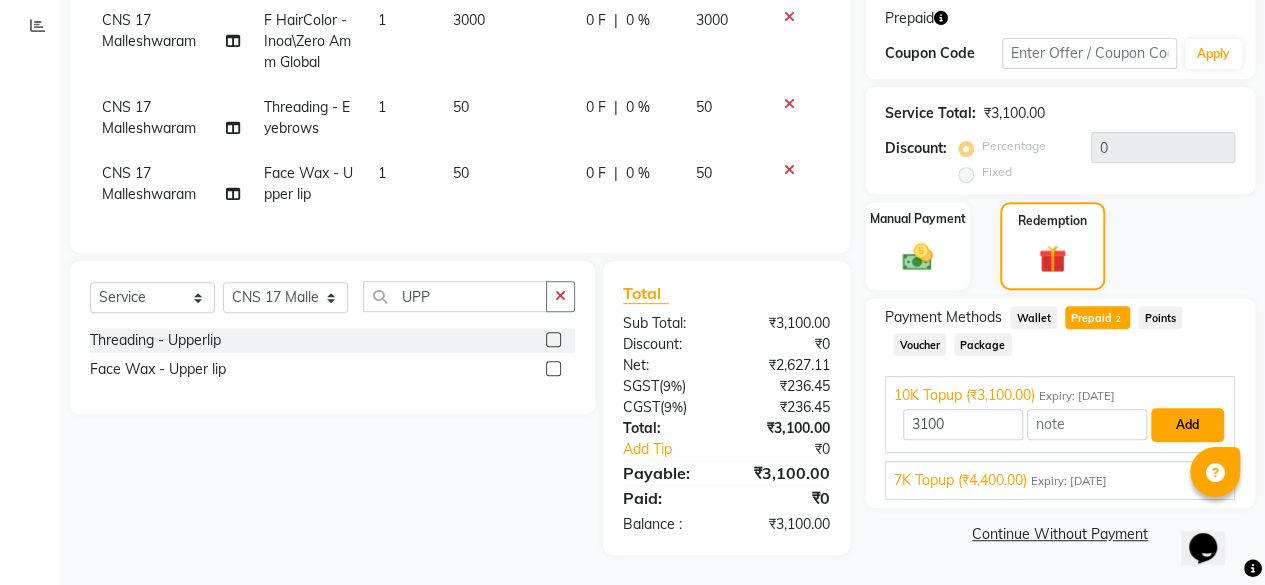 click on "Add" at bounding box center (1187, 425) 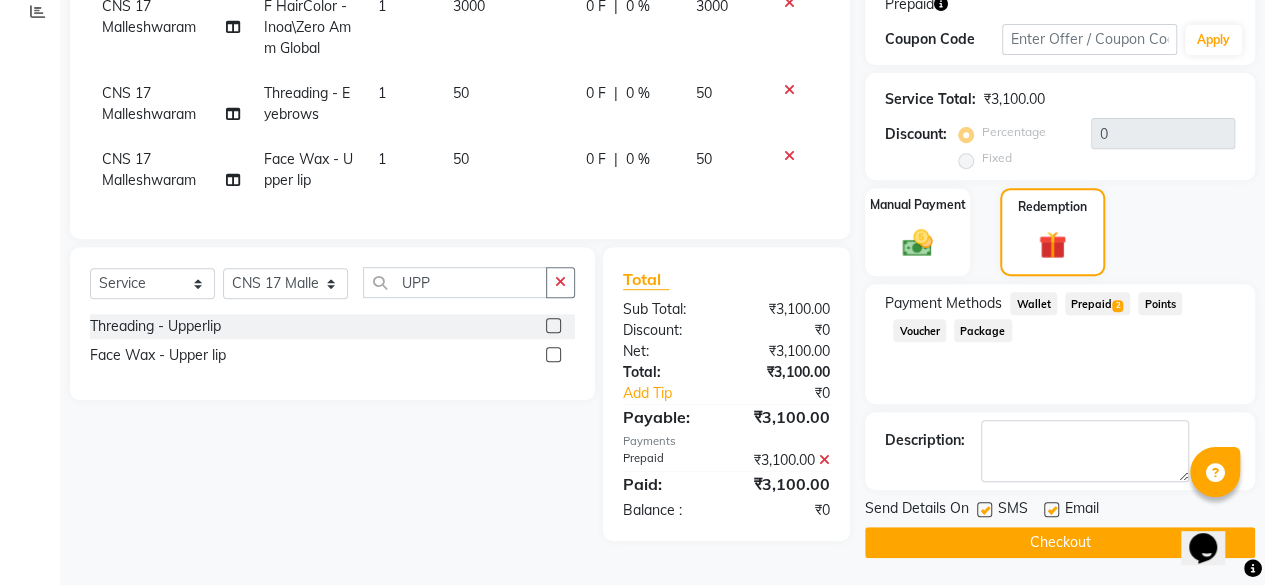 scroll, scrollTop: 347, scrollLeft: 0, axis: vertical 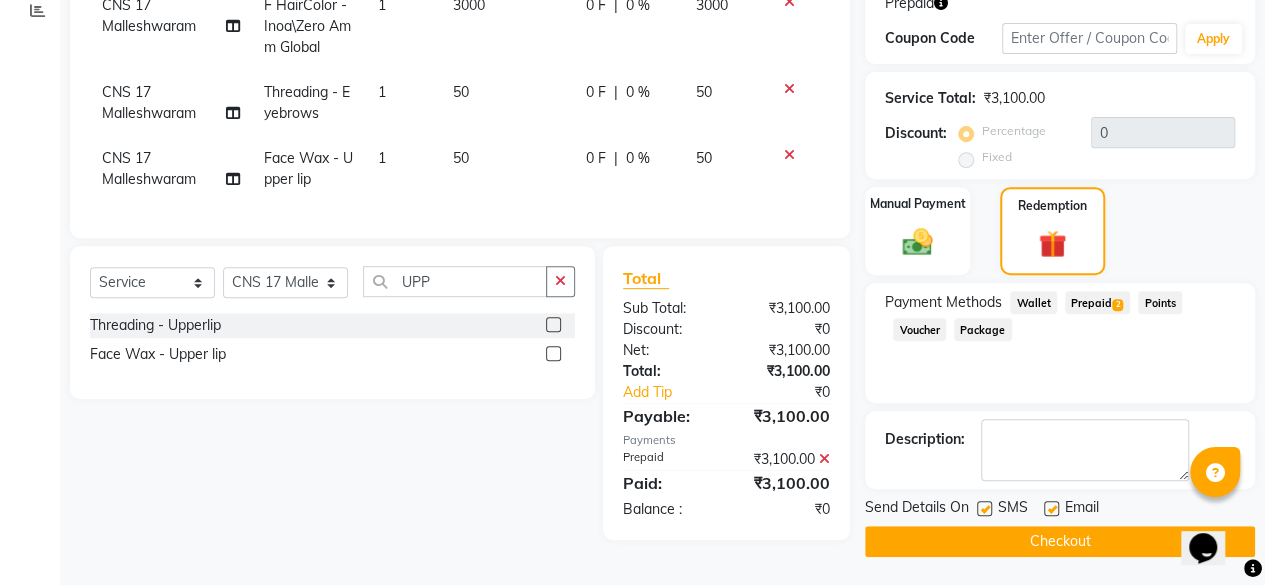 click on "Checkout" 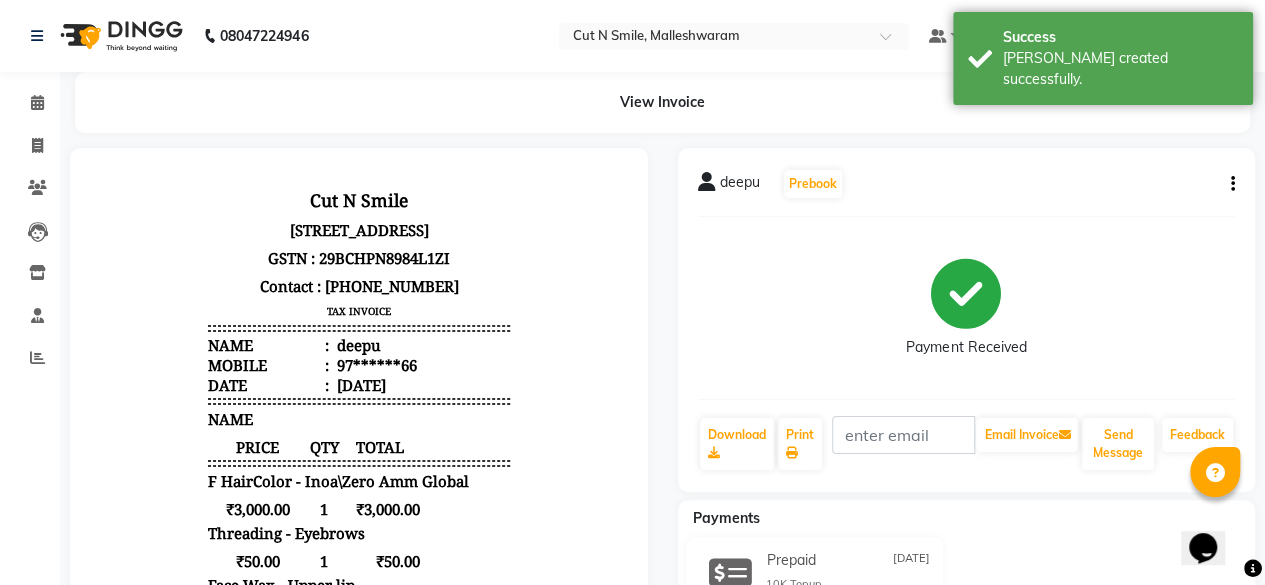 scroll, scrollTop: 0, scrollLeft: 0, axis: both 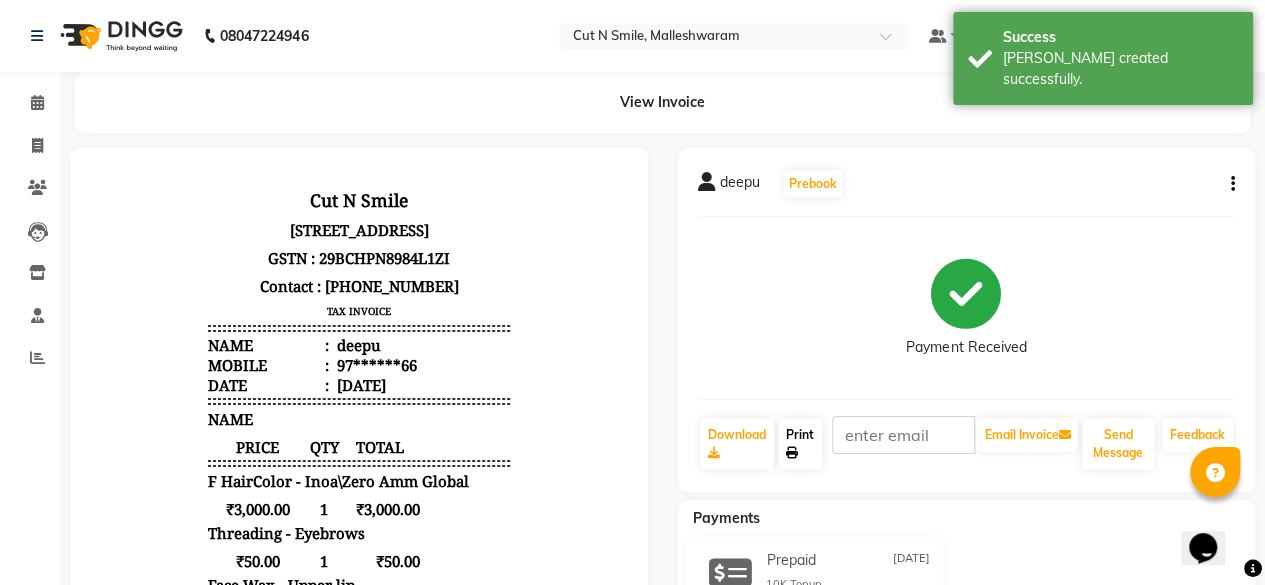 click on "Print" 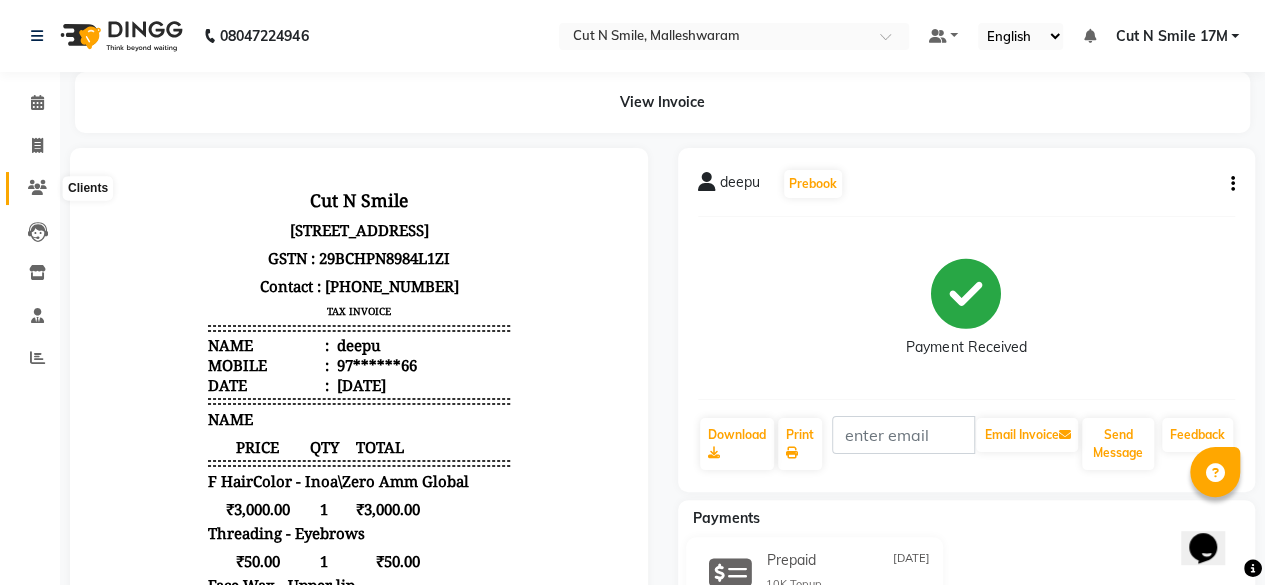 click 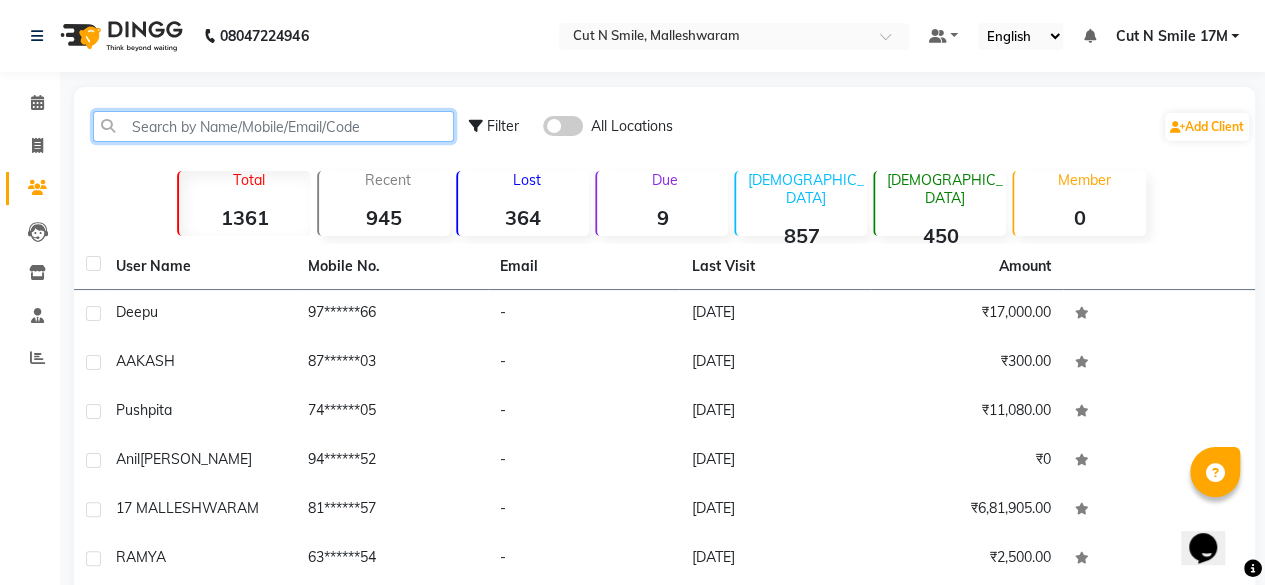 click 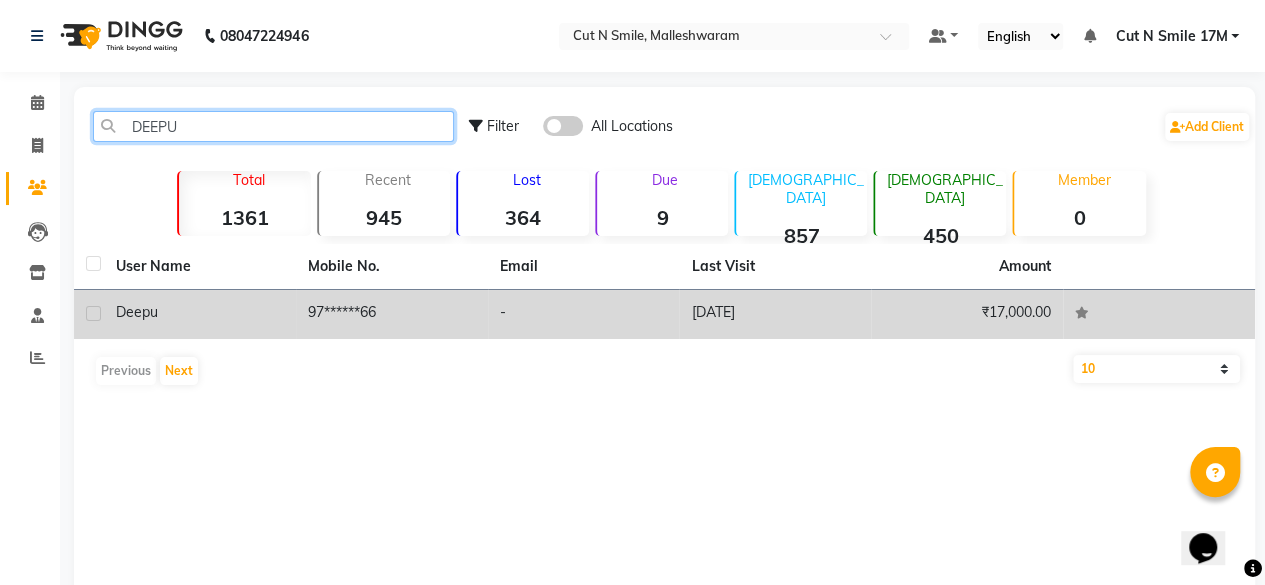 type on "DEEPU" 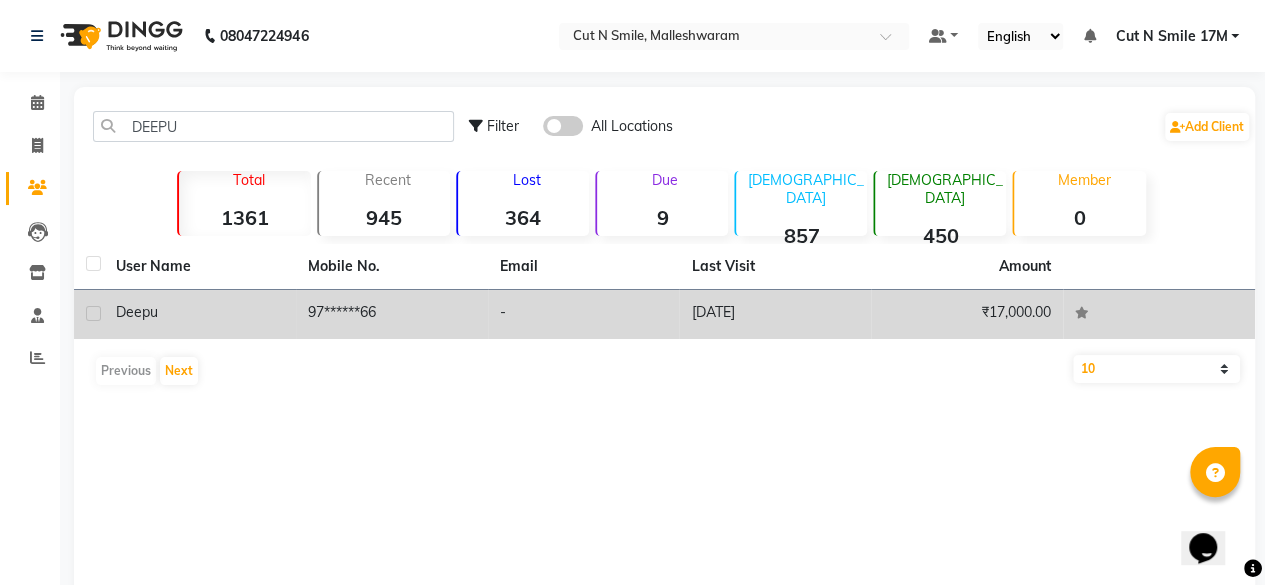 click on "97******66" 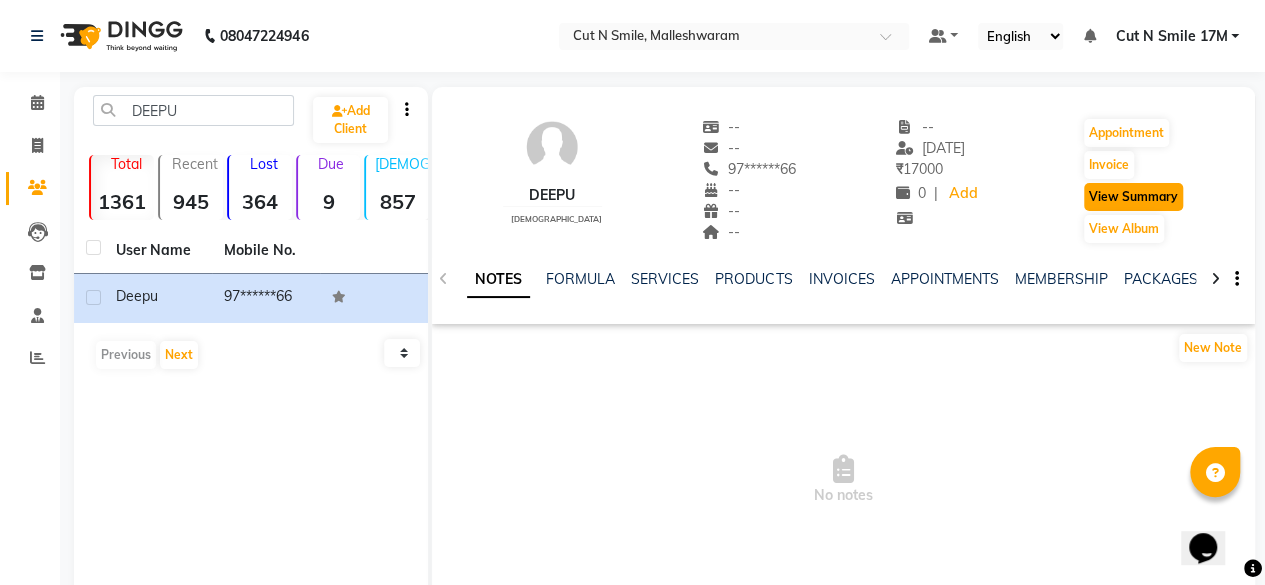click on "View Summary" 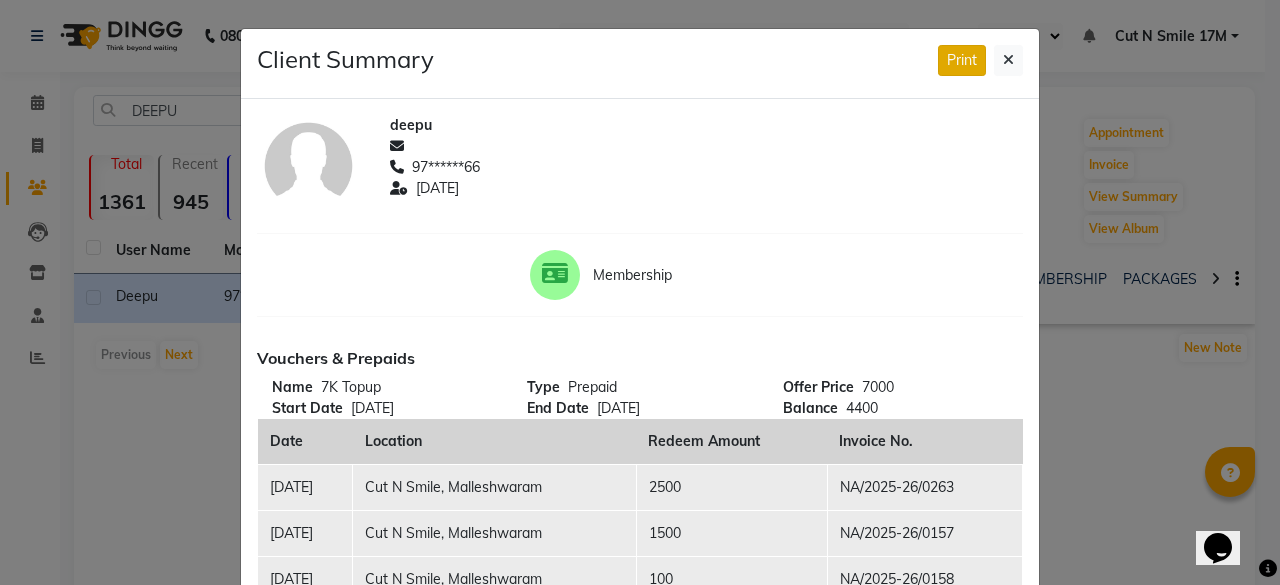 click on "Print" 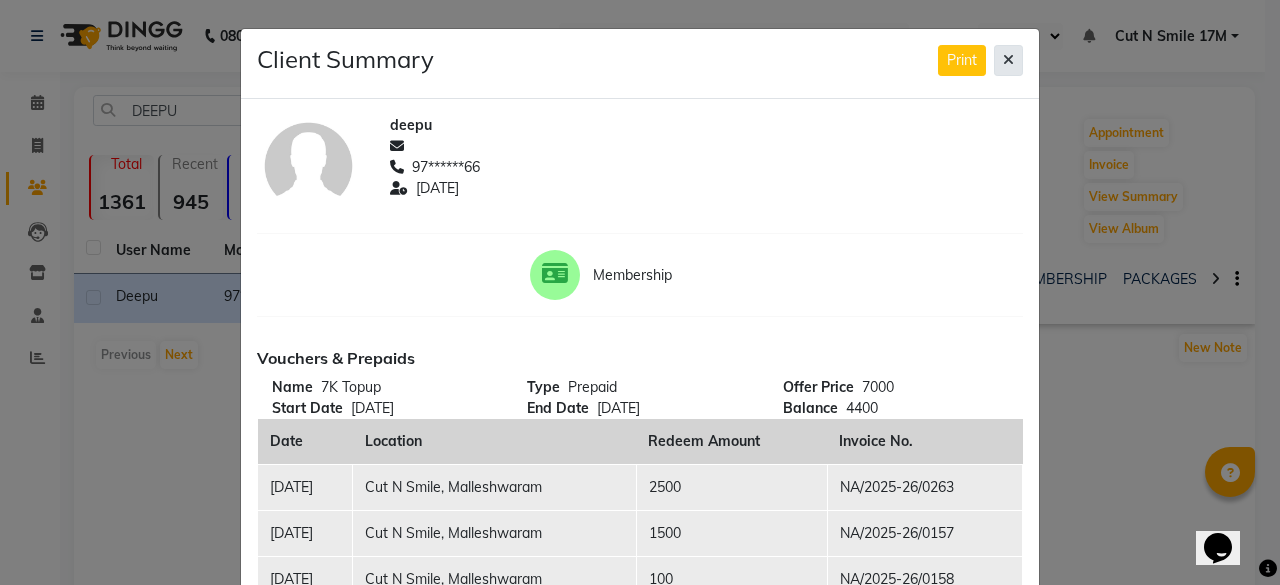 click 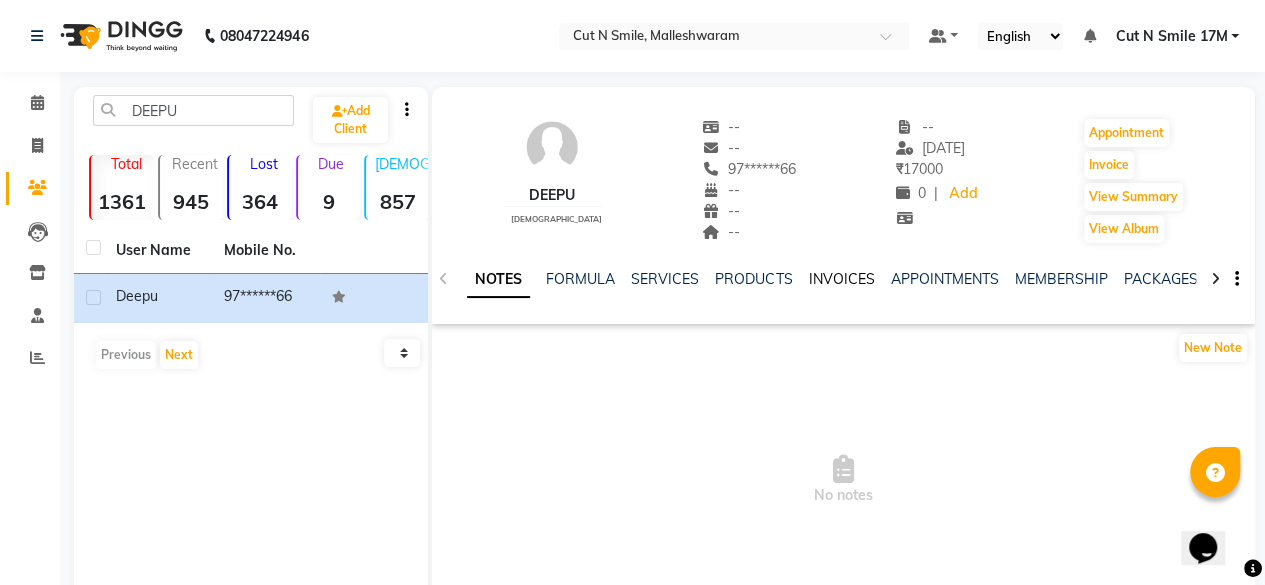 click on "INVOICES" 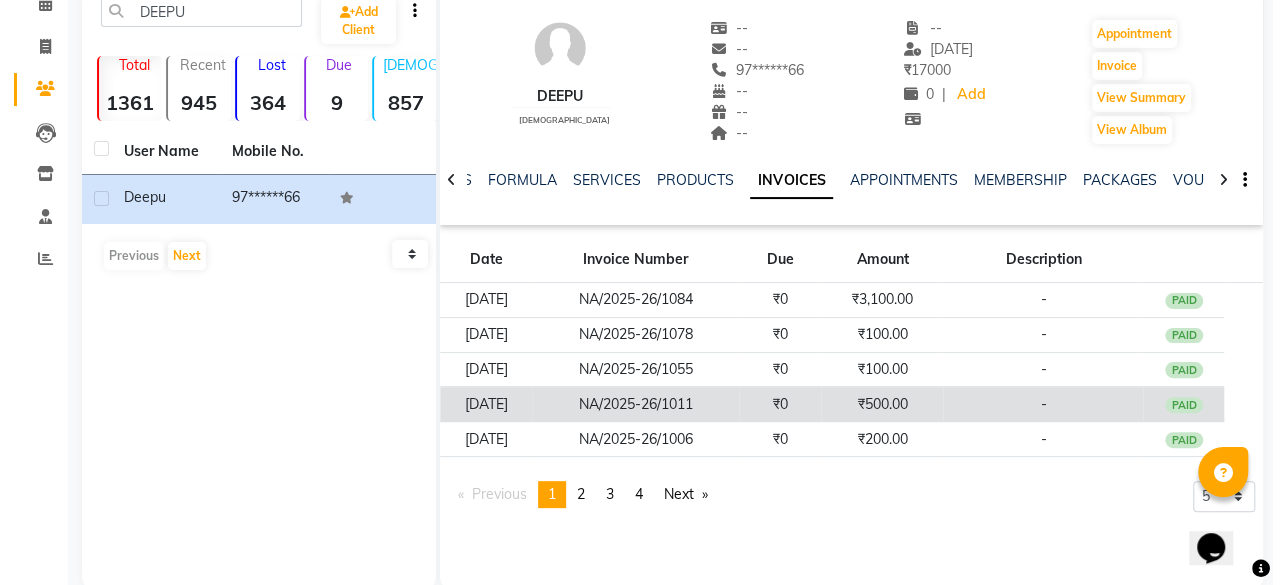 scroll, scrollTop: 132, scrollLeft: 0, axis: vertical 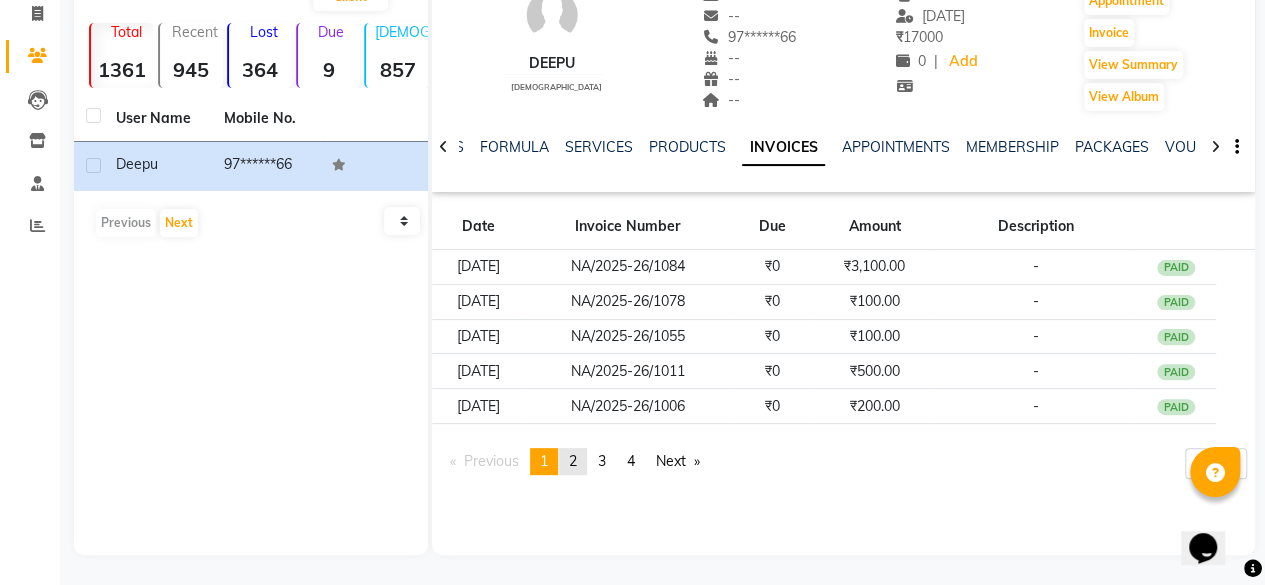 click on "page  2" 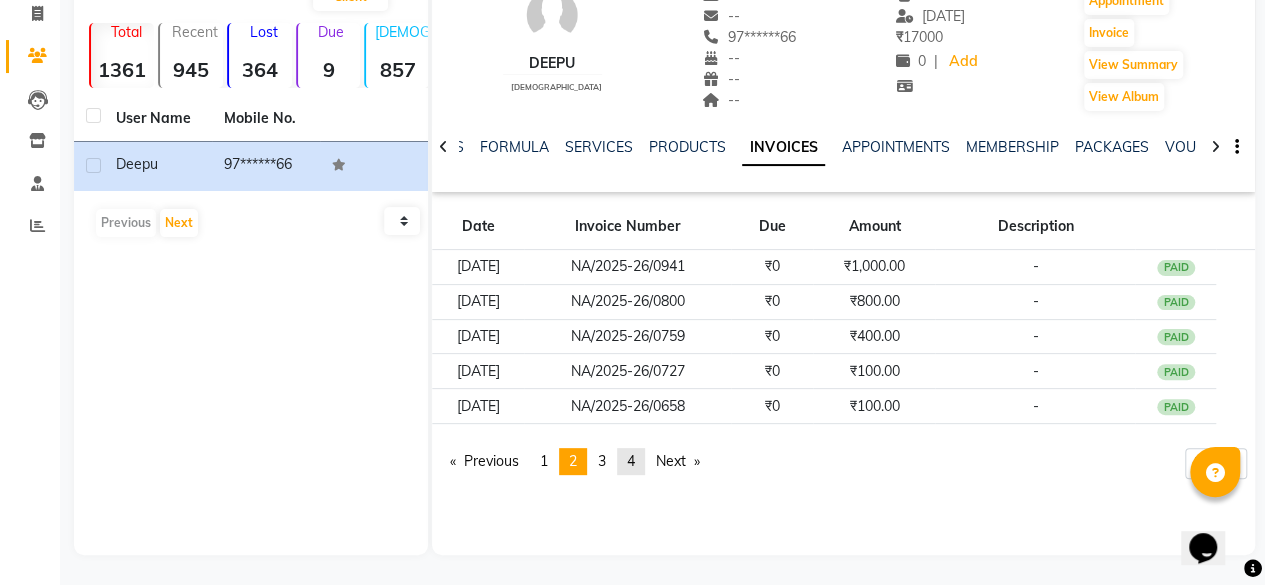 click on "page  4" 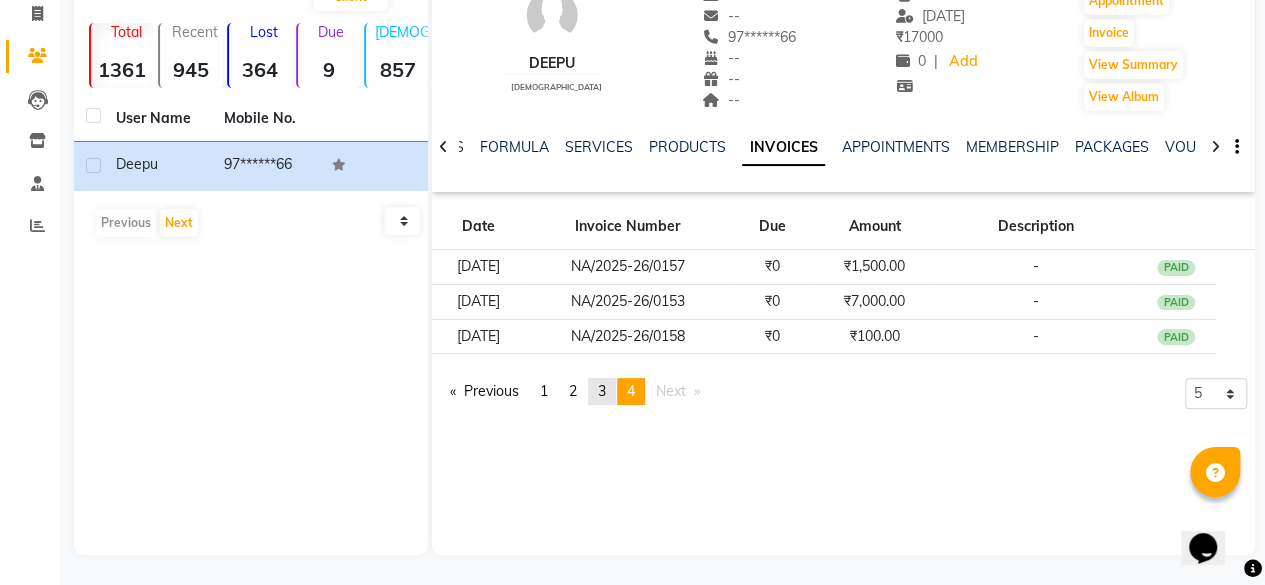 click on "3" 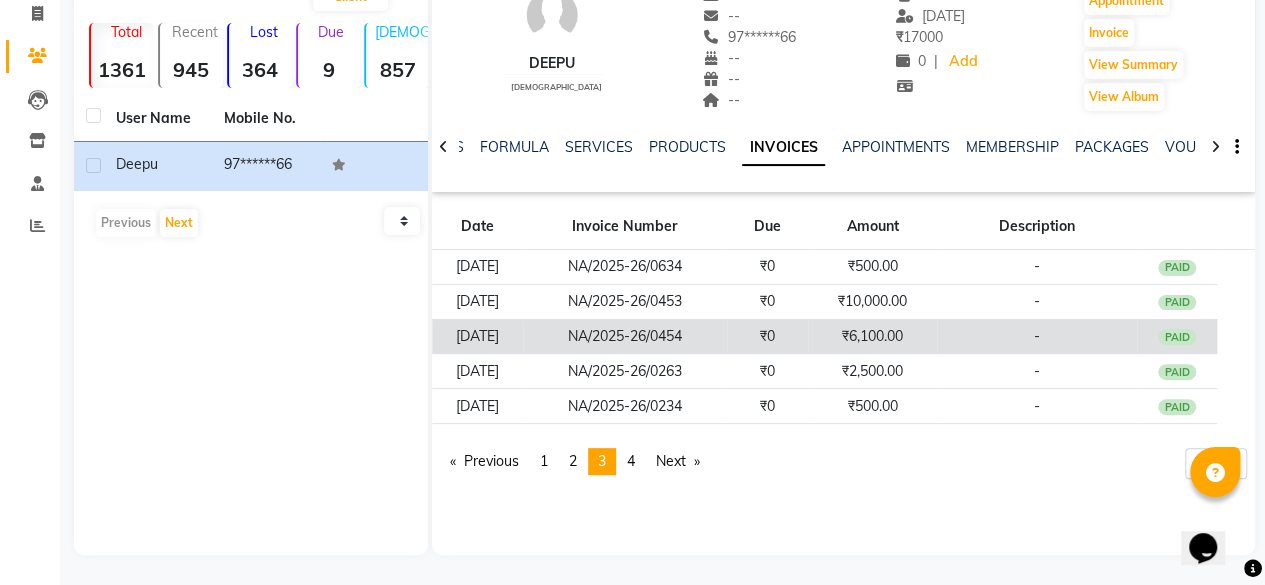 click on "NA/2025-26/0454" 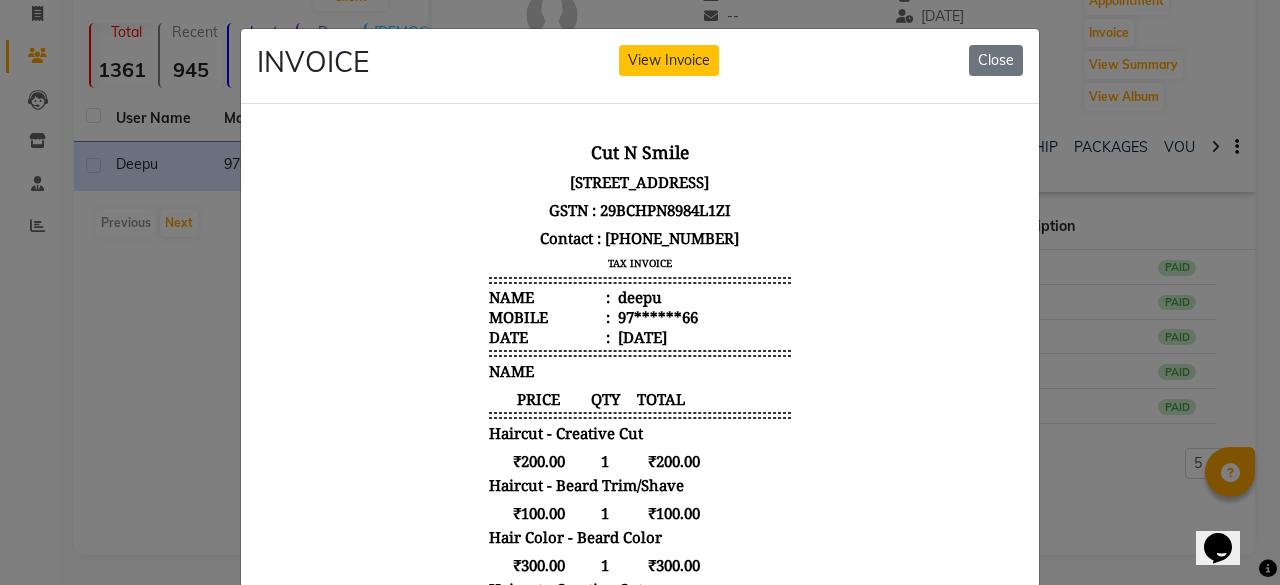 scroll, scrollTop: 16, scrollLeft: 0, axis: vertical 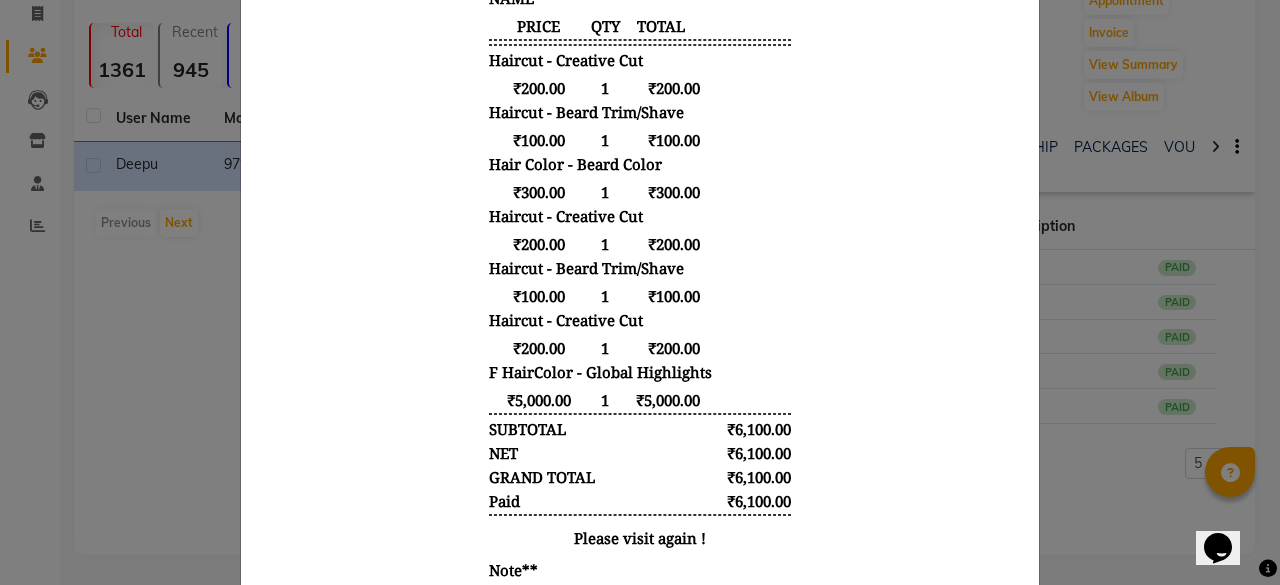 drag, startPoint x: 472, startPoint y: 377, endPoint x: 725, endPoint y: 416, distance: 255.98828 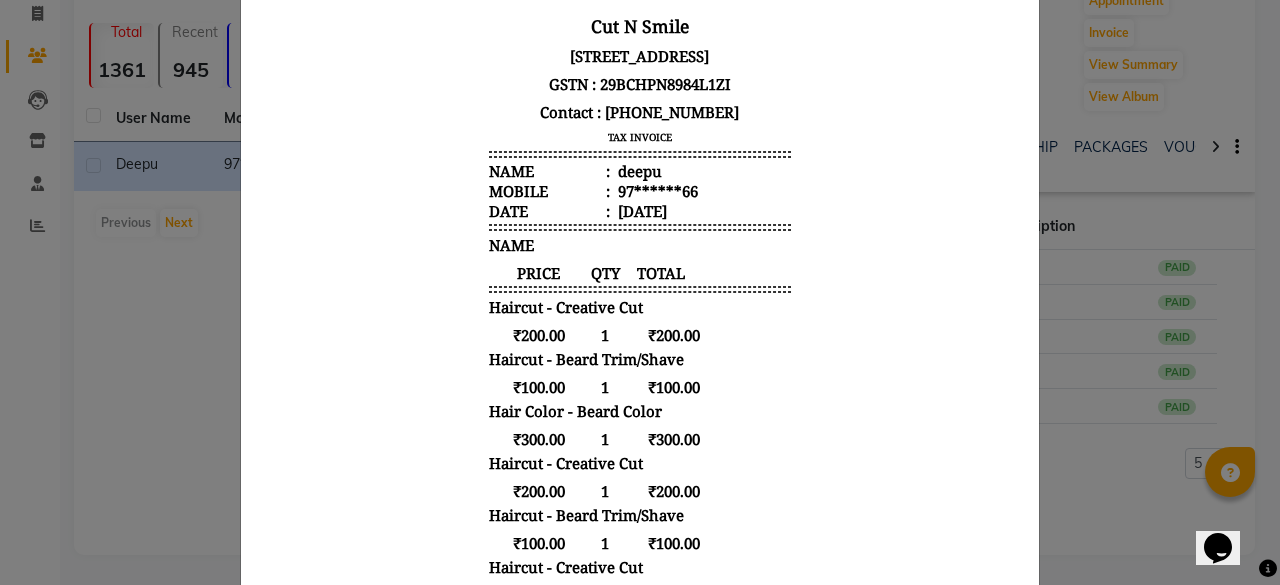 scroll, scrollTop: 0, scrollLeft: 0, axis: both 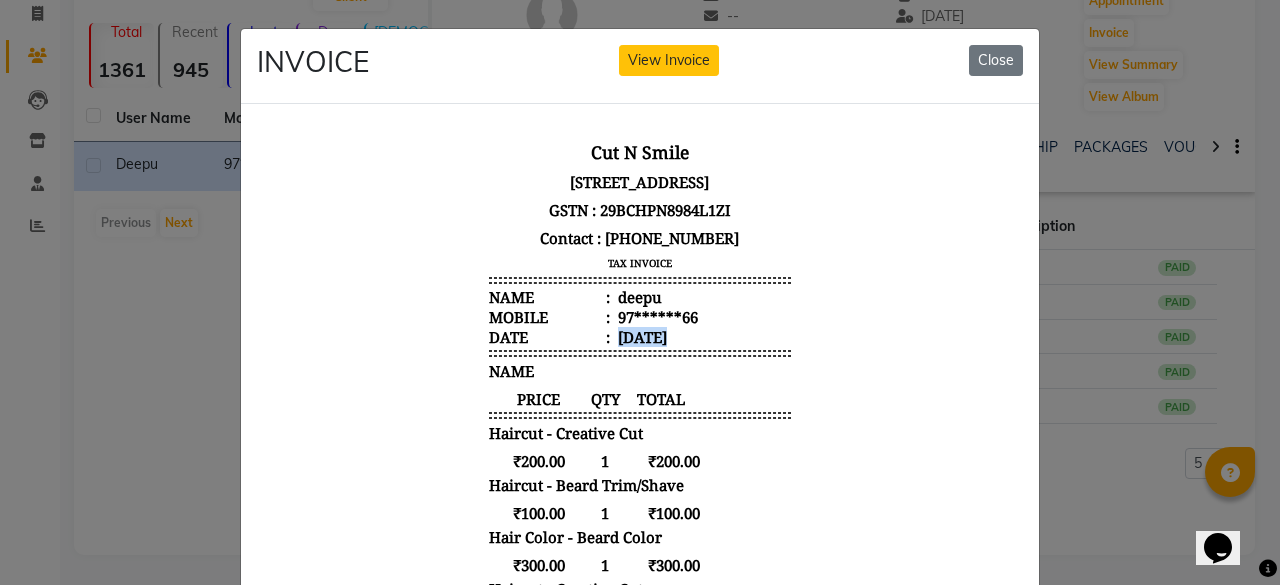 drag, startPoint x: 602, startPoint y: 360, endPoint x: 705, endPoint y: 372, distance: 103.69667 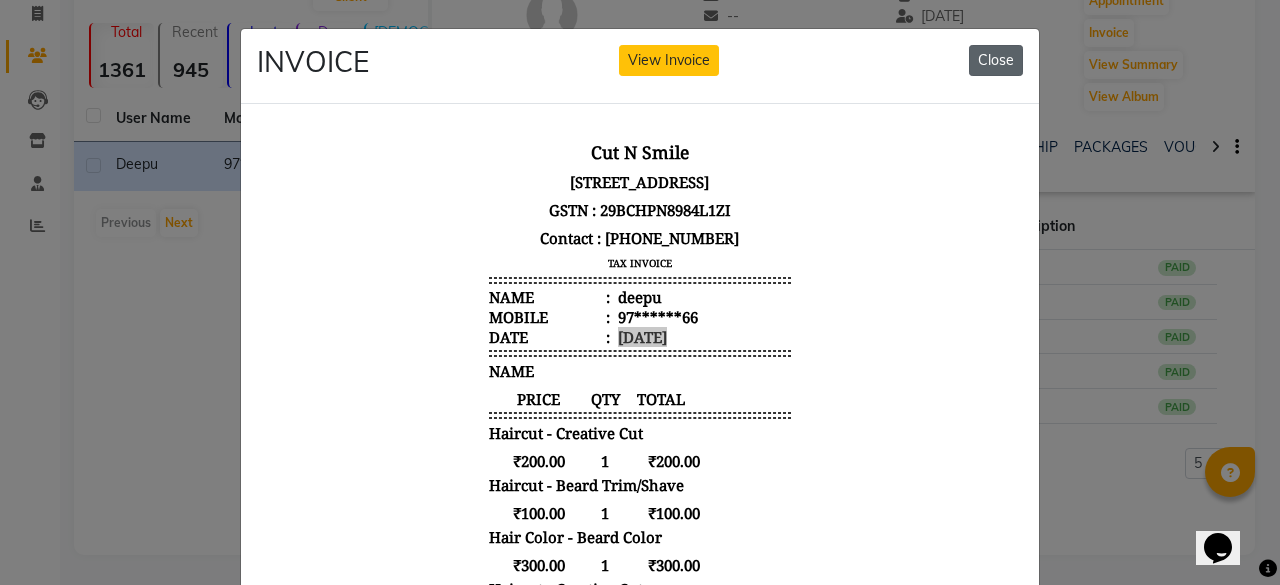 click on "Close" 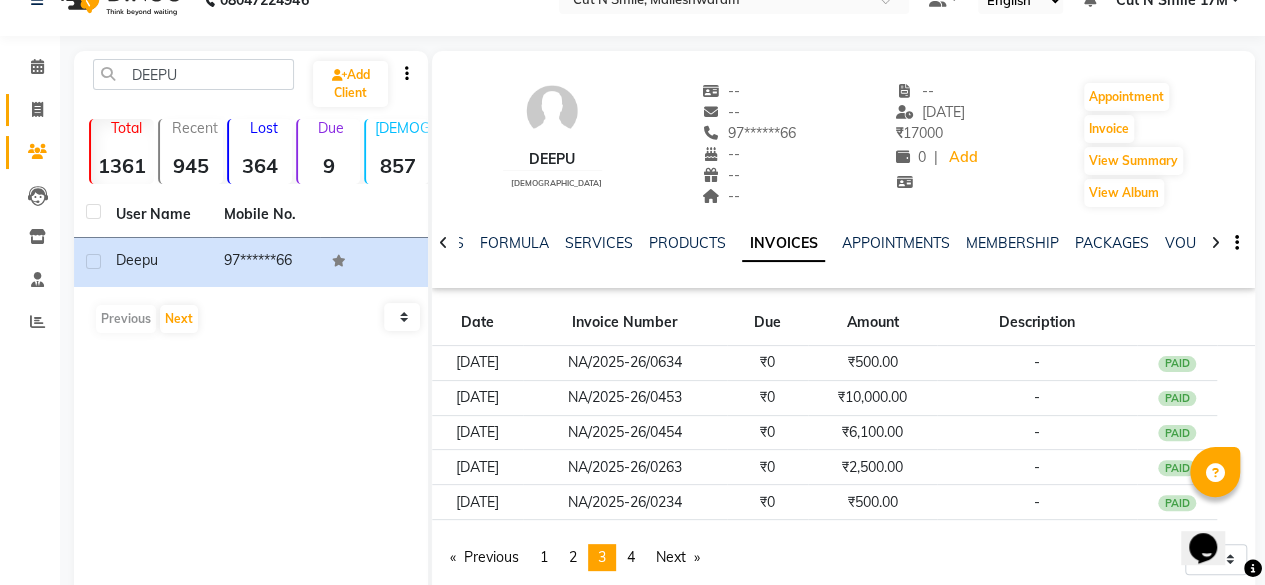 scroll, scrollTop: 32, scrollLeft: 0, axis: vertical 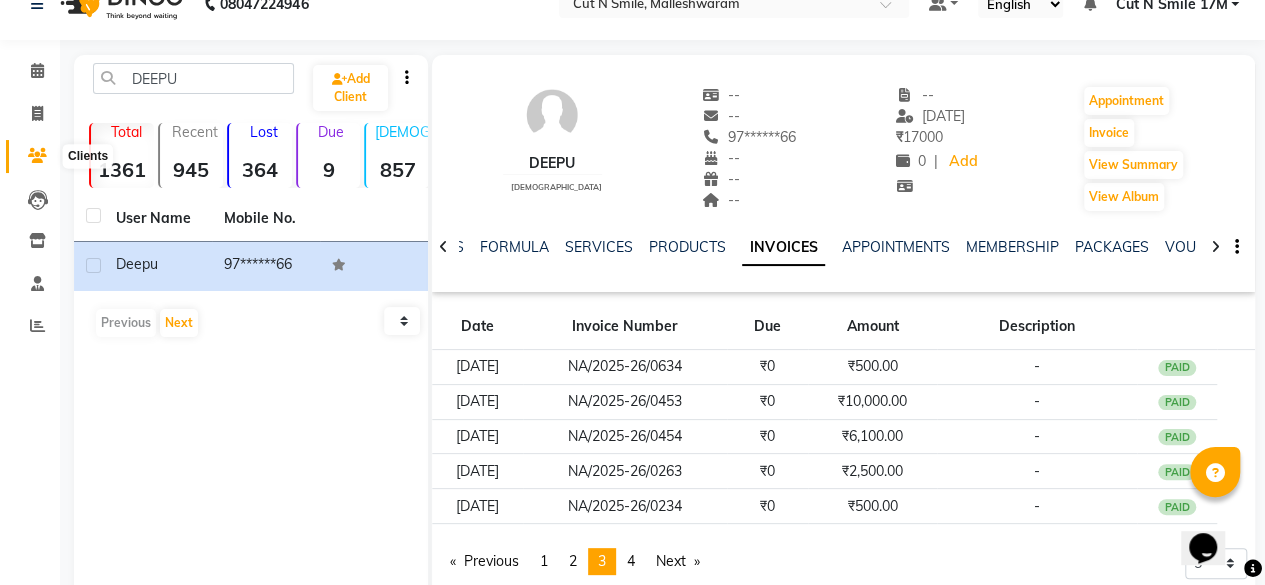 click 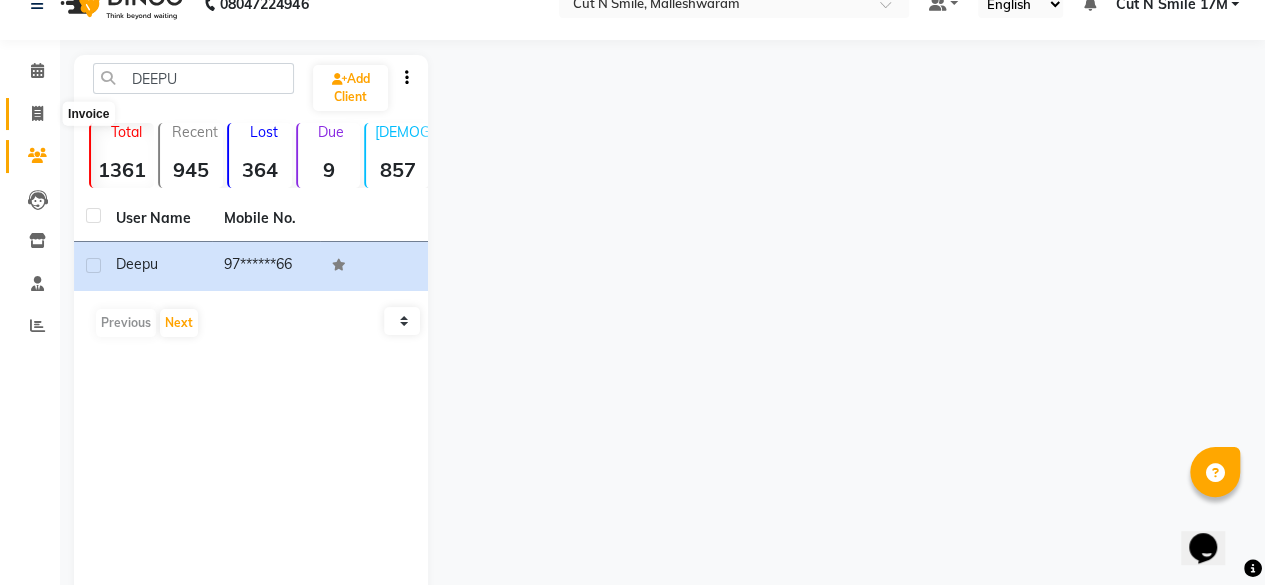 click 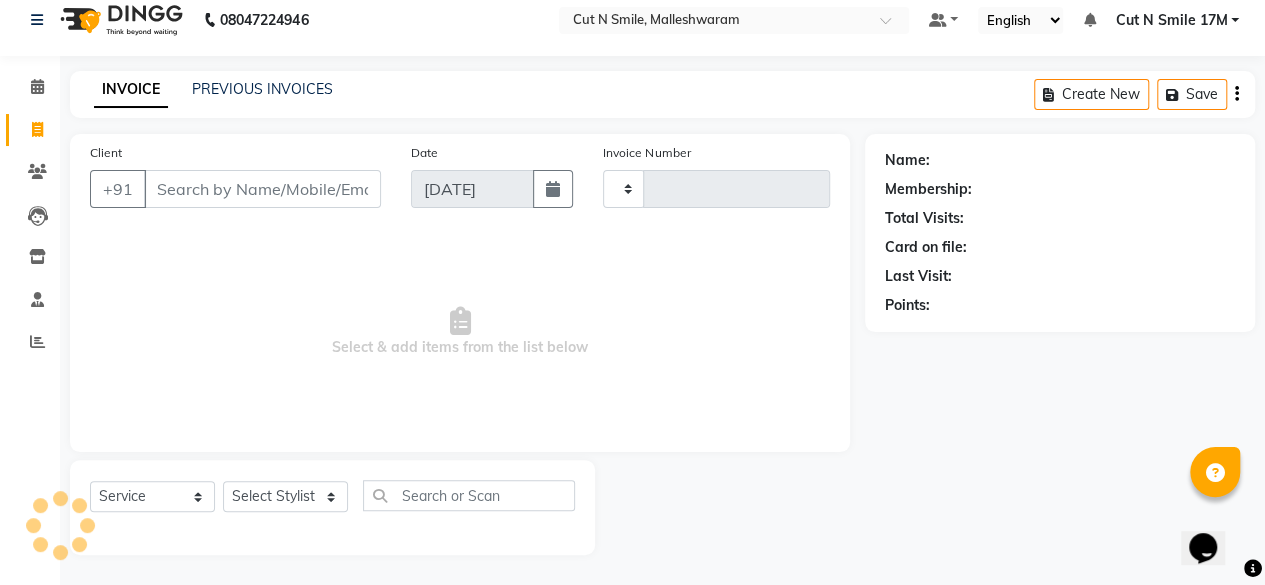 type on "151" 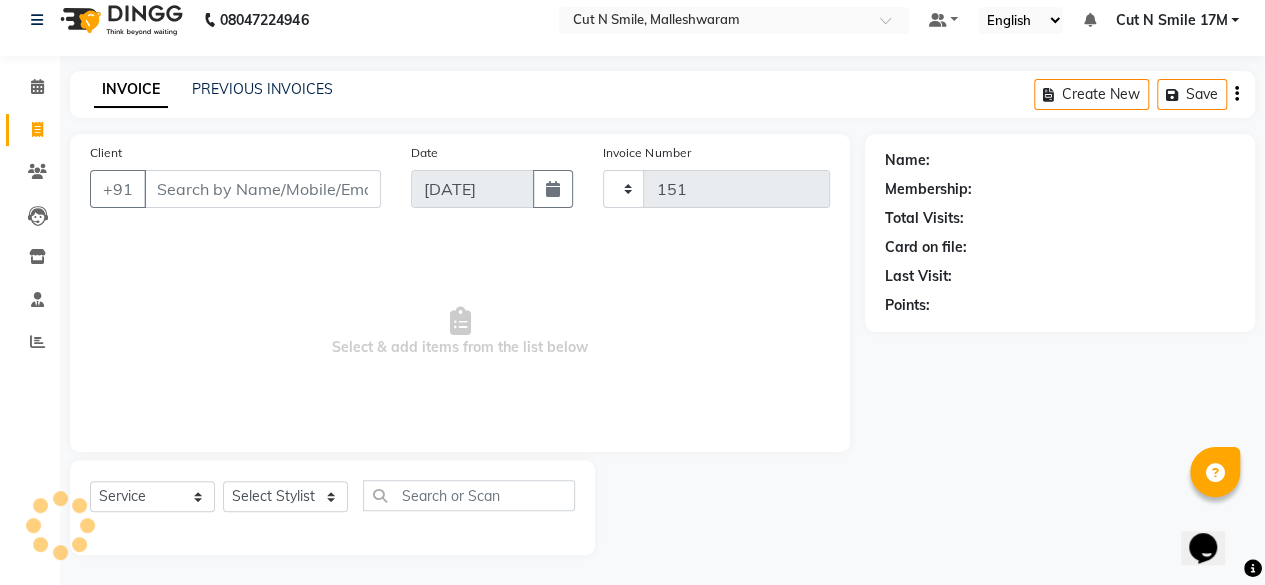 scroll, scrollTop: 15, scrollLeft: 0, axis: vertical 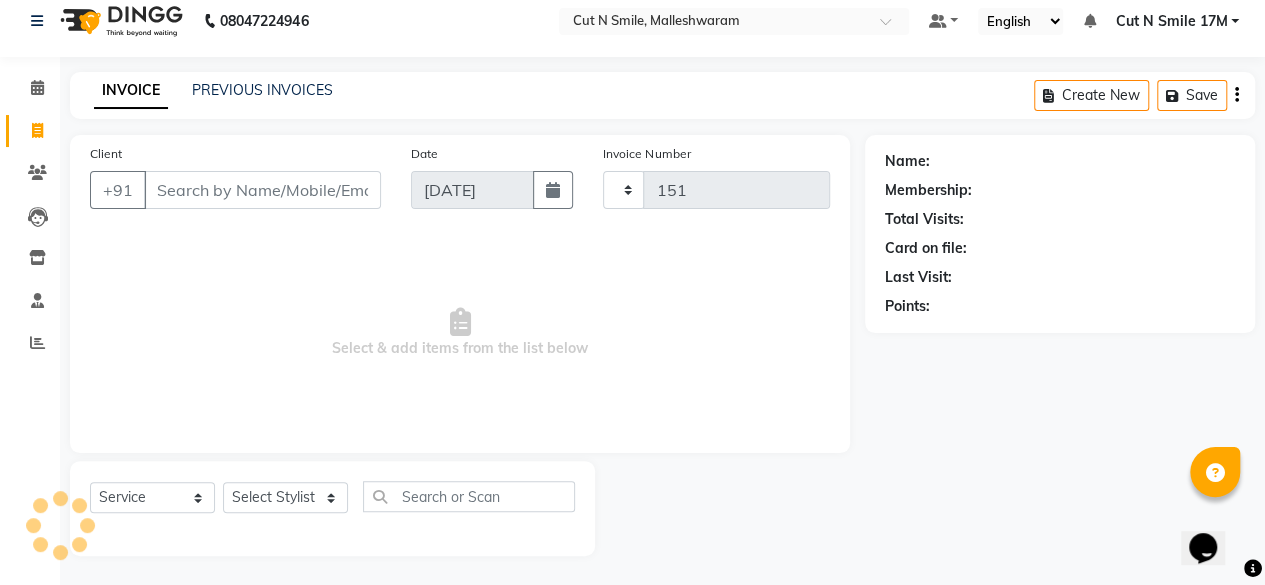 select on "7223" 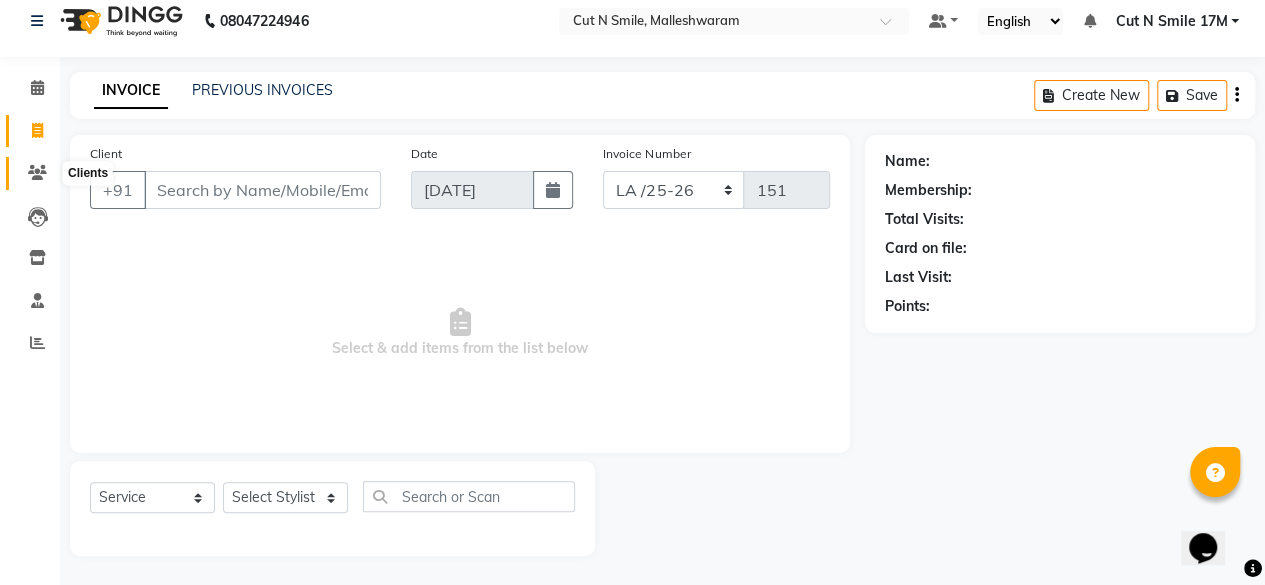 click 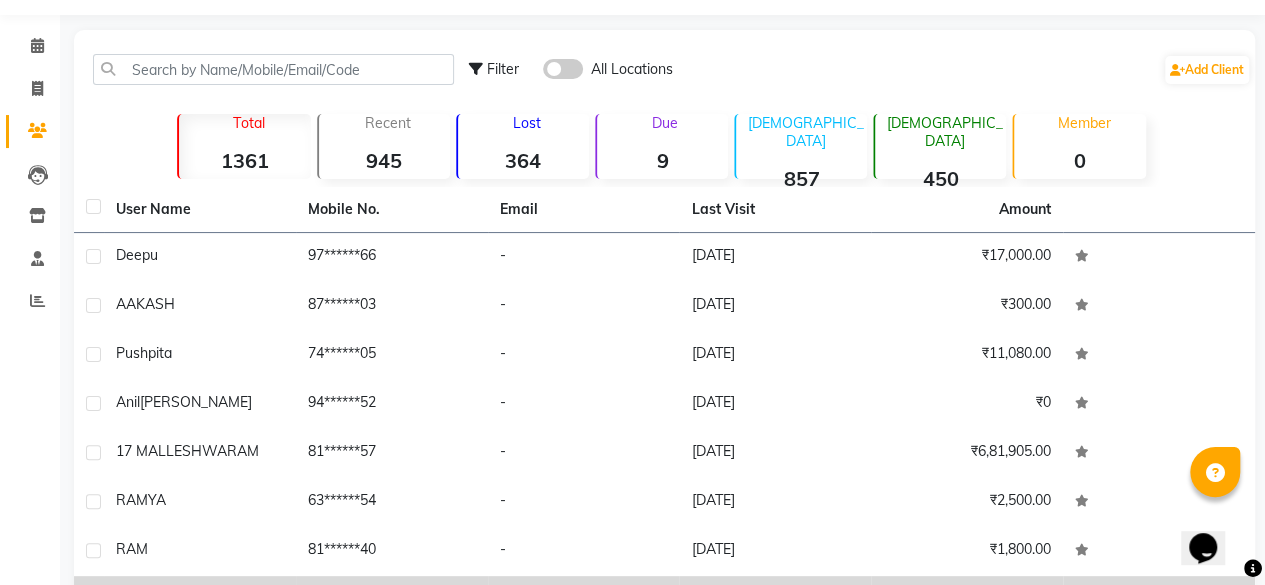 scroll, scrollTop: 0, scrollLeft: 0, axis: both 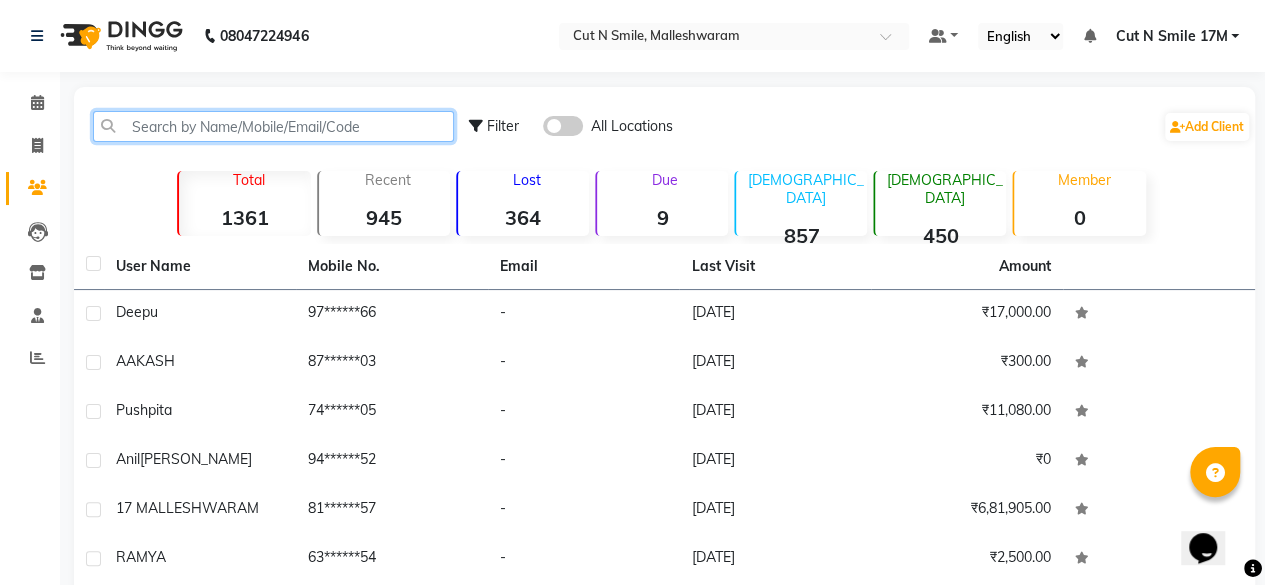 click 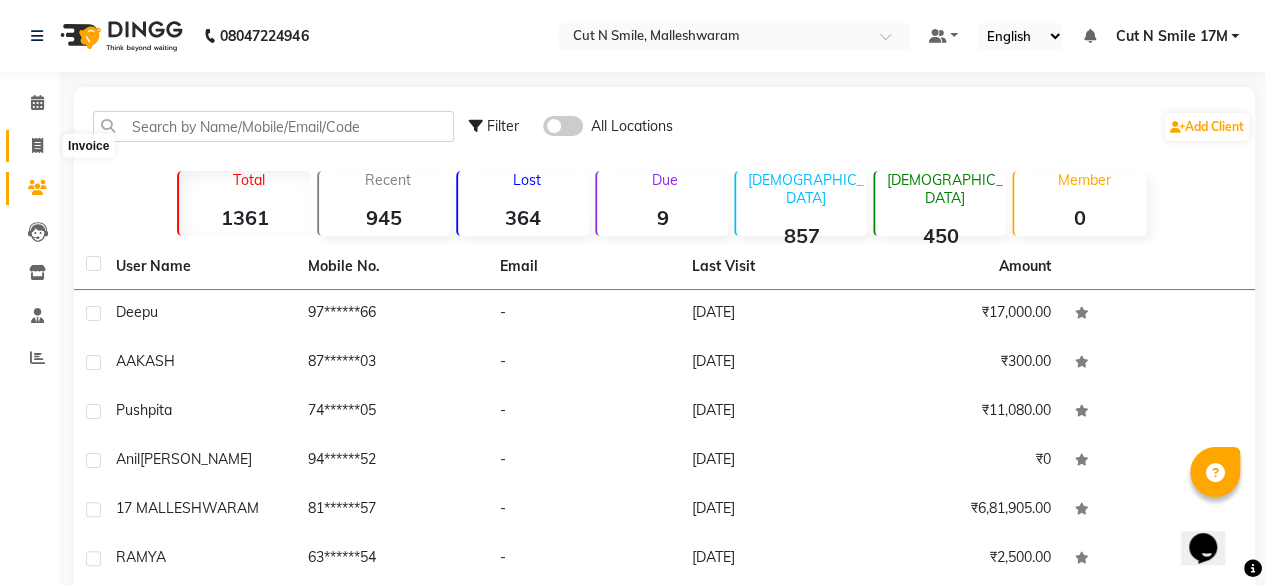 click 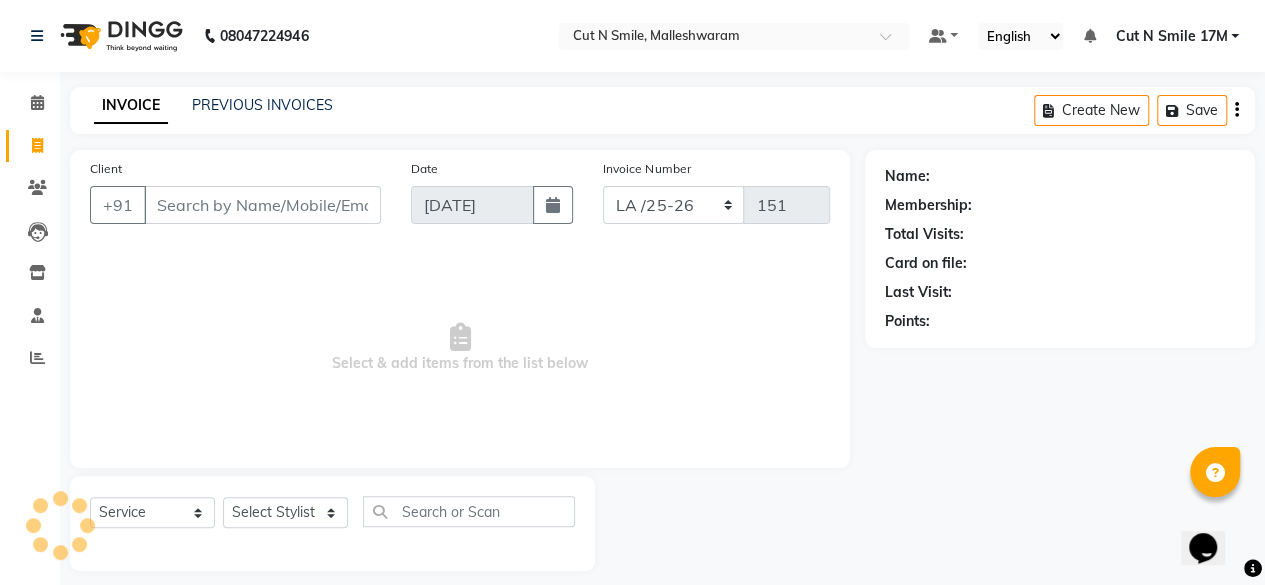 scroll, scrollTop: 15, scrollLeft: 0, axis: vertical 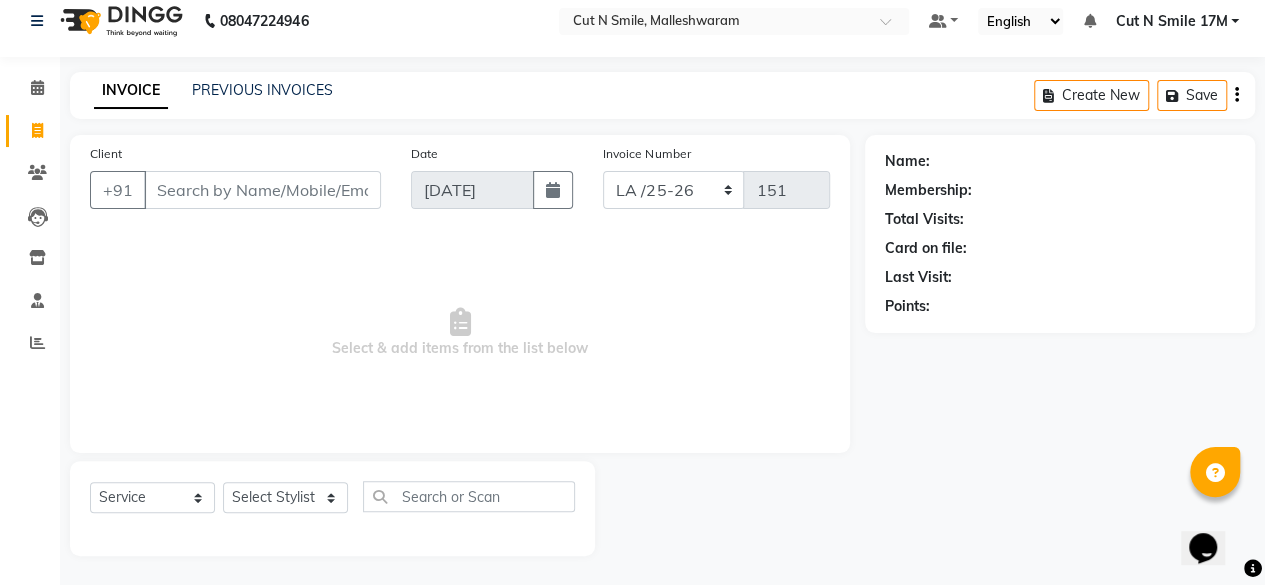 click on "Client" at bounding box center (262, 190) 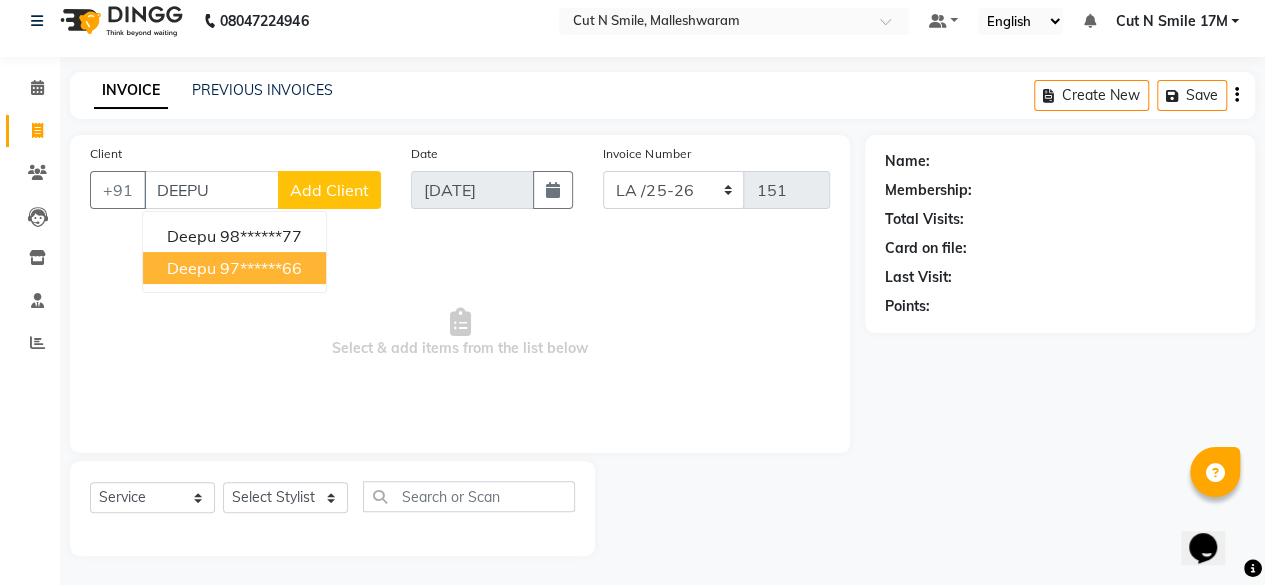 click on "97******66" at bounding box center [261, 268] 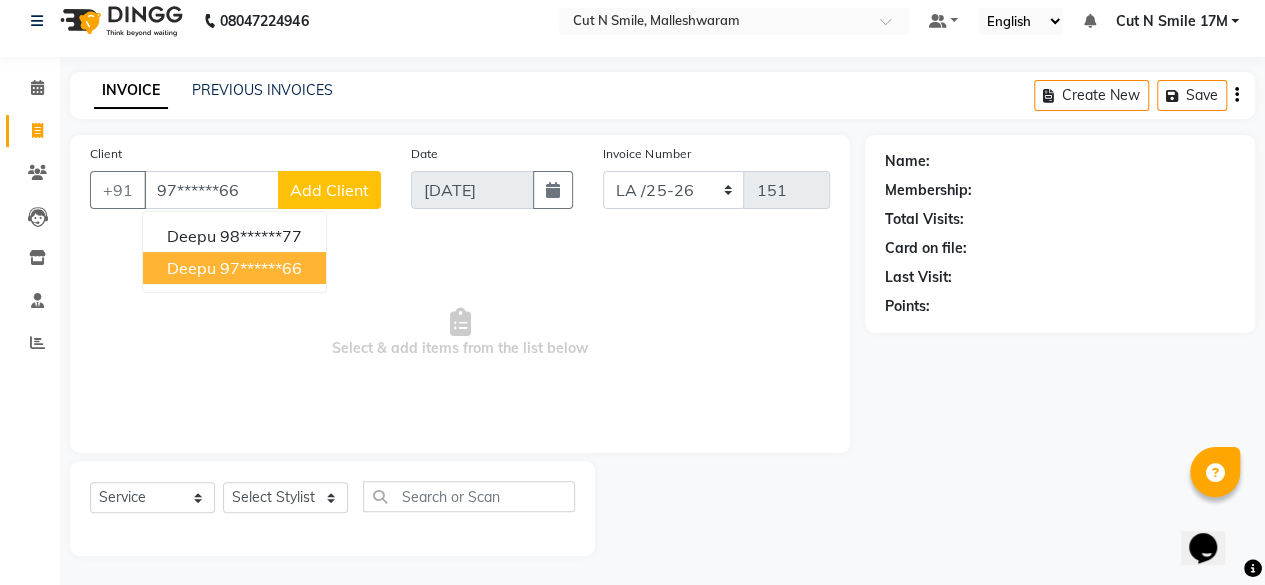 type on "97******66" 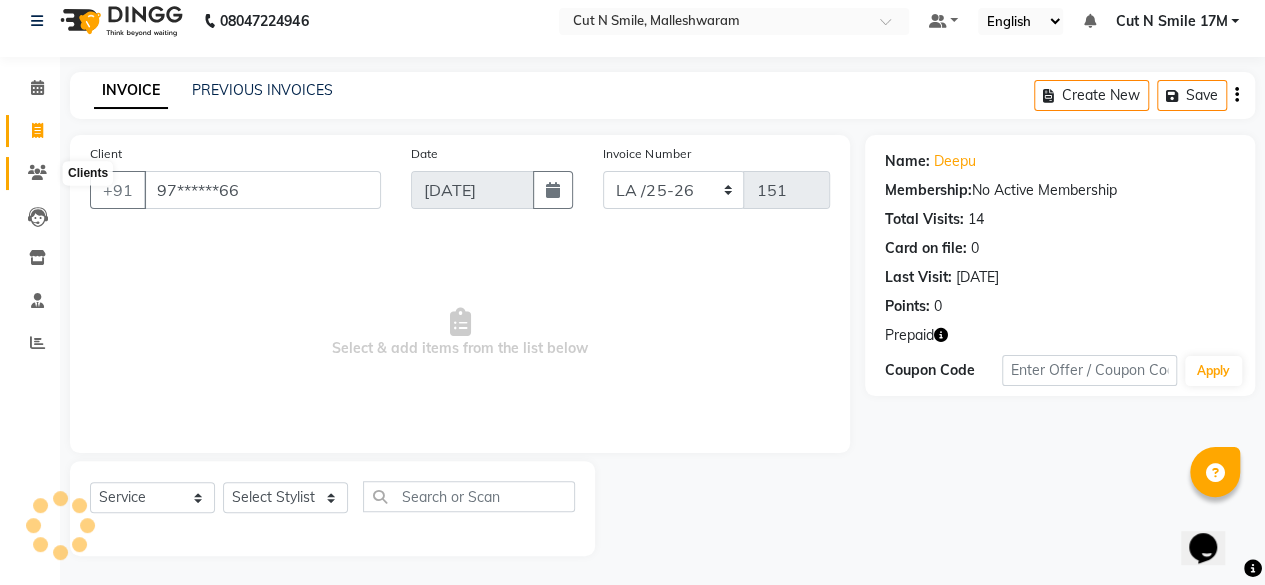 click 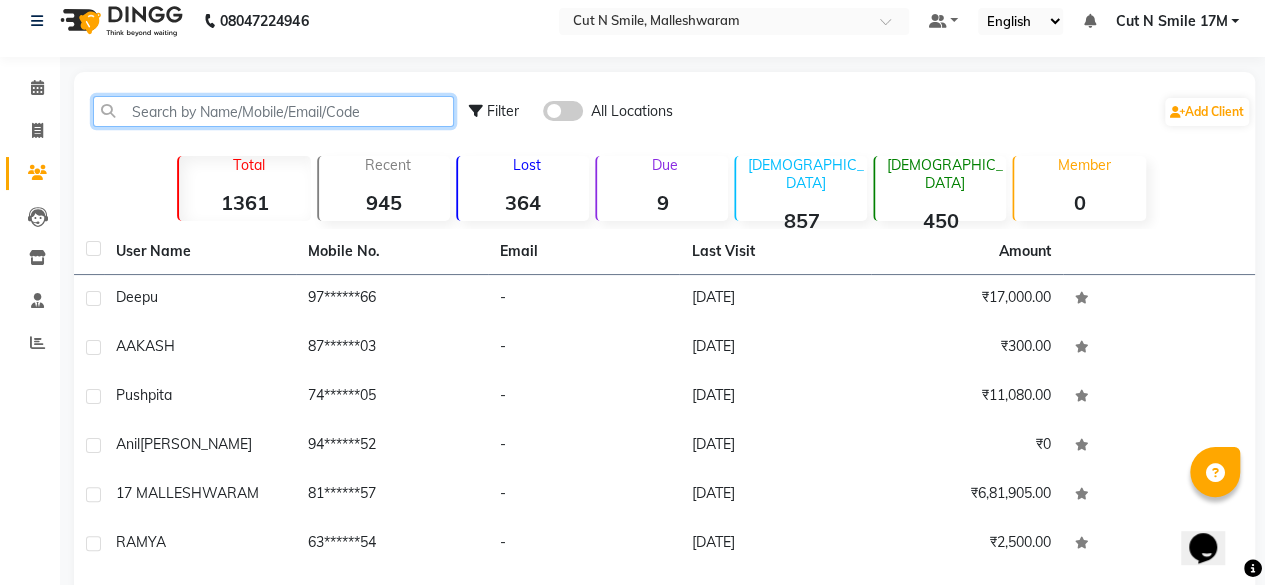 click 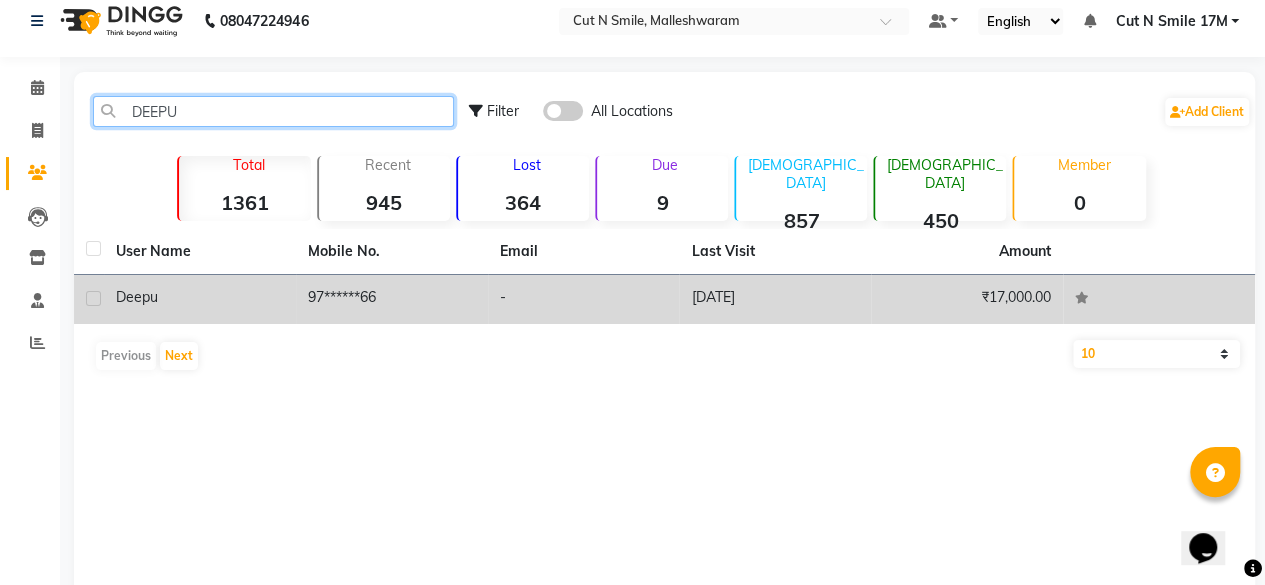 type on "DEEPU" 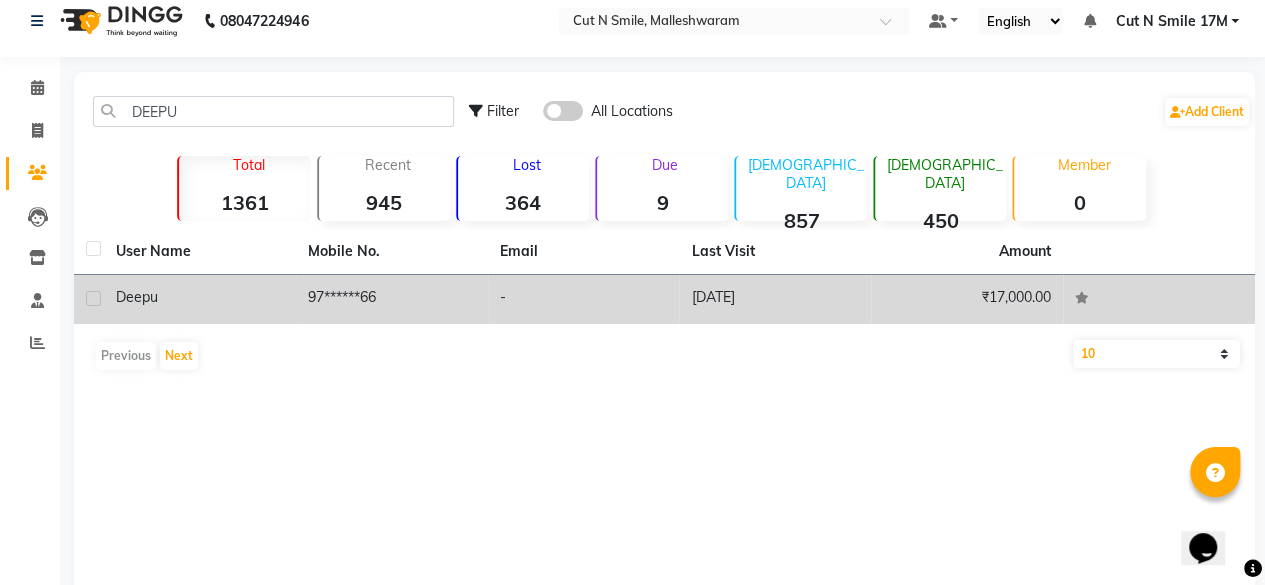 click on "97******66" 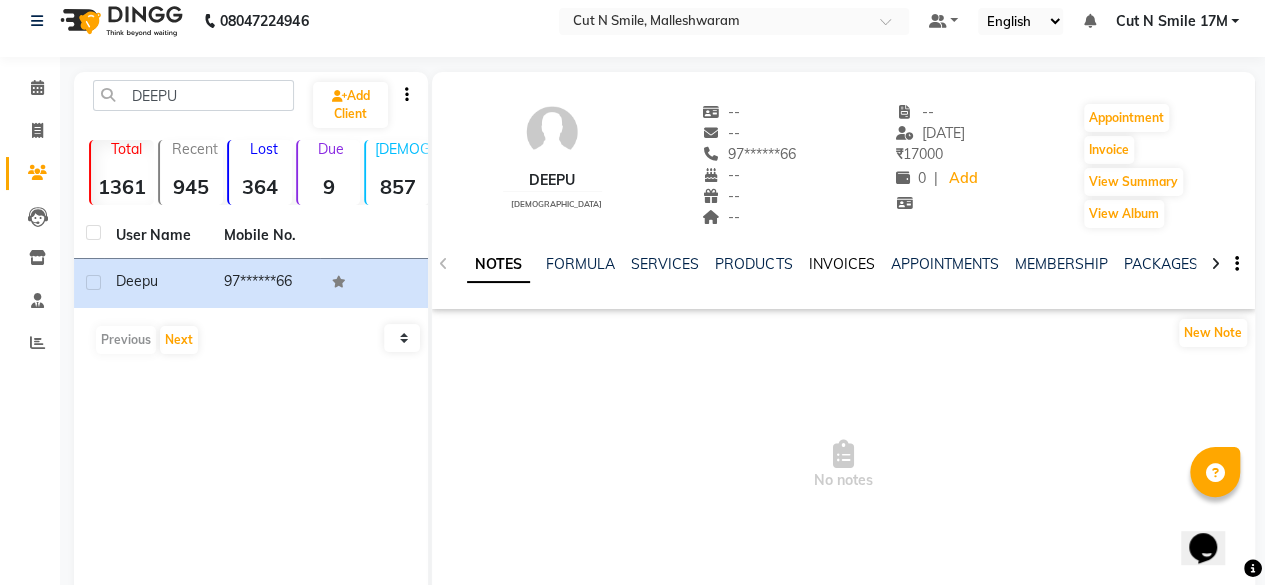 click on "INVOICES" 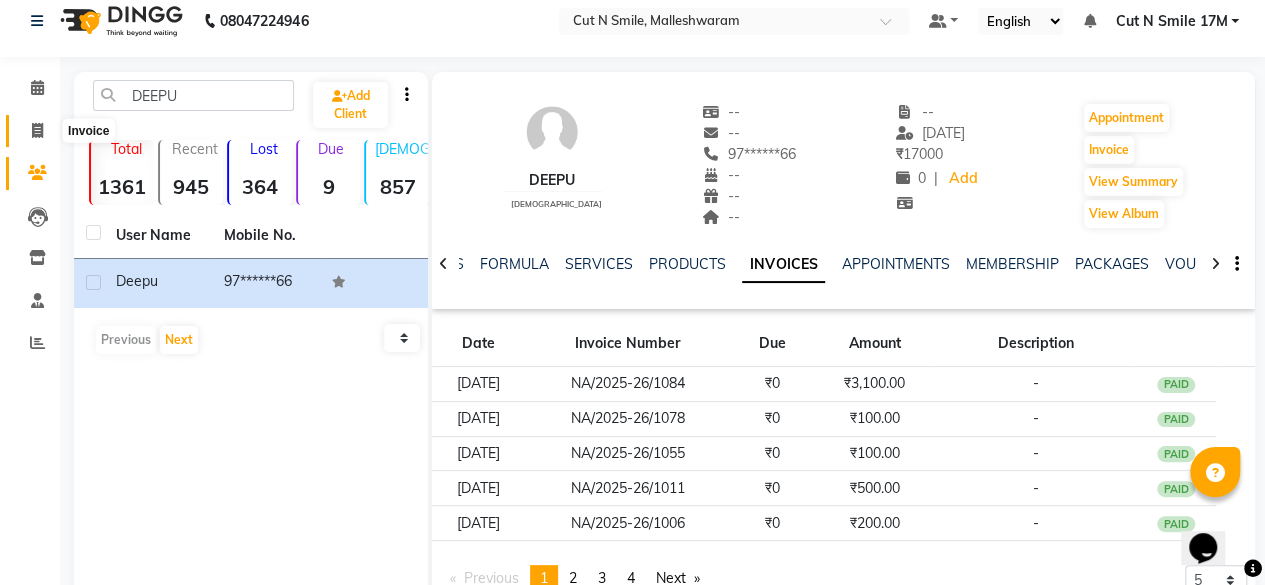 click 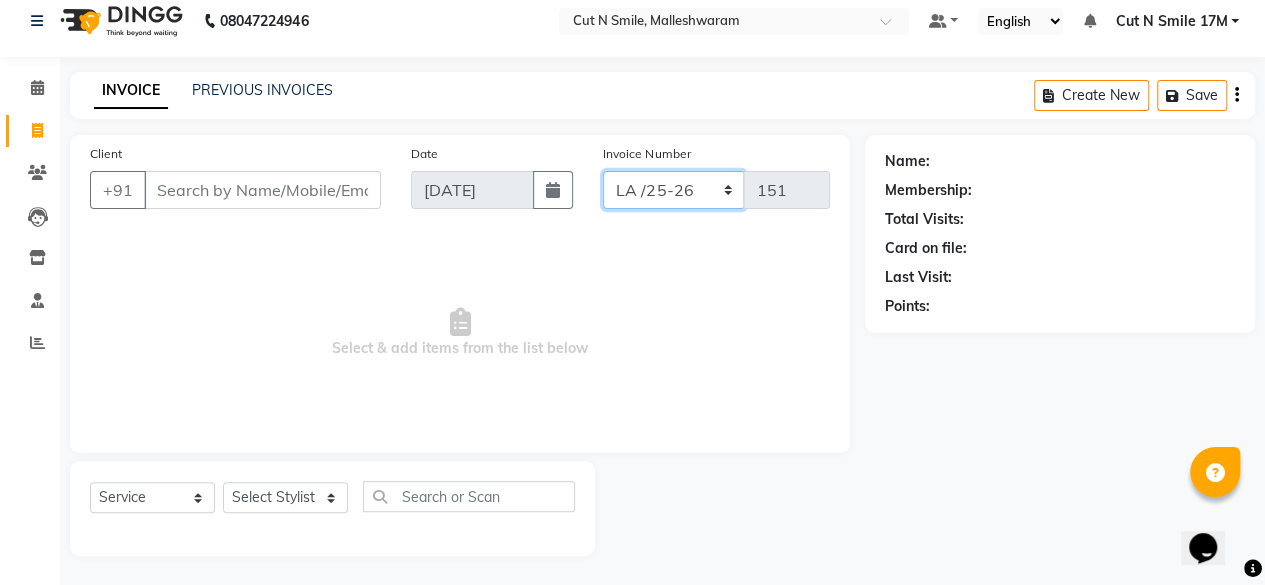 drag, startPoint x: 658, startPoint y: 187, endPoint x: 658, endPoint y: 203, distance: 16 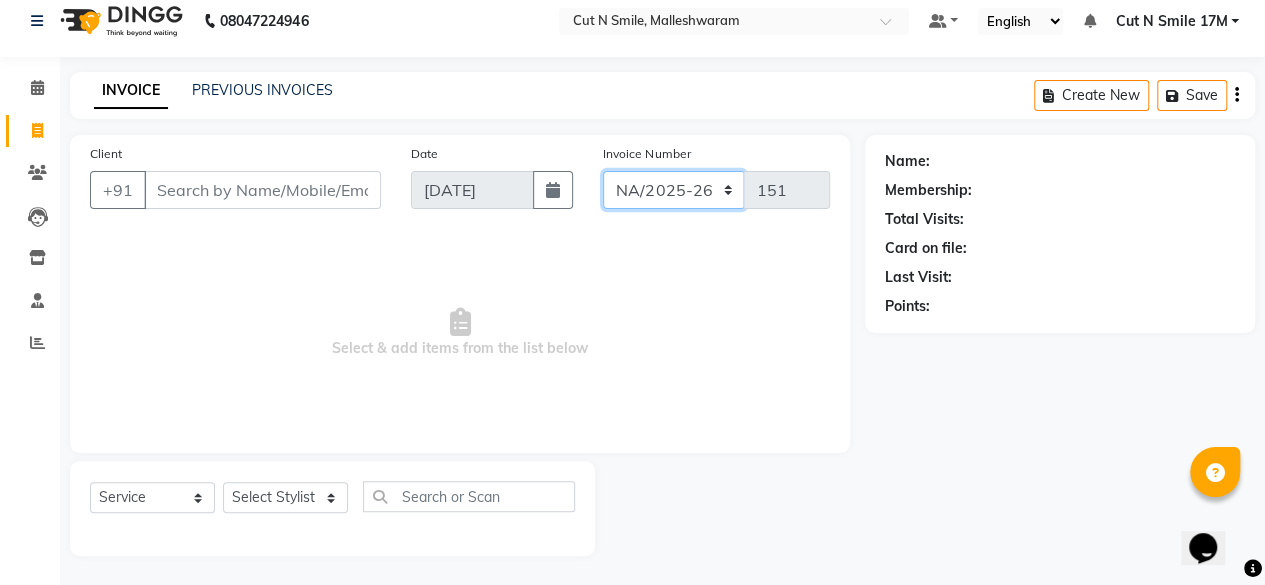 click on "NW/25-26 SW/2025-26 NA/2025-26 VN/25-26 LA /25-26" 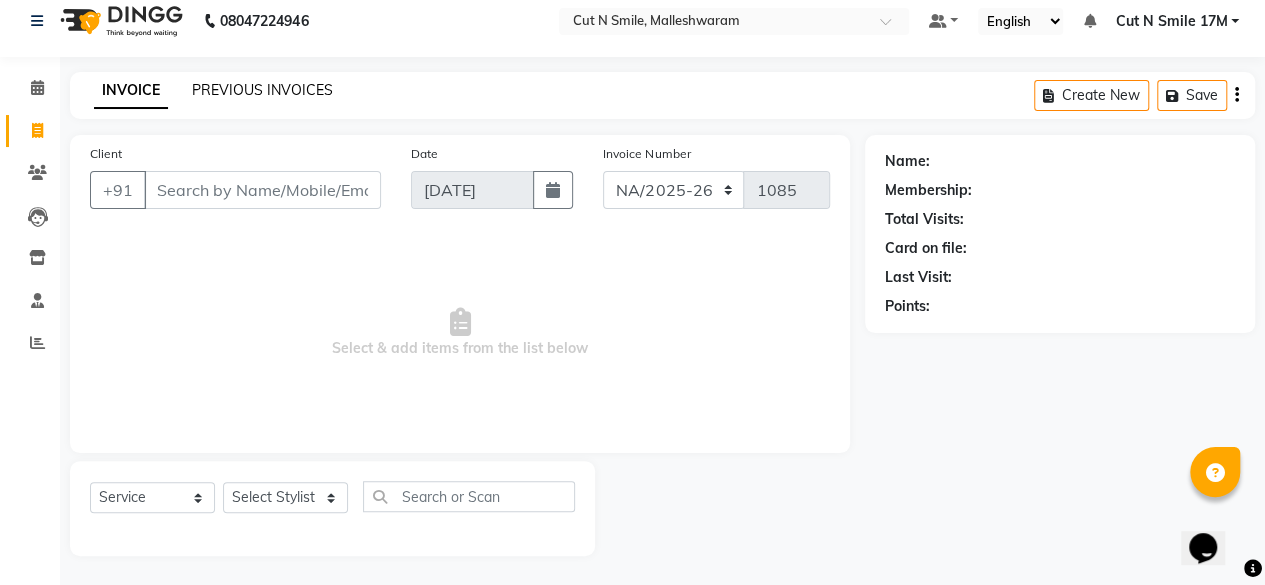 click on "PREVIOUS INVOICES" 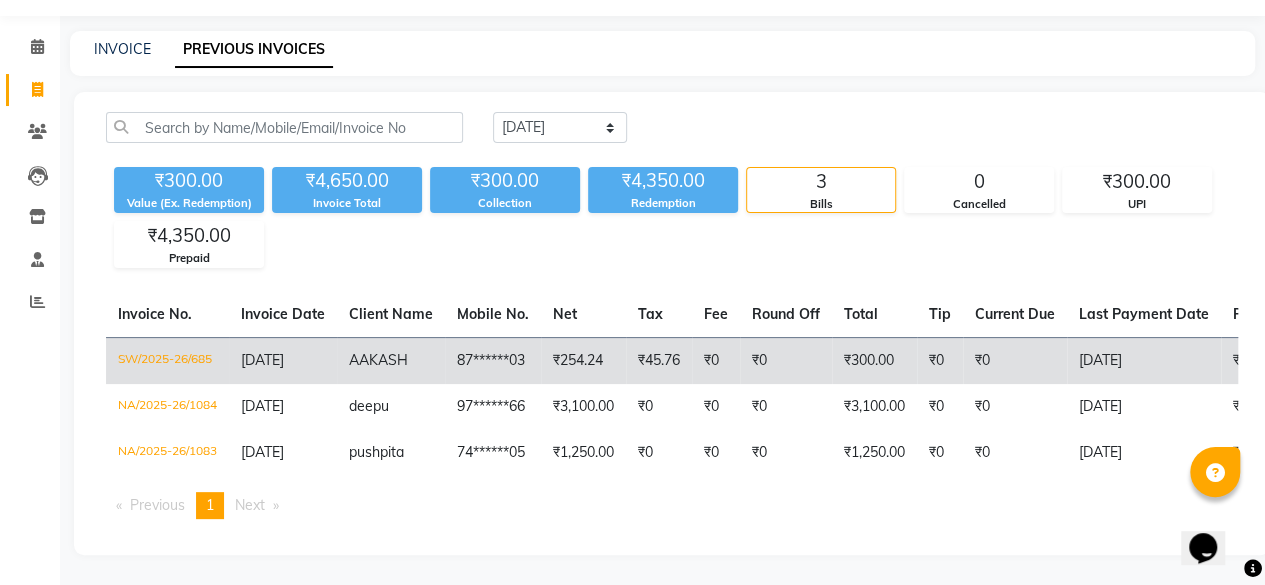 scroll, scrollTop: 68, scrollLeft: 0, axis: vertical 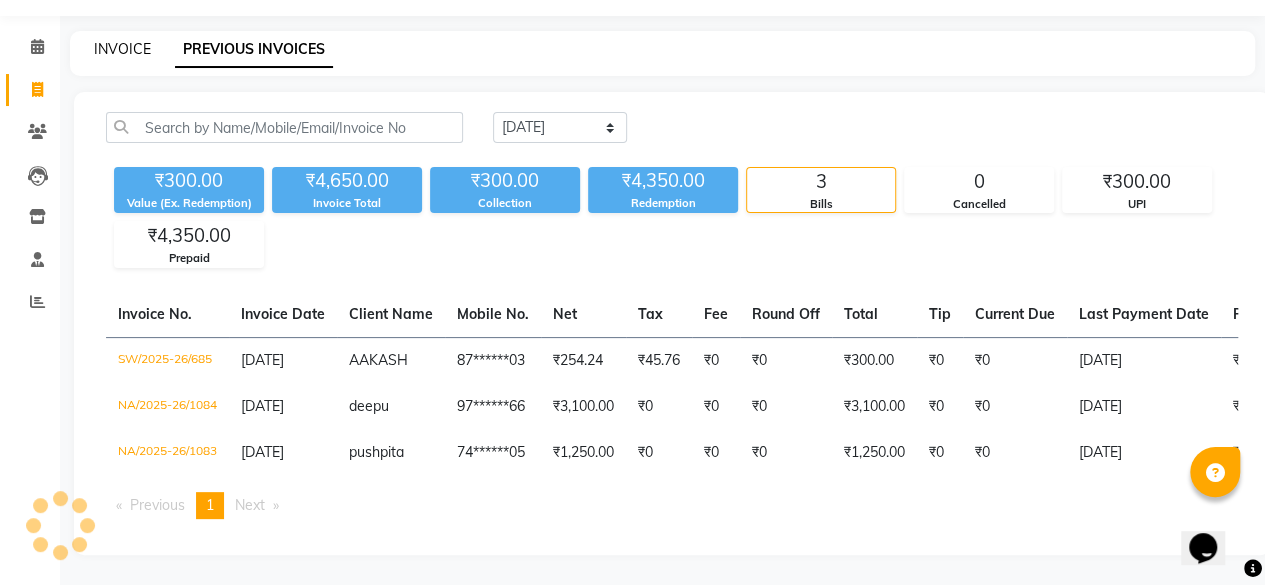 click on "INVOICE" 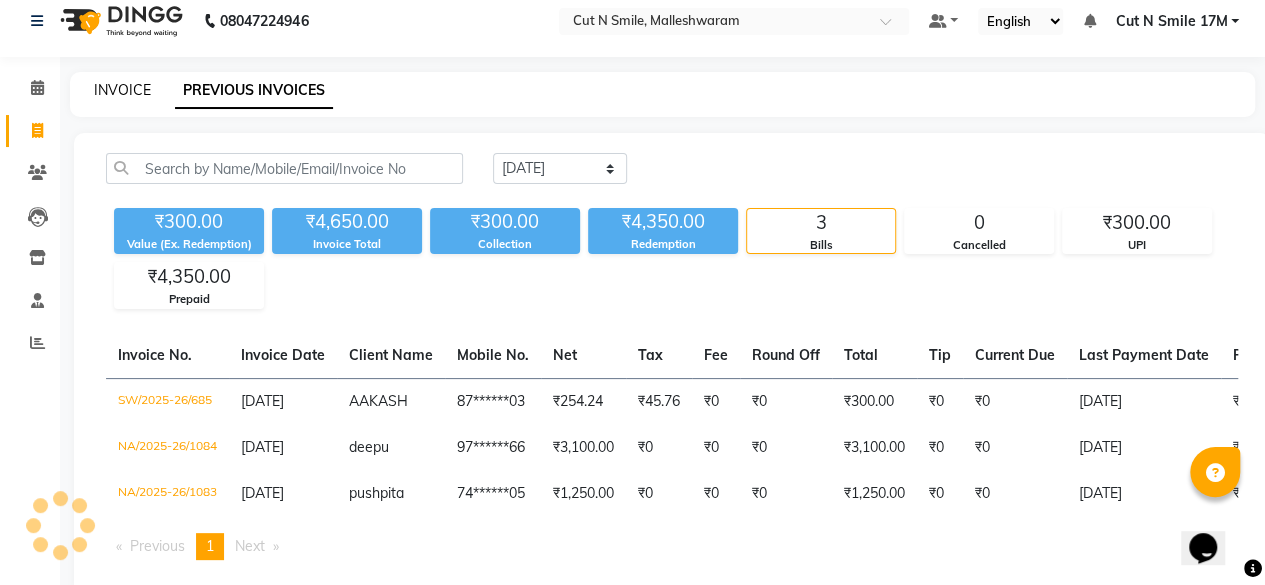 select on "service" 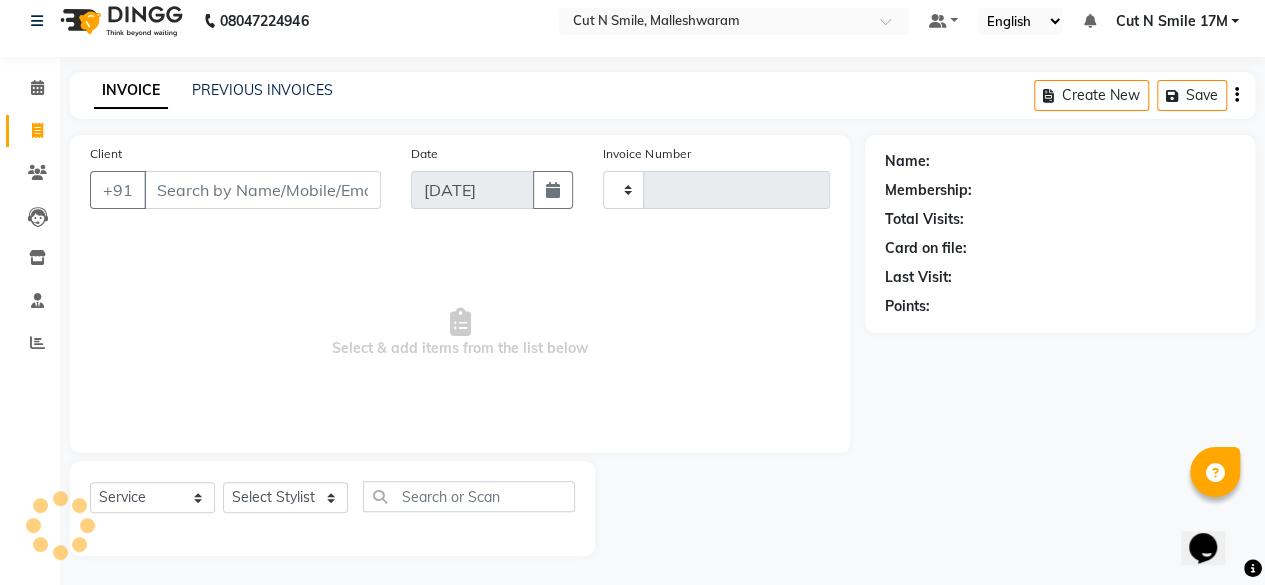 type on "151" 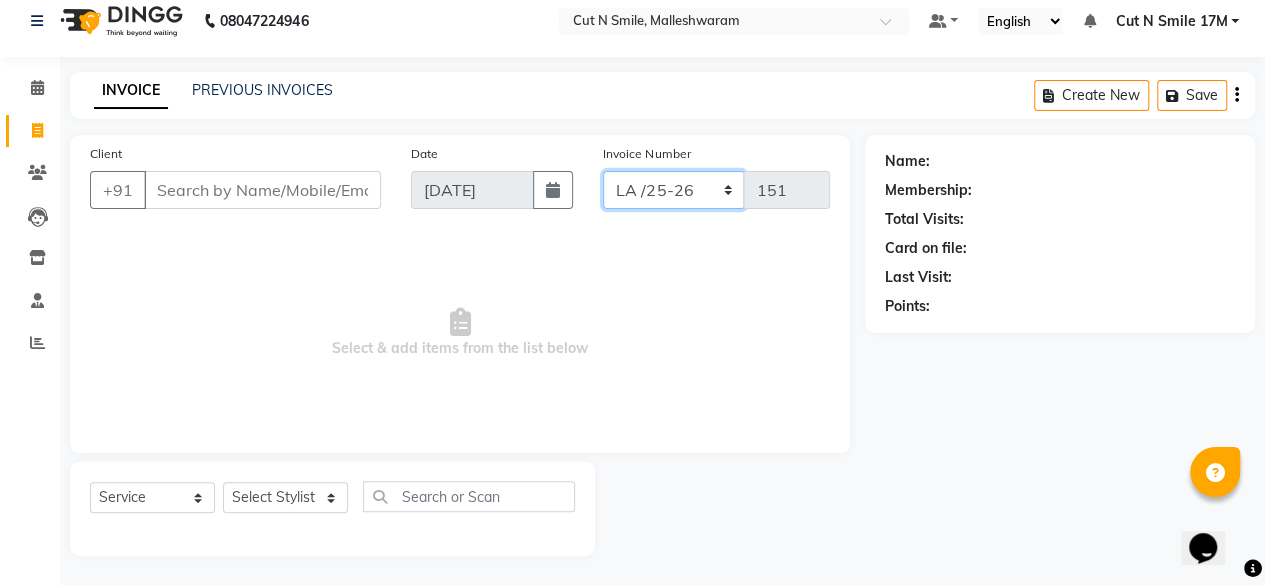 click on "NW/25-26 SW/2025-26 NA/2025-26 VN/25-26 LA /25-26" 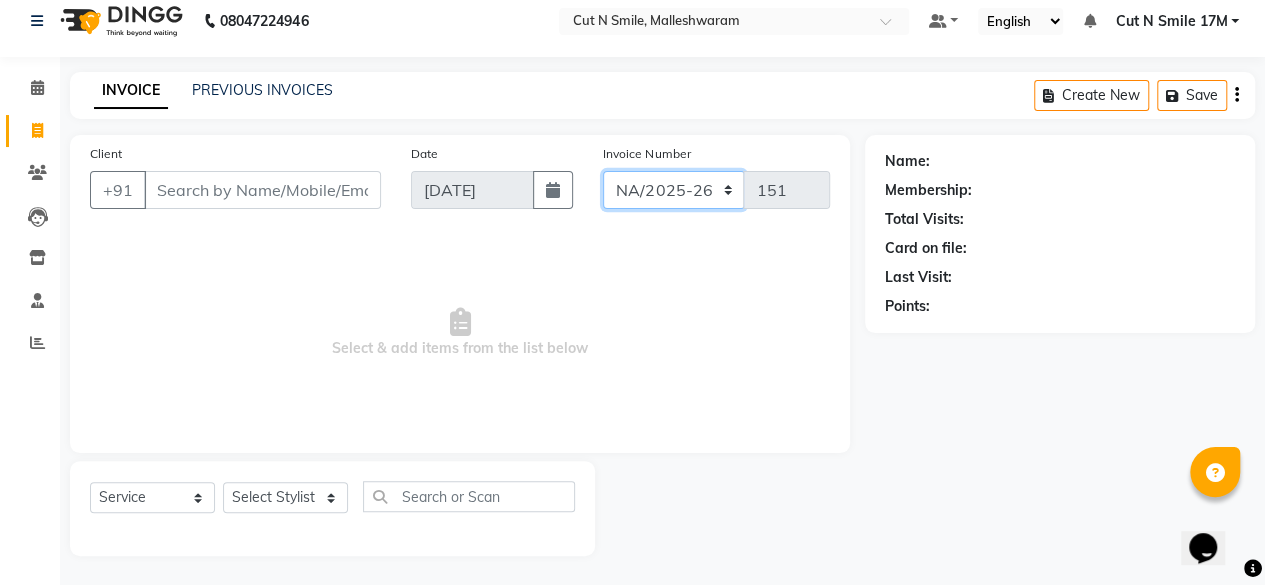 click on "NW/25-26 SW/2025-26 NA/2025-26 VN/25-26 LA /25-26" 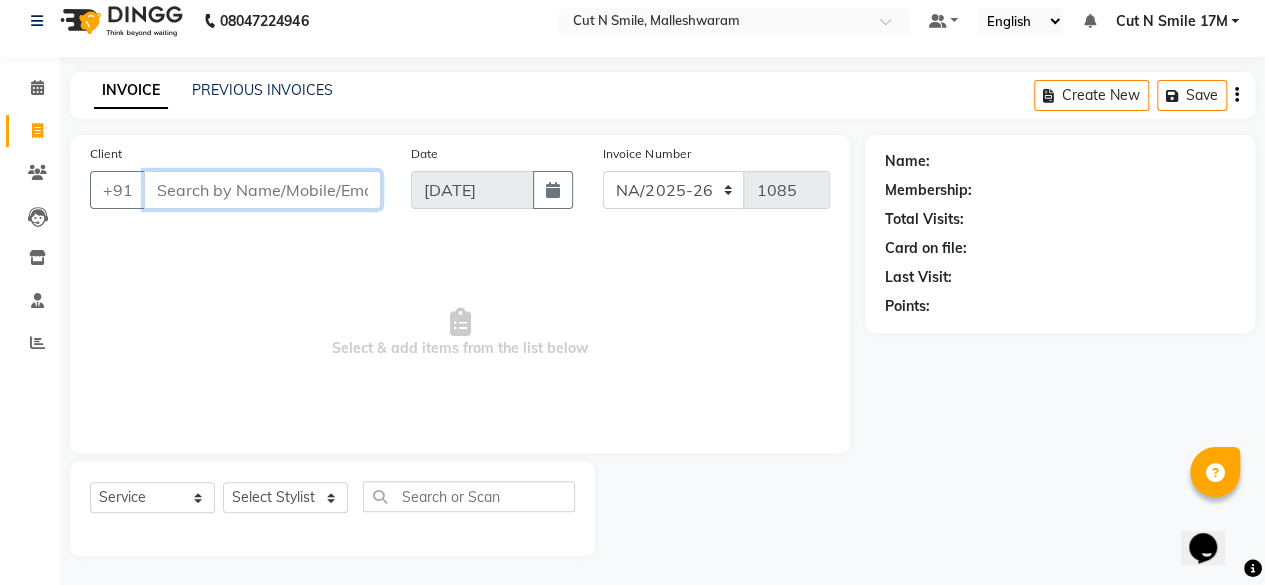click on "Client" at bounding box center (262, 190) 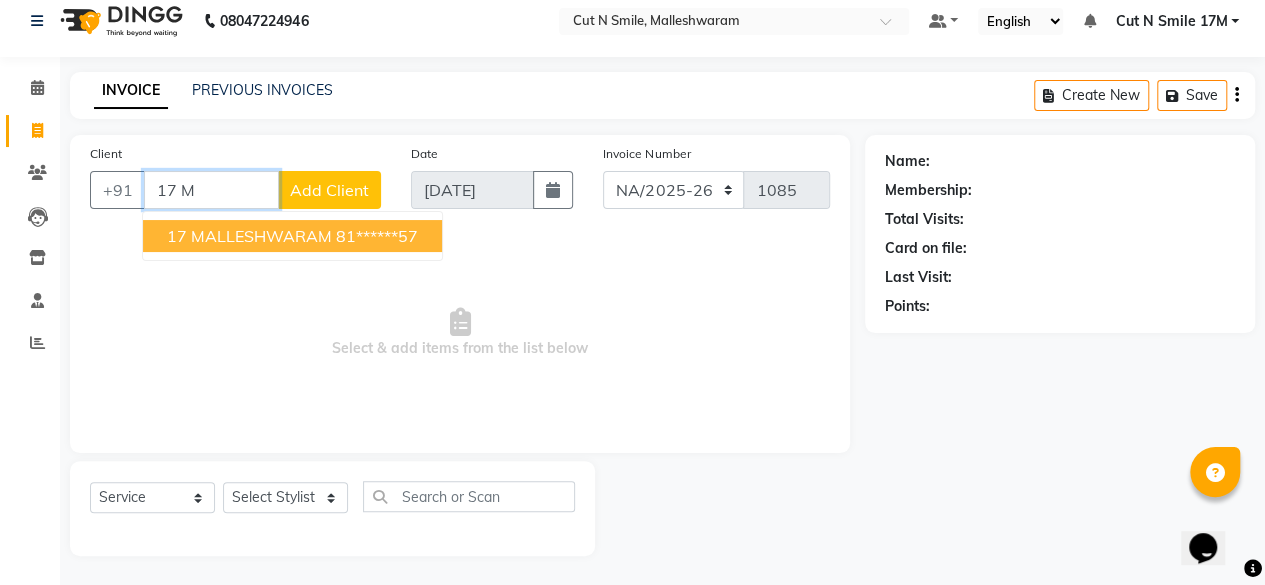 click on "81******57" at bounding box center (377, 236) 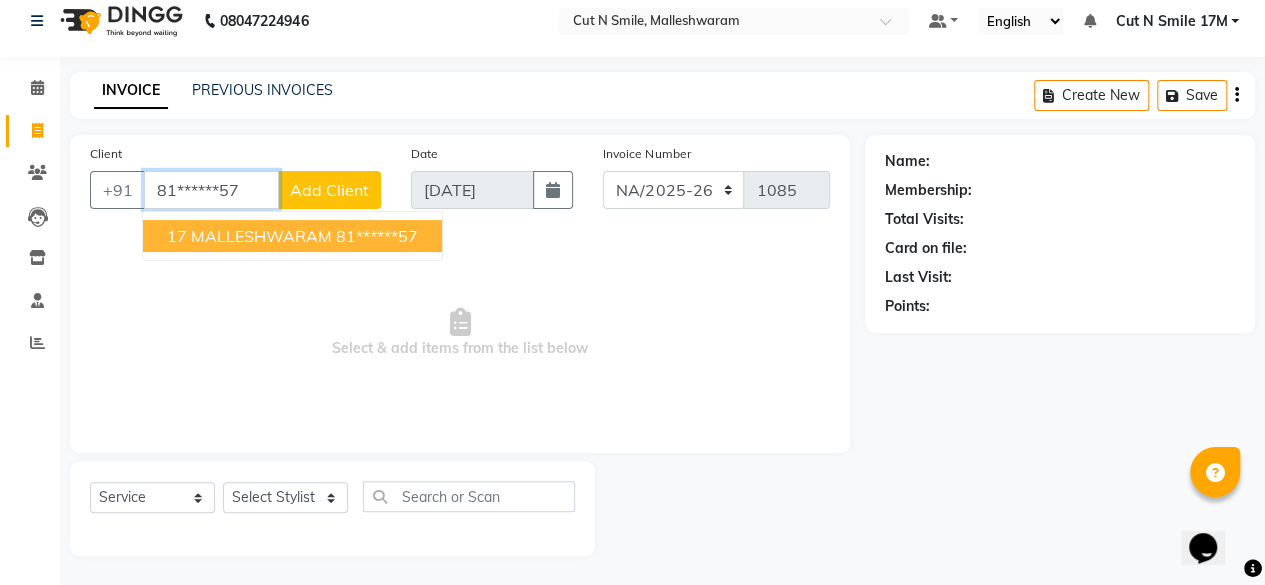 type on "81******57" 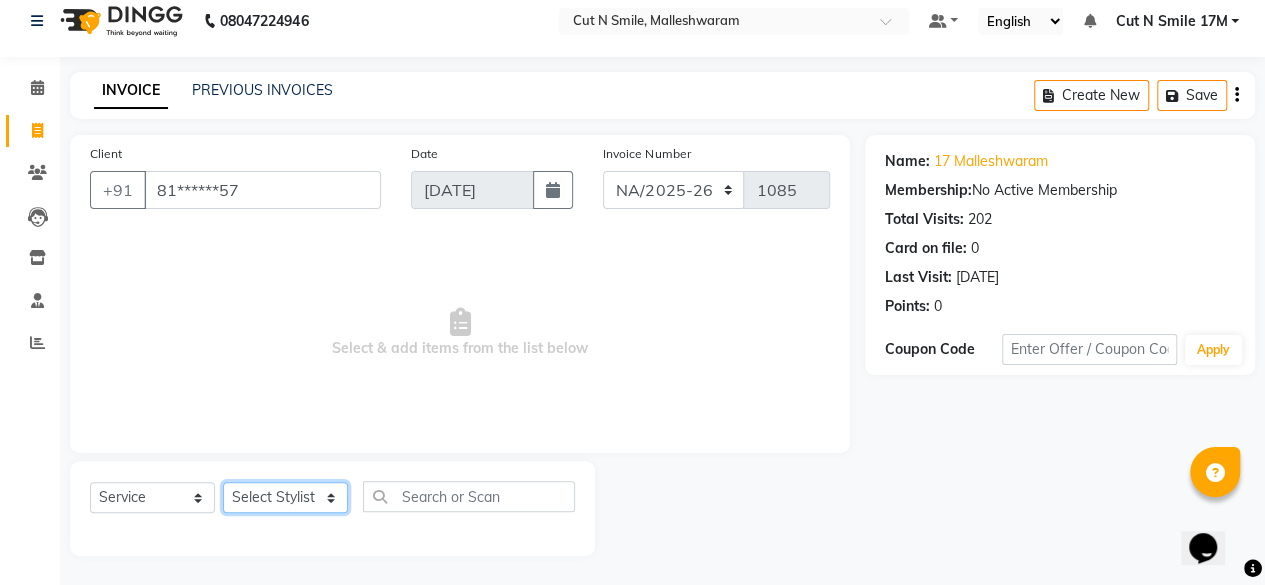 click on "Select Stylist Aarif 17M [PERSON_NAME] 9M Ajim 17M  [PERSON_NAME] 17M Ali ML Alim ML [PERSON_NAME] 17M Armaan 17M Armaan 17O Arshad 17O Asahika ML Babbu ML  Cena 17M Chandrika 9M CNS 17 Malleshwaram CNS 9 Malleshwaram CNS Mahalakshmi Layout Cut N Smile 17O Deena 9M Dharani 17M  Fahim 9M [PERSON_NAME] ML Ganesh 9M Ganga 9M Govind ML [PERSON_NAME] 17M [PERSON_NAME] 17O [PERSON_NAME] 17M Meena ML Mercy ML [PERSON_NAME] 17M [PERSON_NAME] 17M Mosim ML [PERSON_NAME] 9M Nagrathna 9M Naveed 17M Pankaj 17M  Pavan Pavithra 9M Prashanth 9M Raghu 17M Rahil 9M Rajan ML Raju 9M Ranjith 9M Raza Raza 17M Riyaz 17O Sandeep 9M Sangeetha 17M Shakeel 17ML Shakir ML [PERSON_NAME] 17M Sharafath ML Sharanya  Sharanya ML SHubham 17M Sopna ML [PERSON_NAME] 17M Tanjua 9M Teja 17M Tofeek 9M Tulsi 17O Viresh 17M Vishal 17M [PERSON_NAME] 17O  Wasim ML" 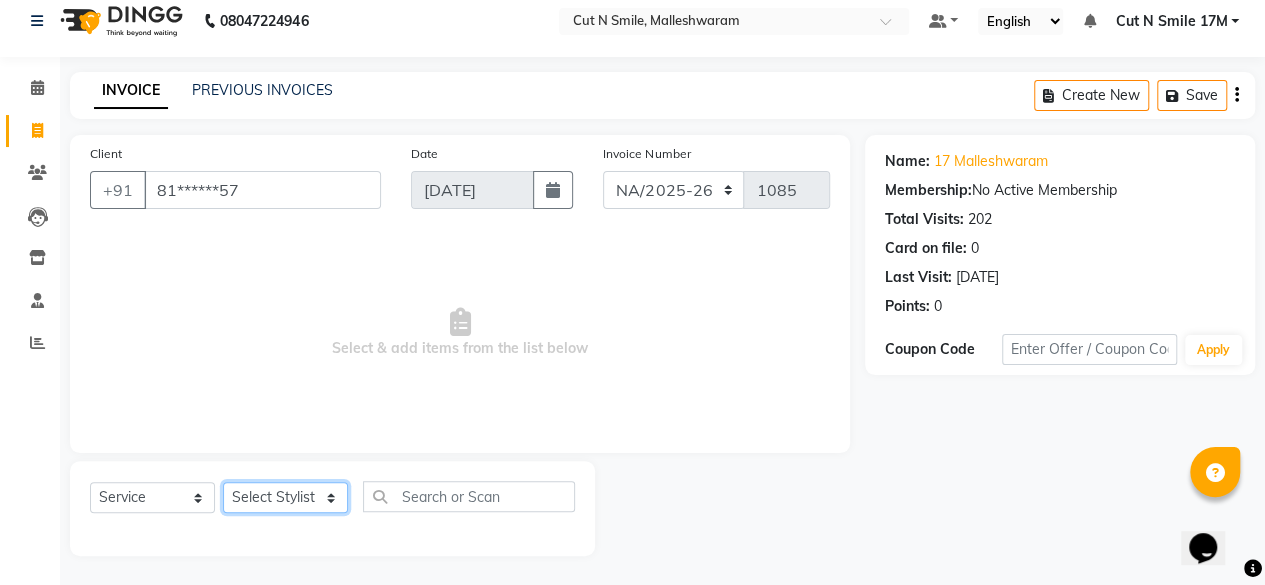 select on "61387" 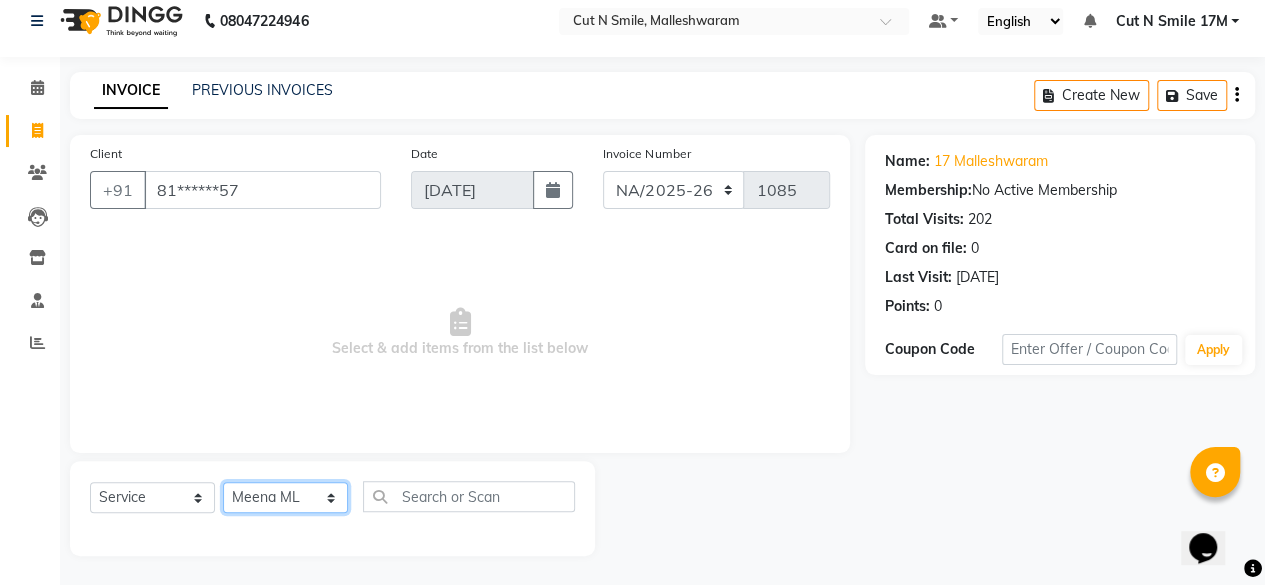 click on "Select Stylist Aarif 17M [PERSON_NAME] 9M Ajim 17M  [PERSON_NAME] 17M Ali ML Alim ML [PERSON_NAME] 17M Armaan 17M Armaan 17O Arshad 17O Asahika ML Babbu ML  Cena 17M Chandrika 9M CNS 17 Malleshwaram CNS 9 Malleshwaram CNS Mahalakshmi Layout Cut N Smile 17O Deena 9M Dharani 17M  Fahim 9M [PERSON_NAME] ML Ganesh 9M Ganga 9M Govind ML [PERSON_NAME] 17M [PERSON_NAME] 17O [PERSON_NAME] 17M Meena ML Mercy ML [PERSON_NAME] 17M [PERSON_NAME] 17M Mosim ML [PERSON_NAME] 9M Nagrathna 9M Naveed 17M Pankaj 17M  Pavan Pavithra 9M Prashanth 9M Raghu 17M Rahil 9M Rajan ML Raju 9M Ranjith 9M Raza Raza 17M Riyaz 17O Sandeep 9M Sangeetha 17M Shakeel 17ML Shakir ML [PERSON_NAME] 17M Sharafath ML Sharanya  Sharanya ML SHubham 17M Sopna ML [PERSON_NAME] 17M Tanjua 9M Teja 17M Tofeek 9M Tulsi 17O Viresh 17M Vishal 17M [PERSON_NAME] 17O  Wasim ML" 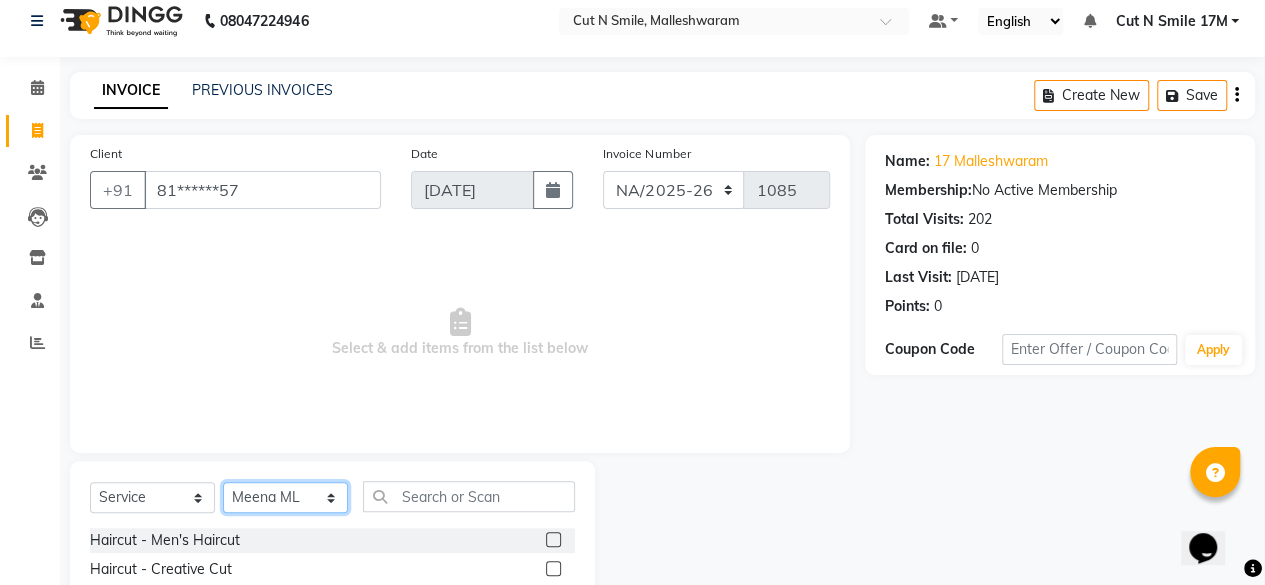 scroll, scrollTop: 215, scrollLeft: 0, axis: vertical 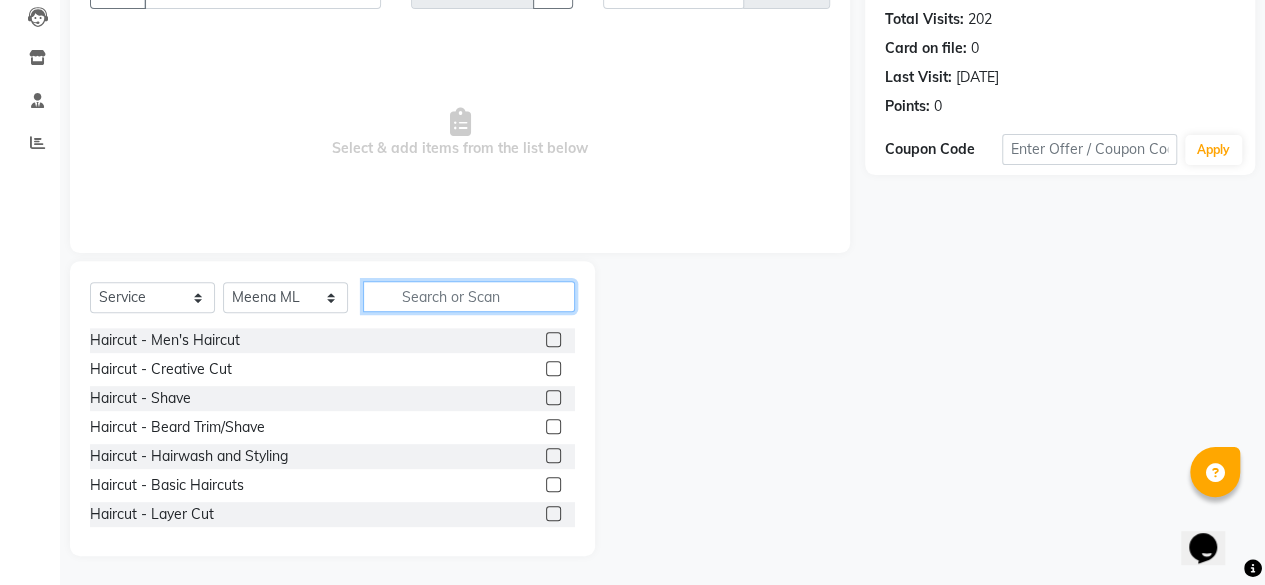click 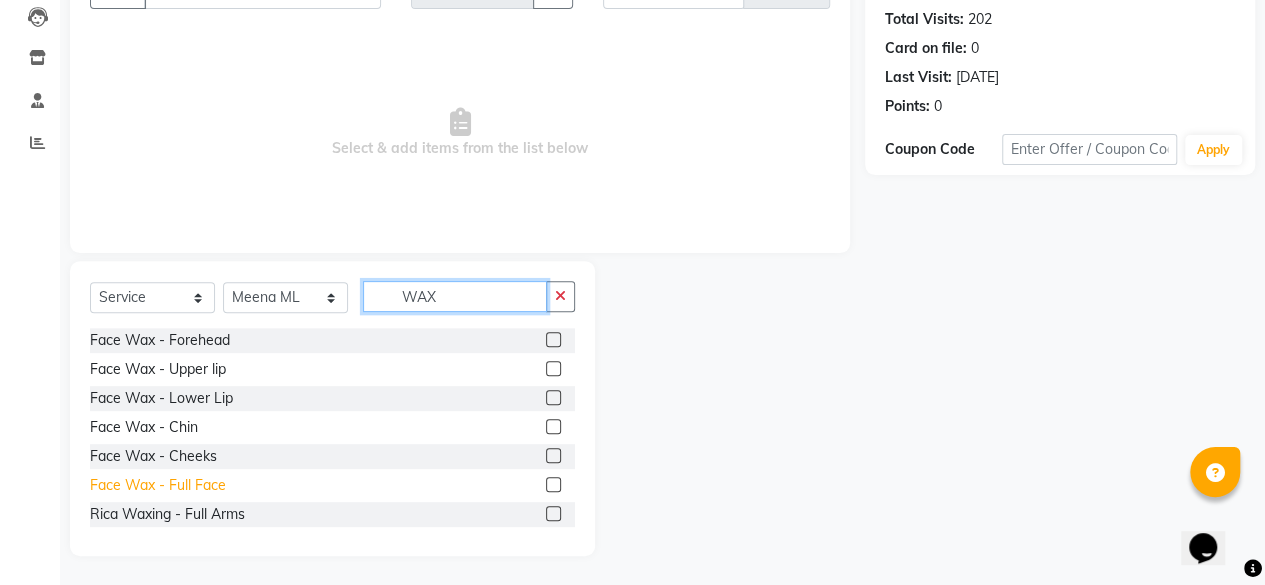 type on "WAX" 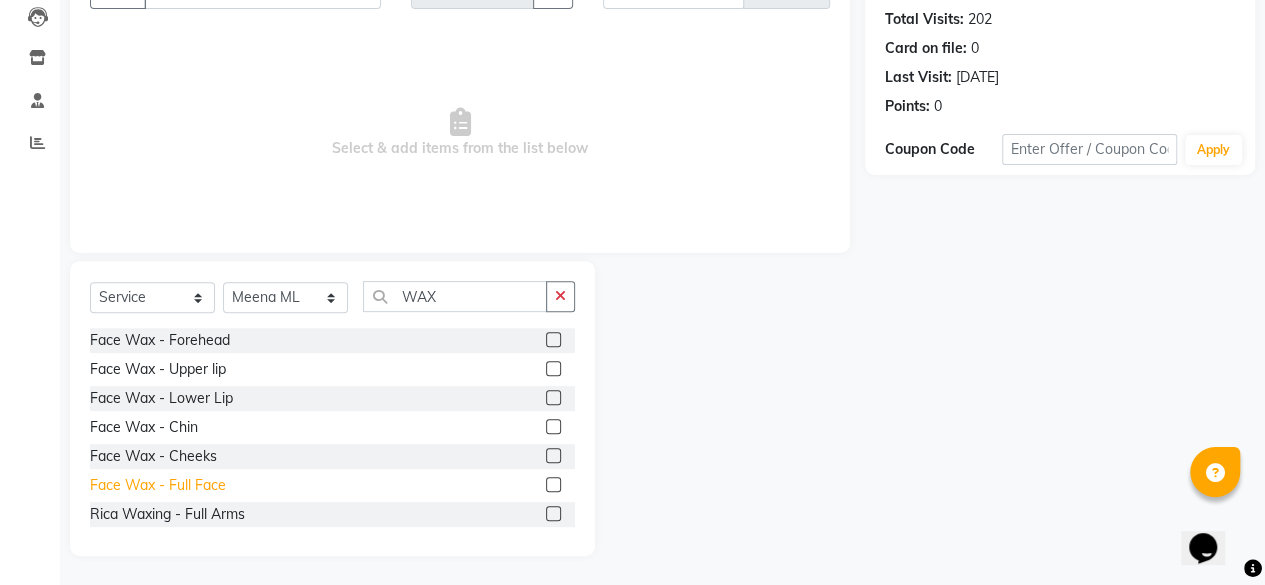 click on "Face Wax  - Full Face" 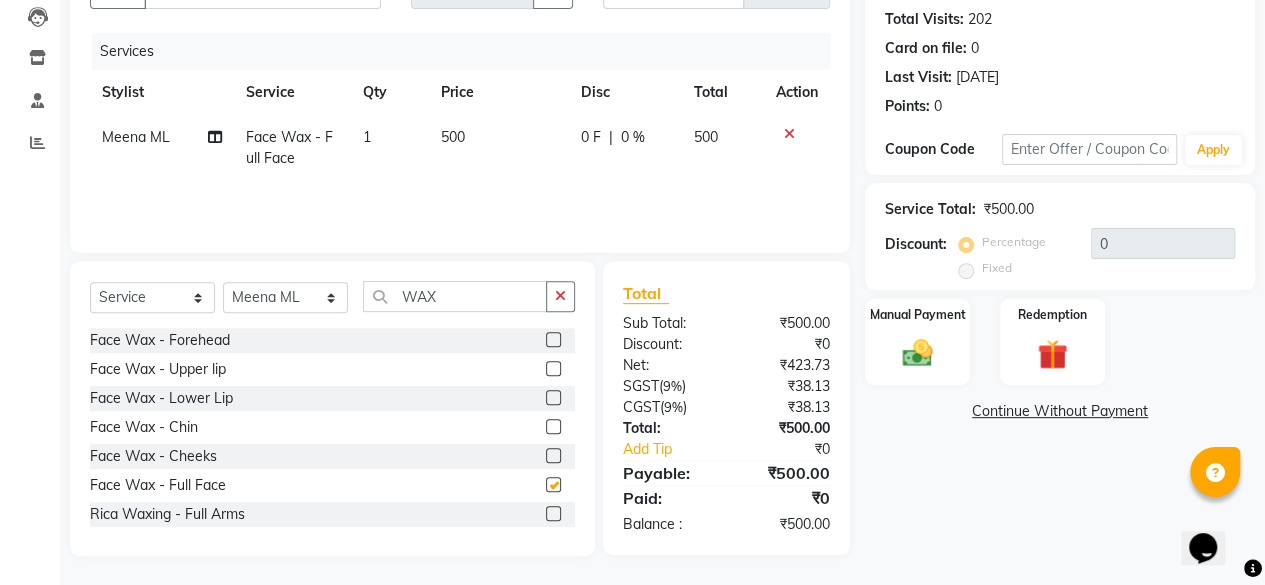 checkbox on "false" 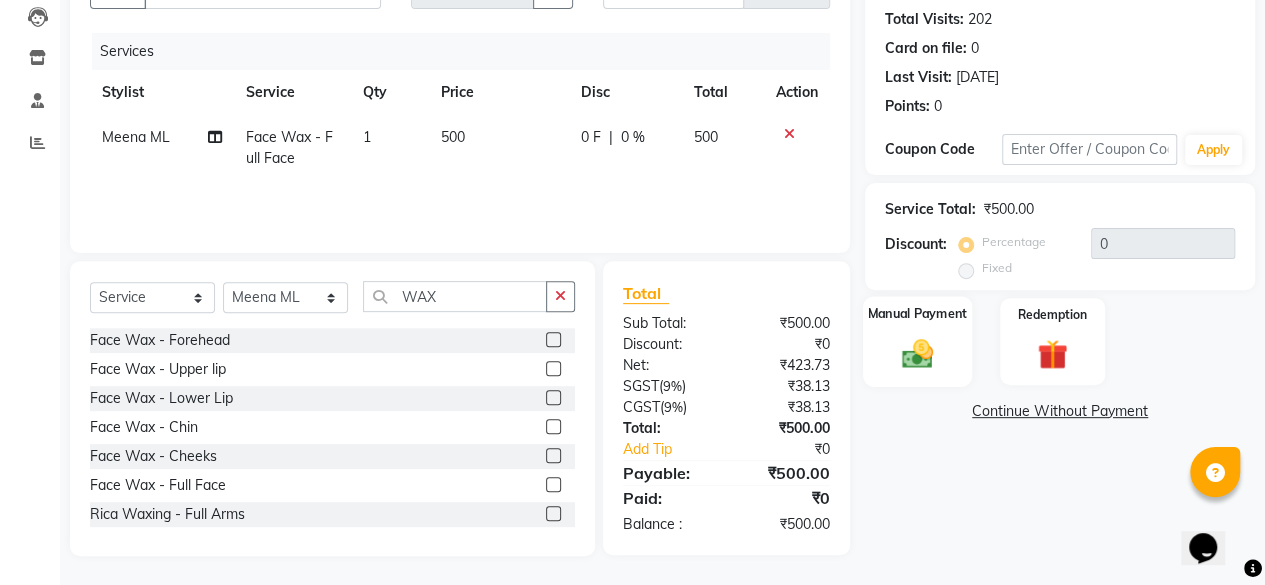 click 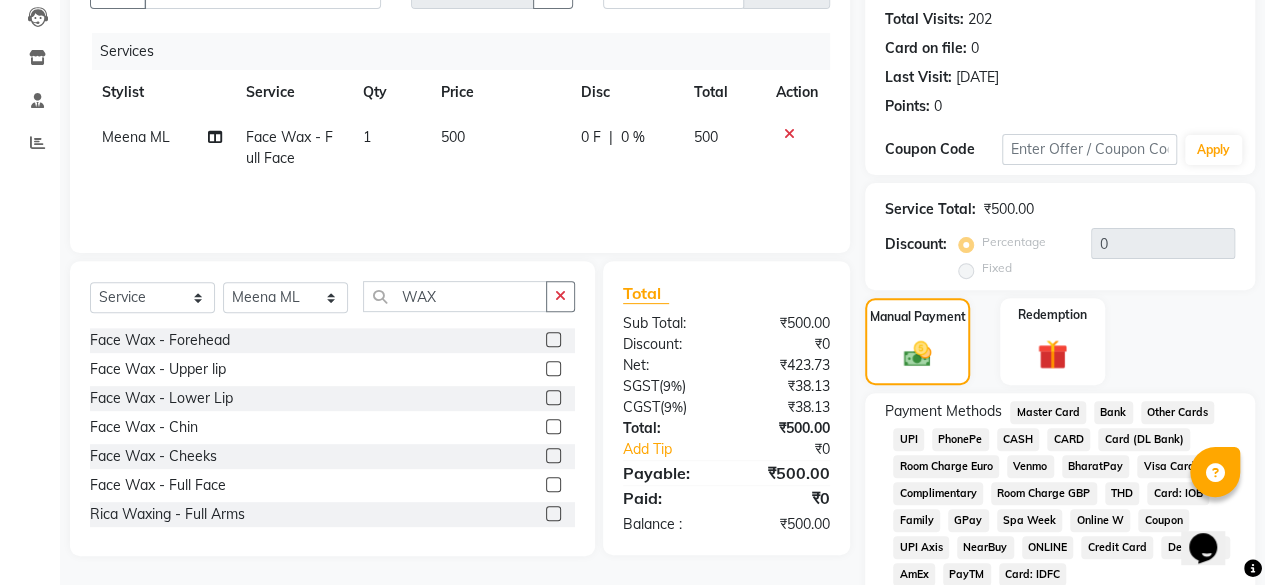 click on "UPI" 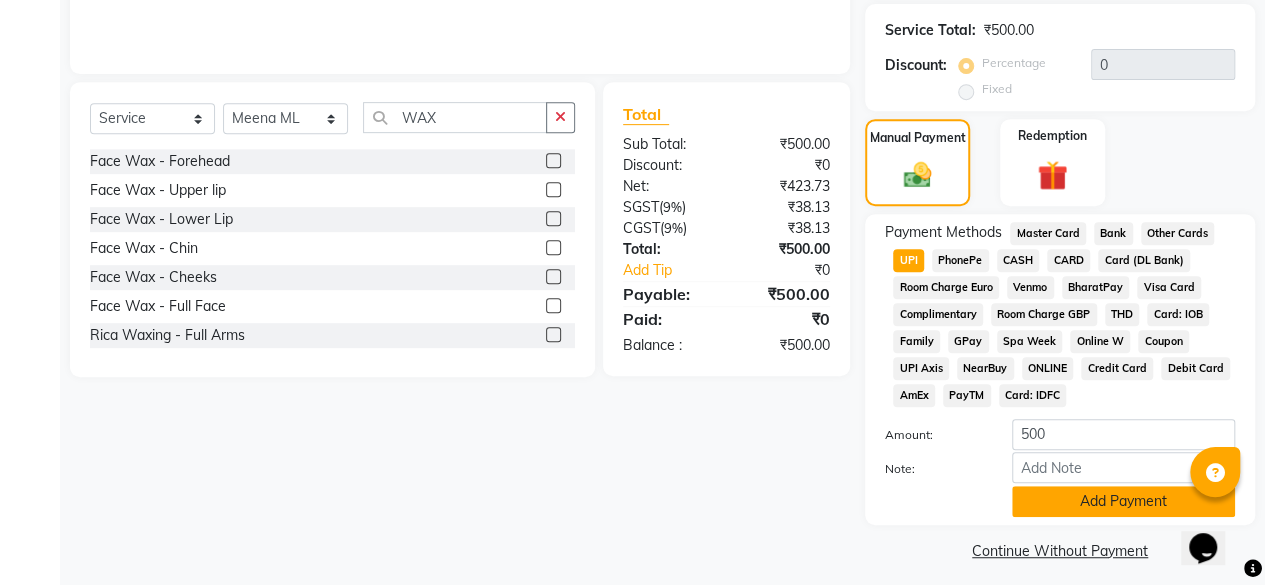 scroll, scrollTop: 405, scrollLeft: 0, axis: vertical 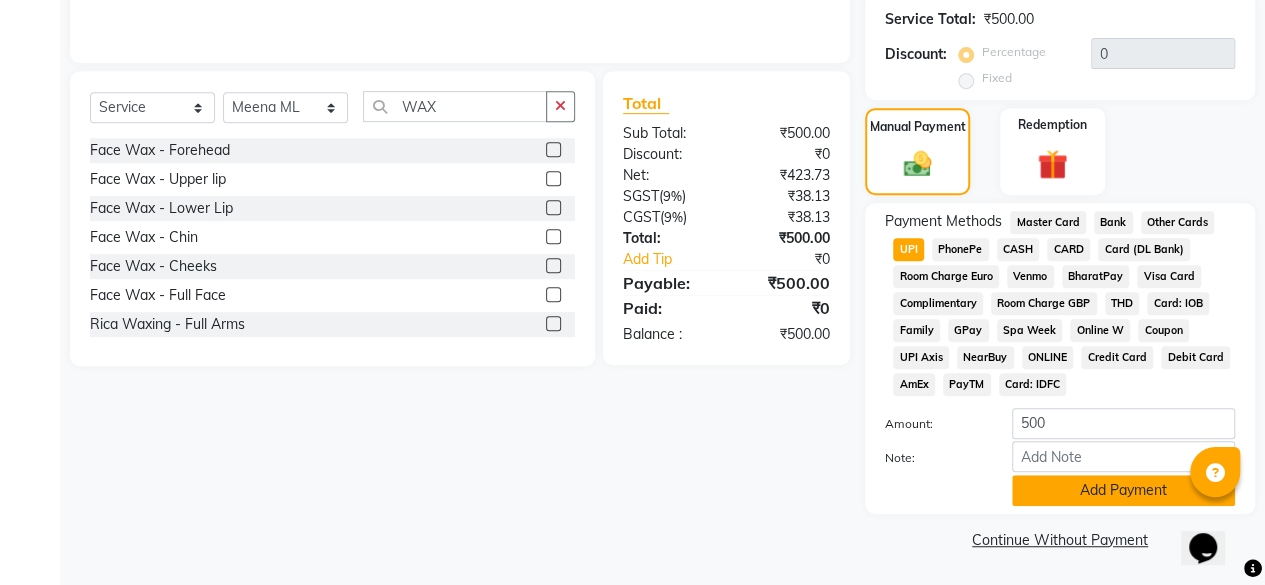 click on "Add Payment" 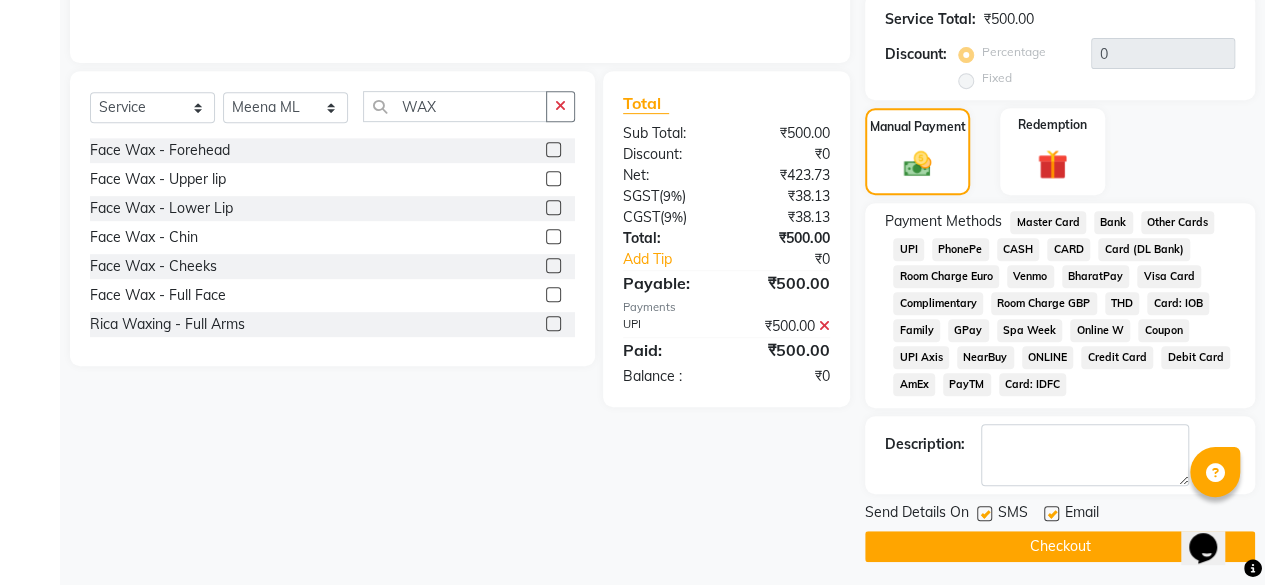 click on "Checkout" 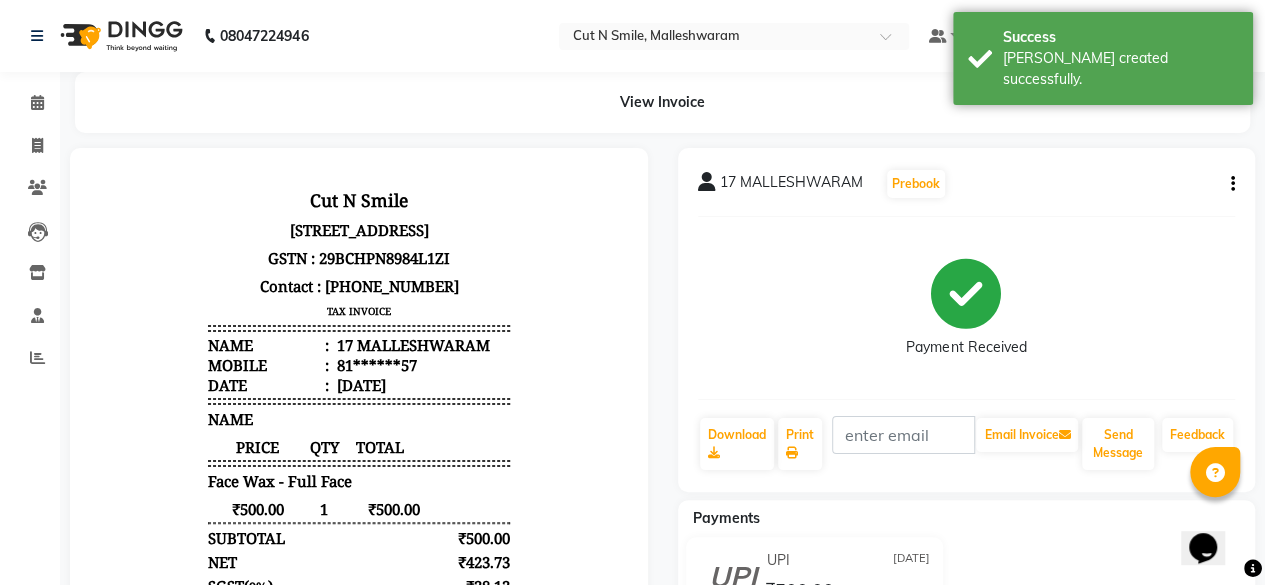 scroll, scrollTop: 0, scrollLeft: 0, axis: both 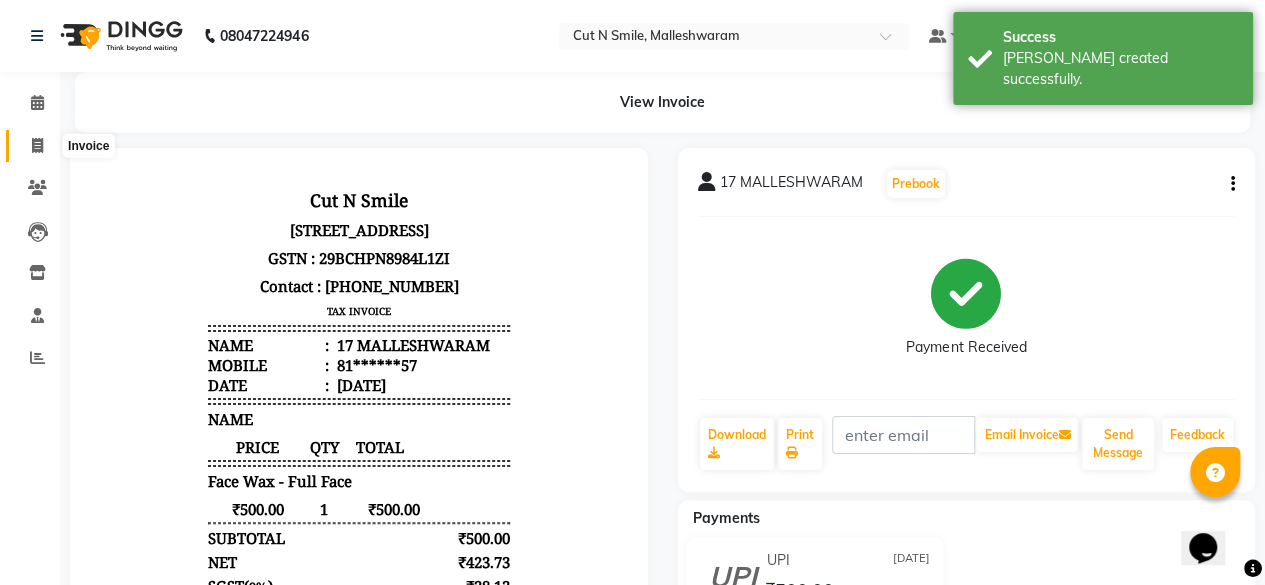 click 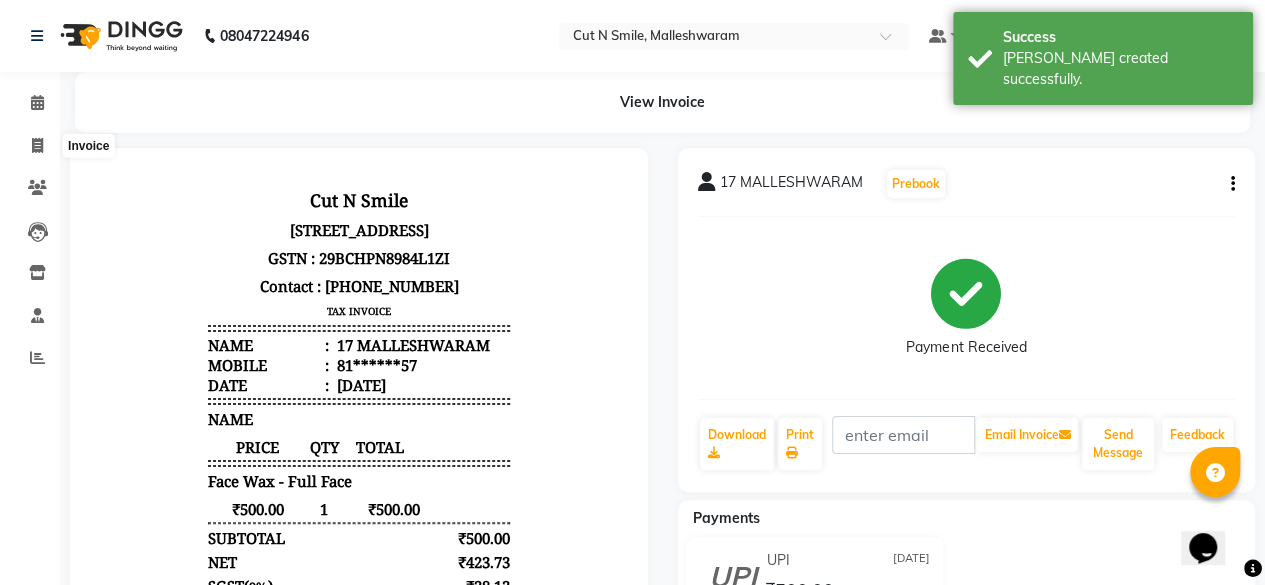 select on "service" 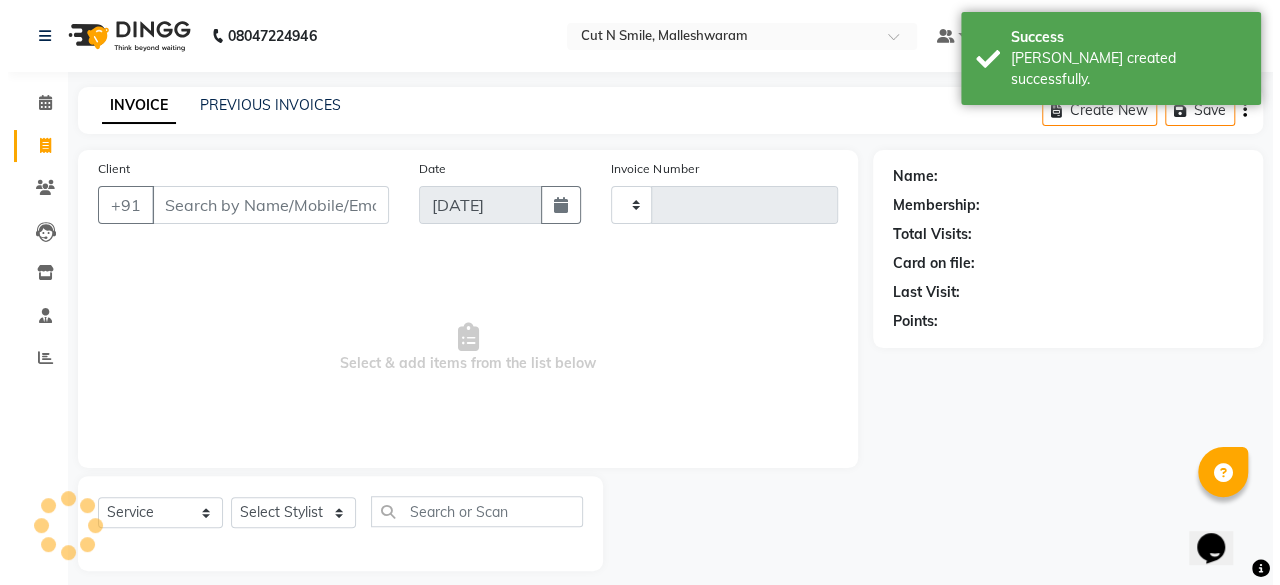 scroll, scrollTop: 15, scrollLeft: 0, axis: vertical 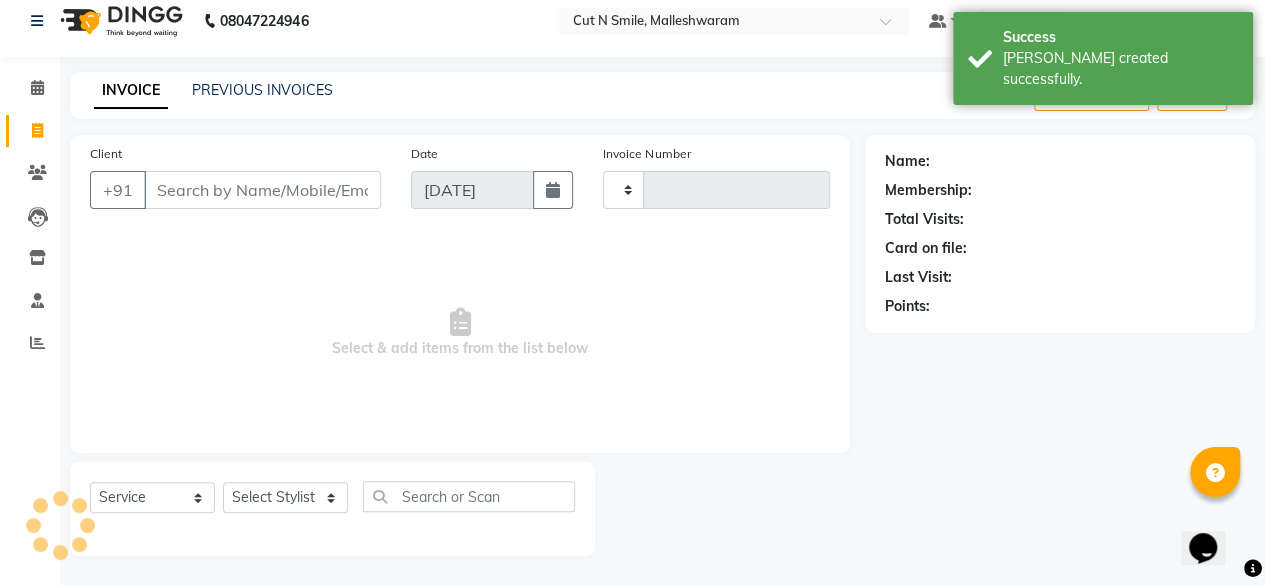 type on "151" 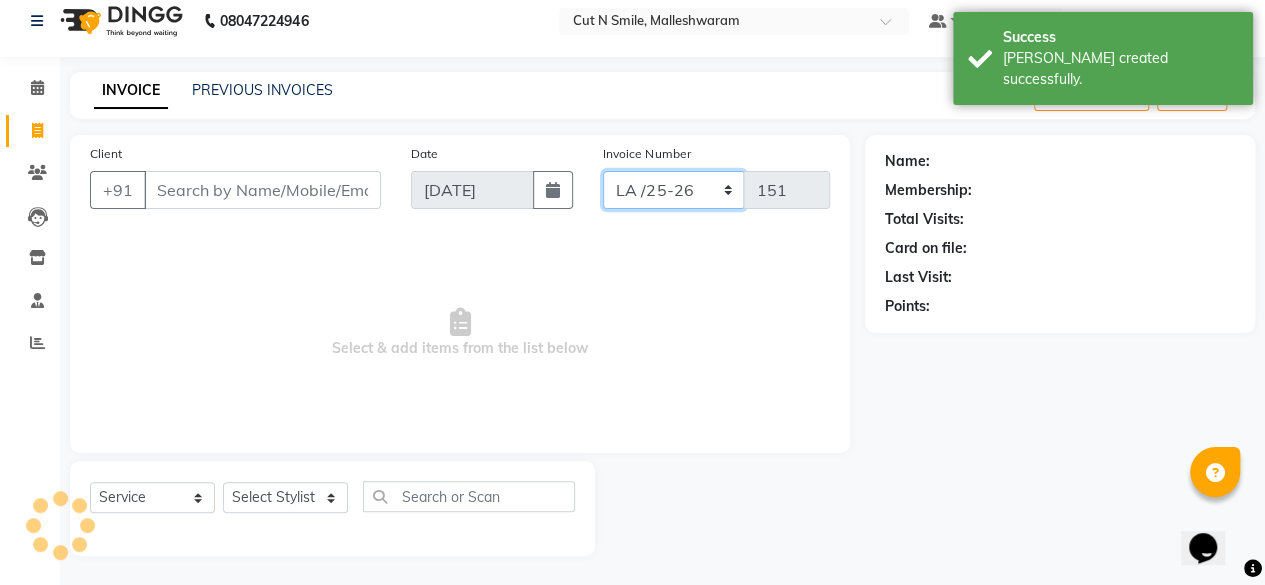 click on "NW/25-26 SW/2025-26 NA/2025-26 VN/25-26 LA /25-26" 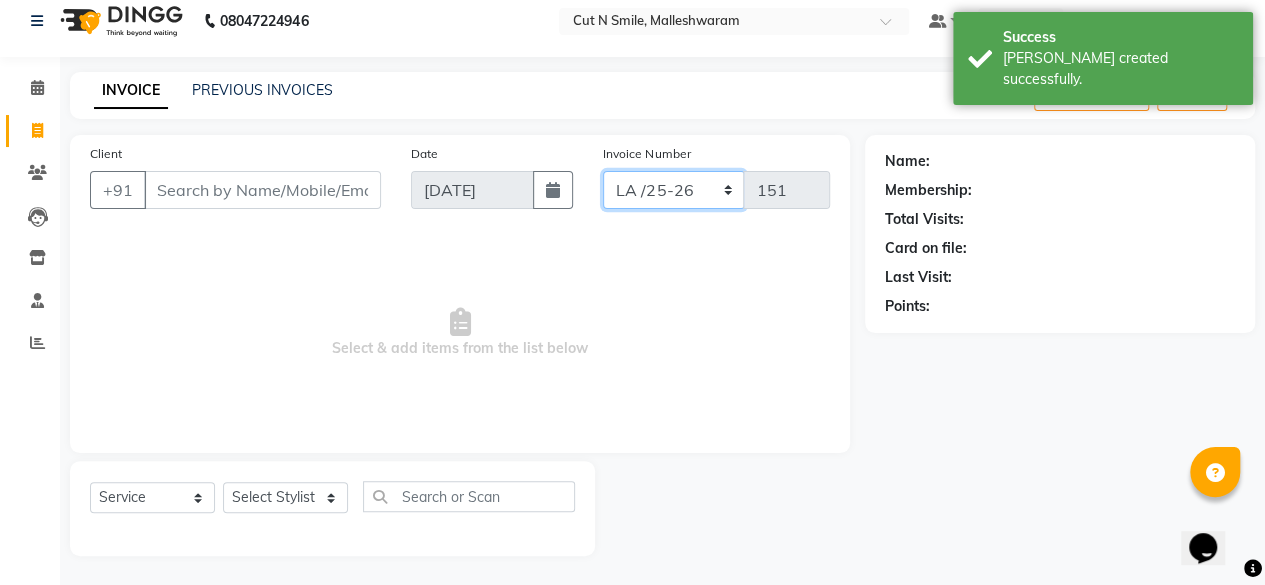 select on "7225" 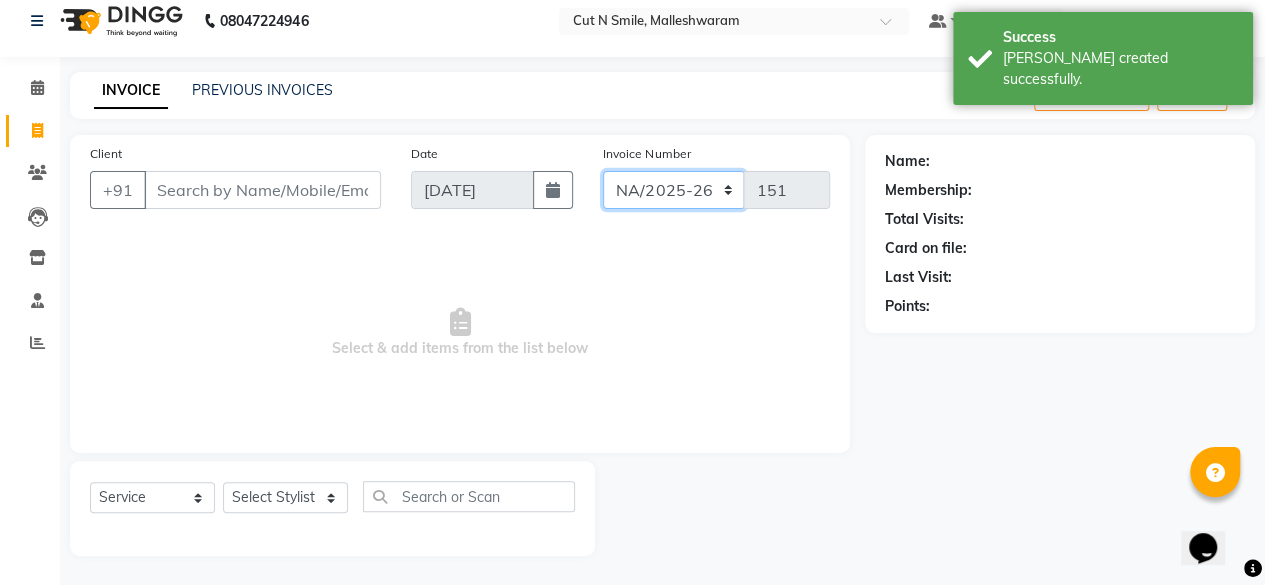 click on "NW/25-26 SW/2025-26 NA/2025-26 VN/25-26 LA /25-26" 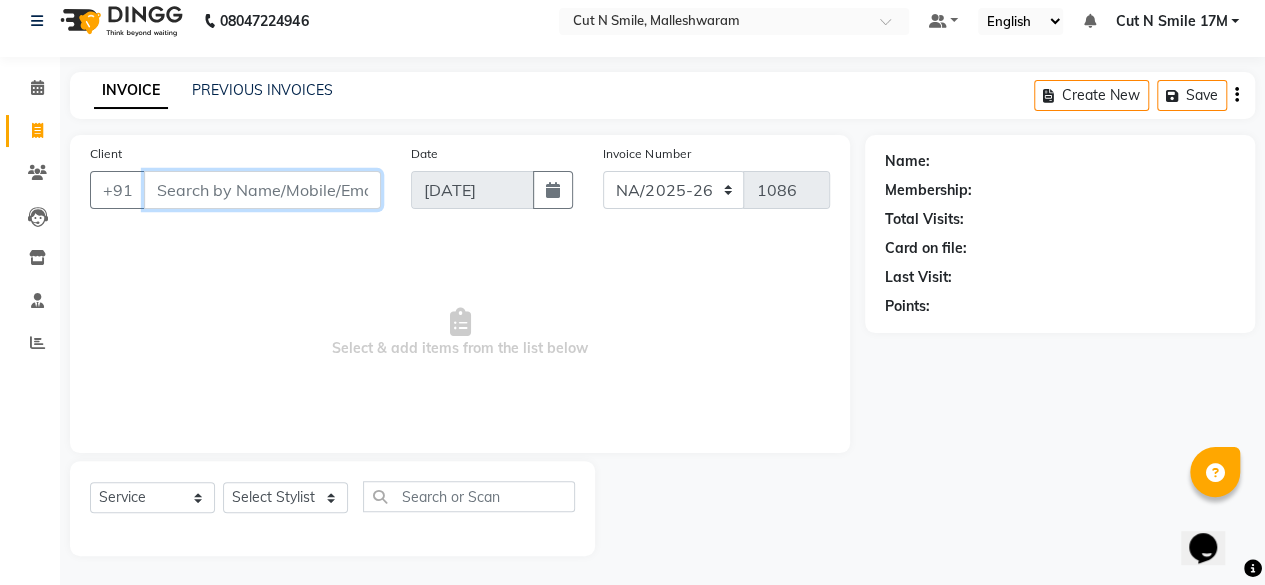 click on "Client" at bounding box center (262, 190) 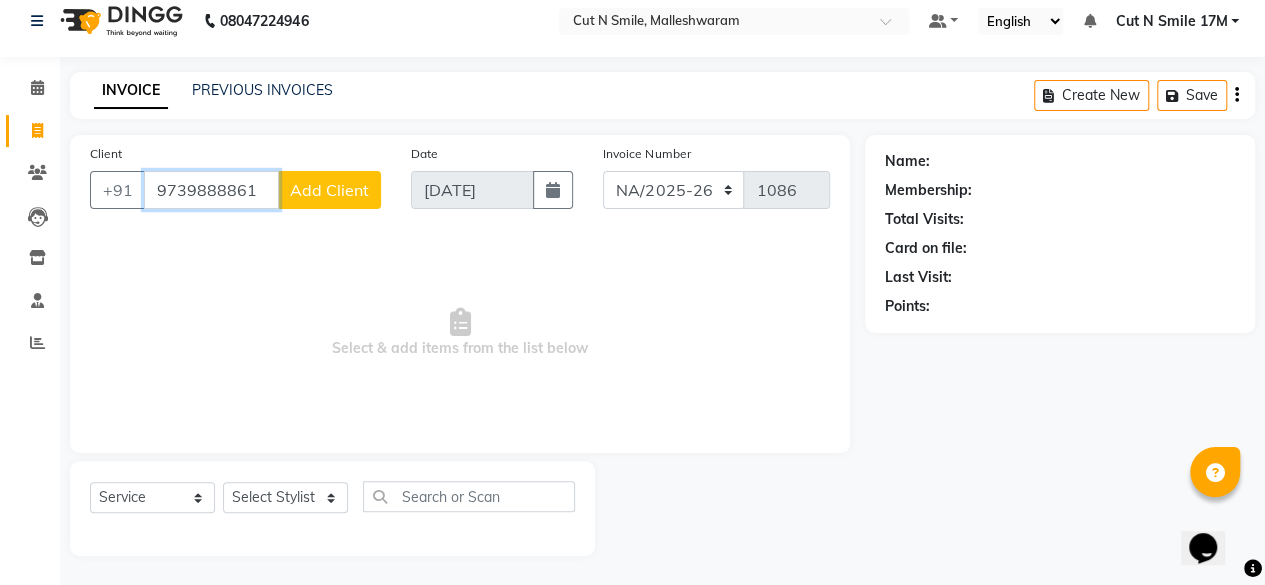type on "9739888861" 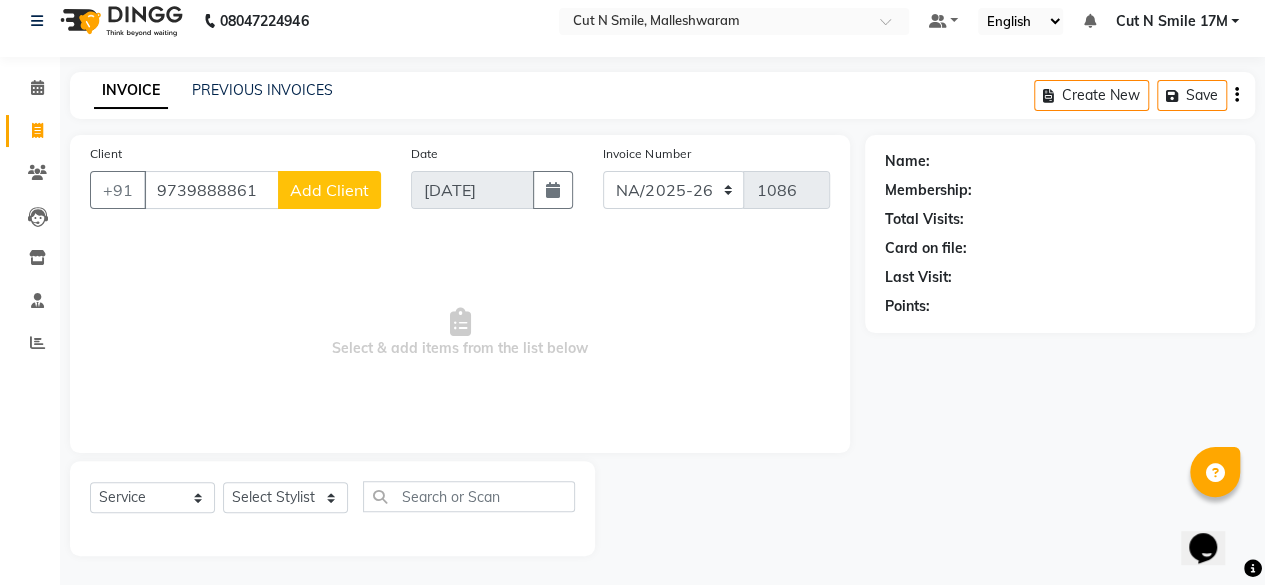 click on "Add Client" 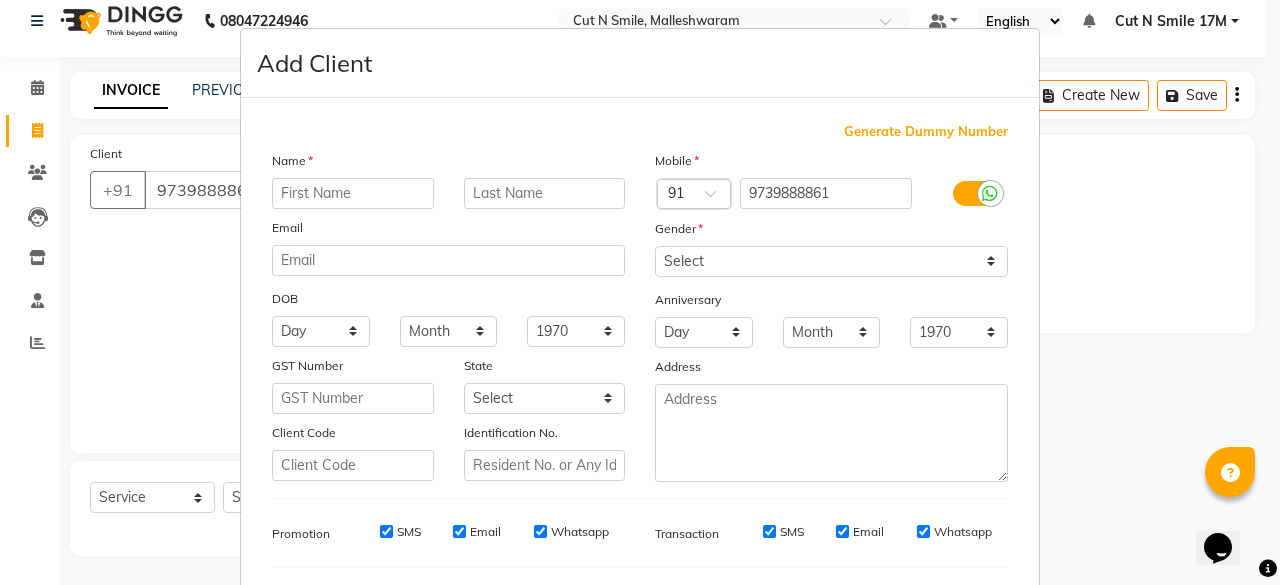 click at bounding box center (353, 193) 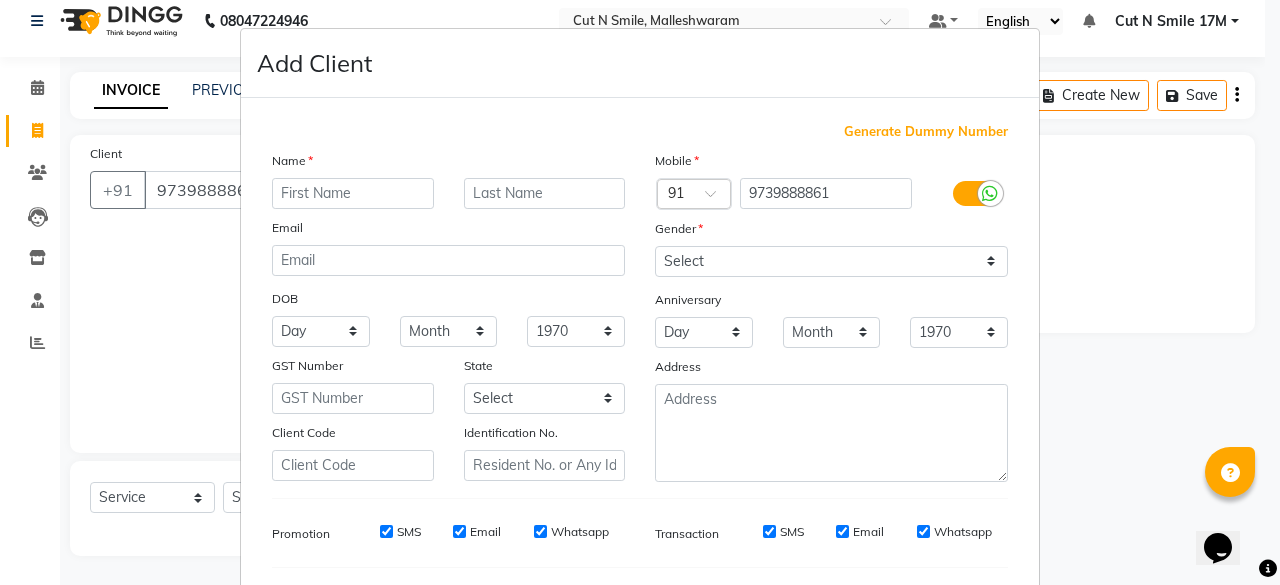 type on "V" 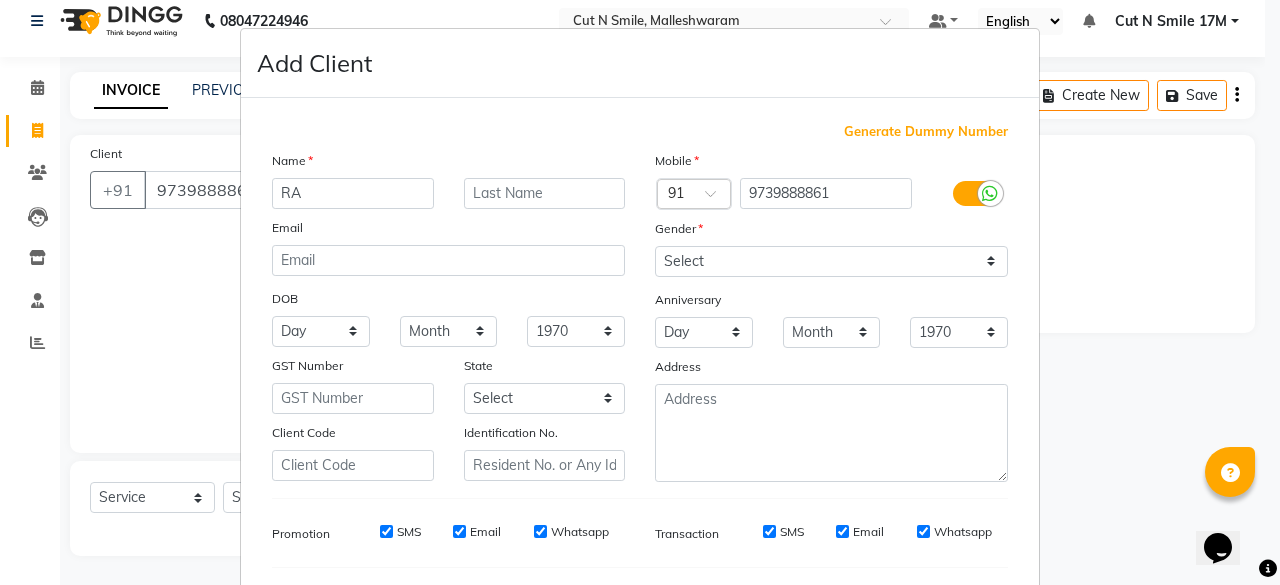 type on "R" 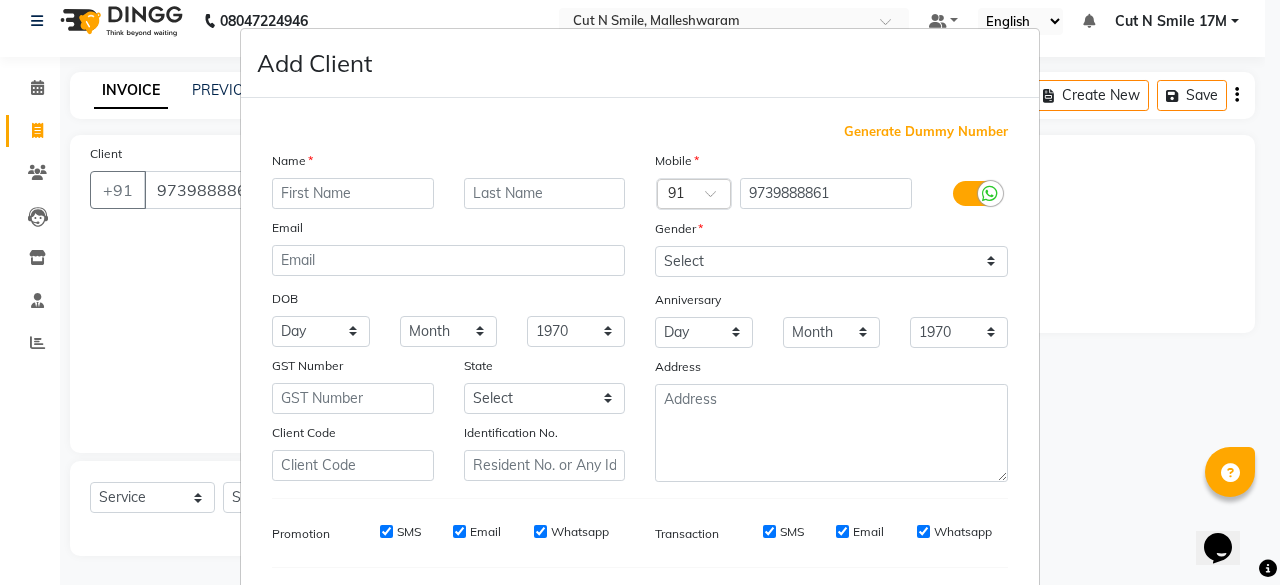 click on "Add Client Generate Dummy Number Name Email DOB Day 01 02 03 04 05 06 07 08 09 10 11 12 13 14 15 16 17 18 19 20 21 22 23 24 25 26 27 28 29 30 31 Month January February March April May June July August September October November [DATE] 1941 1942 1943 1944 1945 1946 1947 1948 1949 1950 1951 1952 1953 1954 1955 1956 1957 1958 1959 1960 1961 1962 1963 1964 1965 1966 1967 1968 1969 1970 1971 1972 1973 1974 1975 1976 1977 1978 1979 1980 1981 1982 1983 1984 1985 1986 1987 1988 1989 1990 1991 1992 1993 1994 1995 1996 1997 1998 1999 2000 2001 2002 2003 2004 2005 2006 2007 2008 2009 2010 2011 2012 2013 2014 2015 2016 2017 2018 2019 2020 2021 2022 2023 2024 GST Number State Select [GEOGRAPHIC_DATA] [GEOGRAPHIC_DATA] [GEOGRAPHIC_DATA] [GEOGRAPHIC_DATA] [GEOGRAPHIC_DATA] [GEOGRAPHIC_DATA] [GEOGRAPHIC_DATA] [GEOGRAPHIC_DATA] and [GEOGRAPHIC_DATA] [GEOGRAPHIC_DATA] [GEOGRAPHIC_DATA] [GEOGRAPHIC_DATA] [GEOGRAPHIC_DATA] [GEOGRAPHIC_DATA] [GEOGRAPHIC_DATA] [GEOGRAPHIC_DATA] [GEOGRAPHIC_DATA] [GEOGRAPHIC_DATA] [GEOGRAPHIC_DATA] [GEOGRAPHIC_DATA] [GEOGRAPHIC_DATA] [GEOGRAPHIC_DATA] [GEOGRAPHIC_DATA] [GEOGRAPHIC_DATA] [GEOGRAPHIC_DATA] [GEOGRAPHIC_DATA] [GEOGRAPHIC_DATA] [GEOGRAPHIC_DATA] [GEOGRAPHIC_DATA] [GEOGRAPHIC_DATA] [GEOGRAPHIC_DATA]" at bounding box center (640, 292) 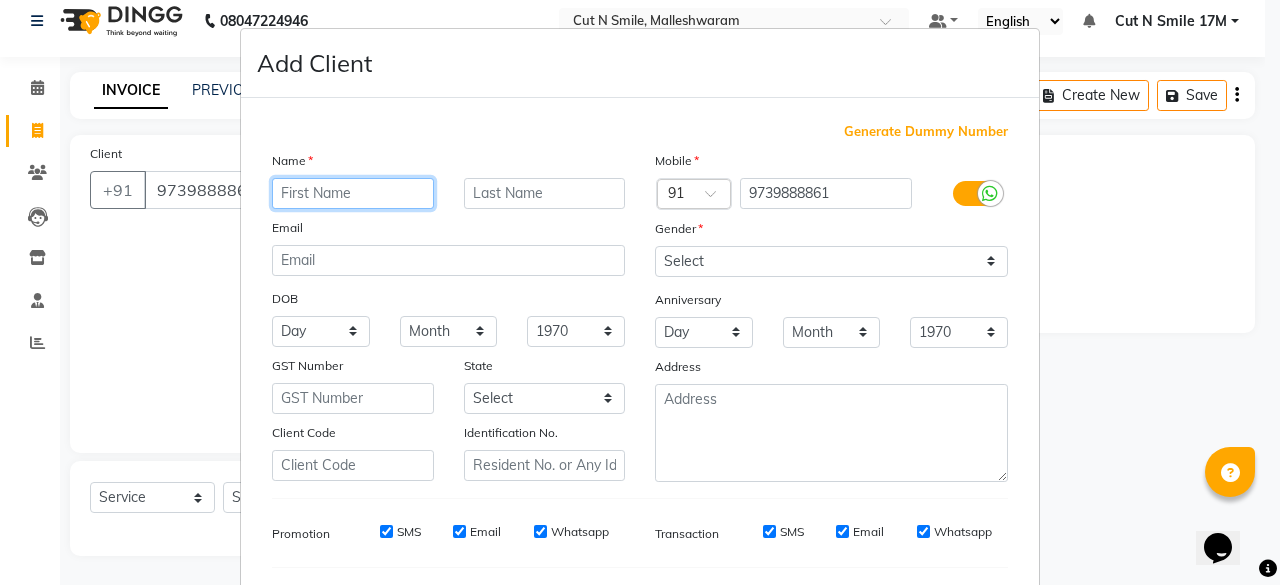 click at bounding box center [353, 193] 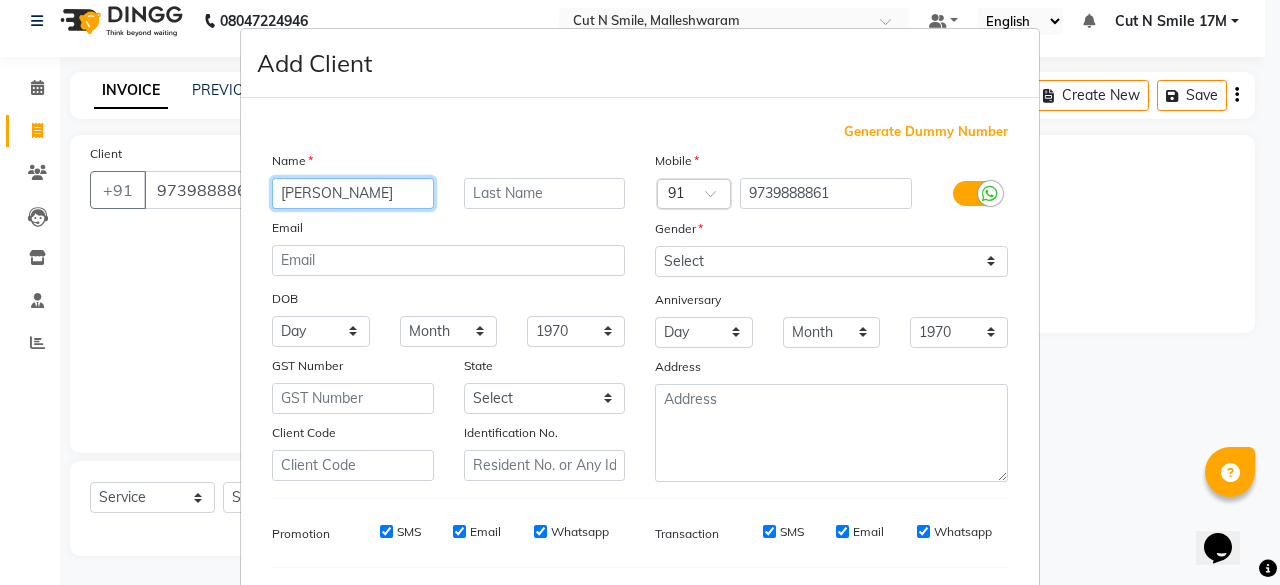 type on "[PERSON_NAME]" 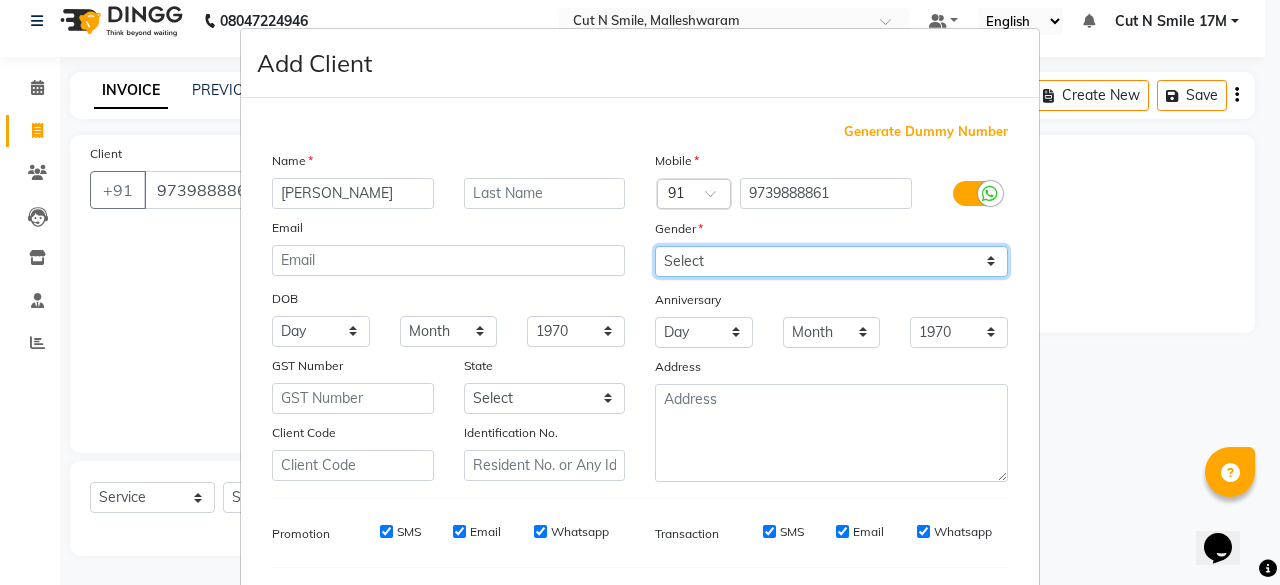 click on "Select [DEMOGRAPHIC_DATA] [DEMOGRAPHIC_DATA] Other Prefer Not To Say" at bounding box center (831, 261) 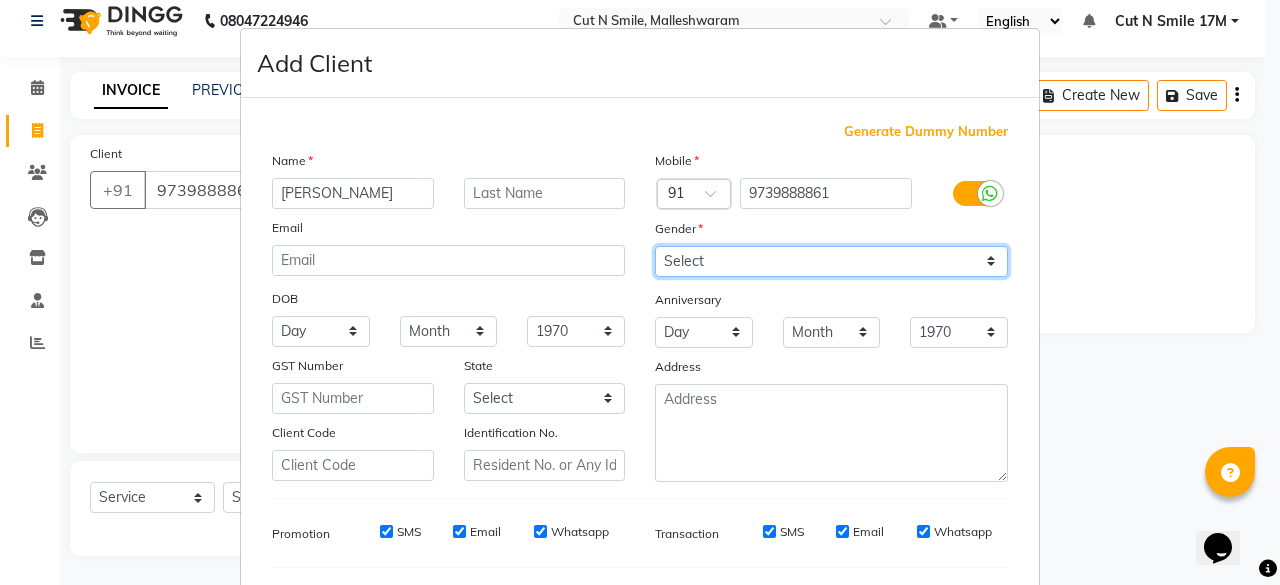 select on "[DEMOGRAPHIC_DATA]" 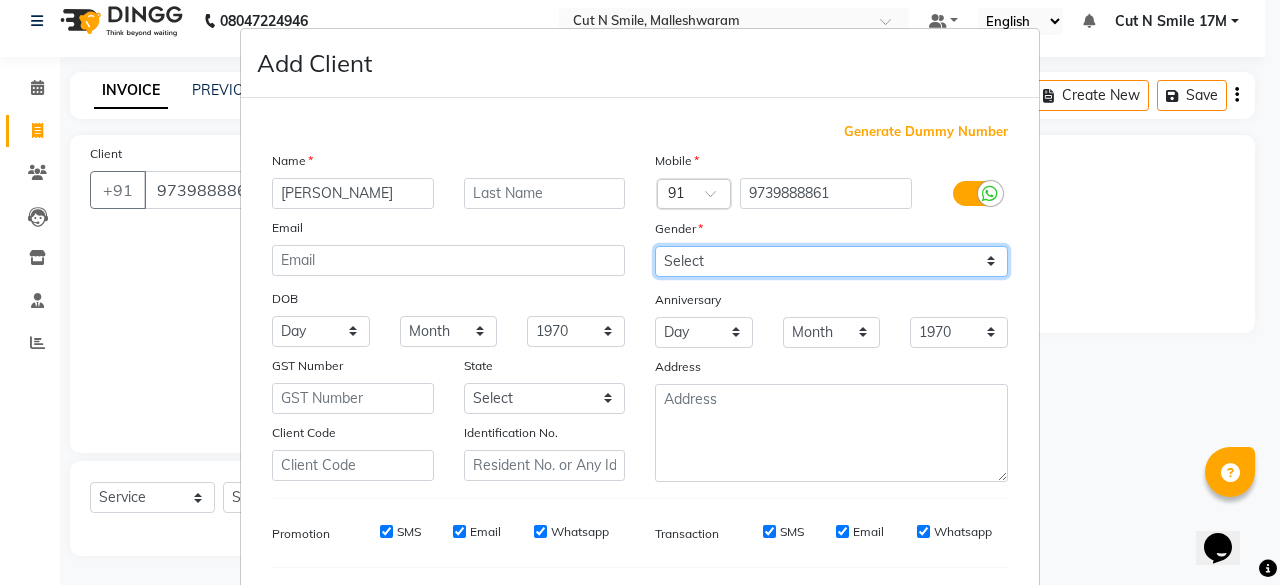 click on "Select [DEMOGRAPHIC_DATA] [DEMOGRAPHIC_DATA] Other Prefer Not To Say" at bounding box center (831, 261) 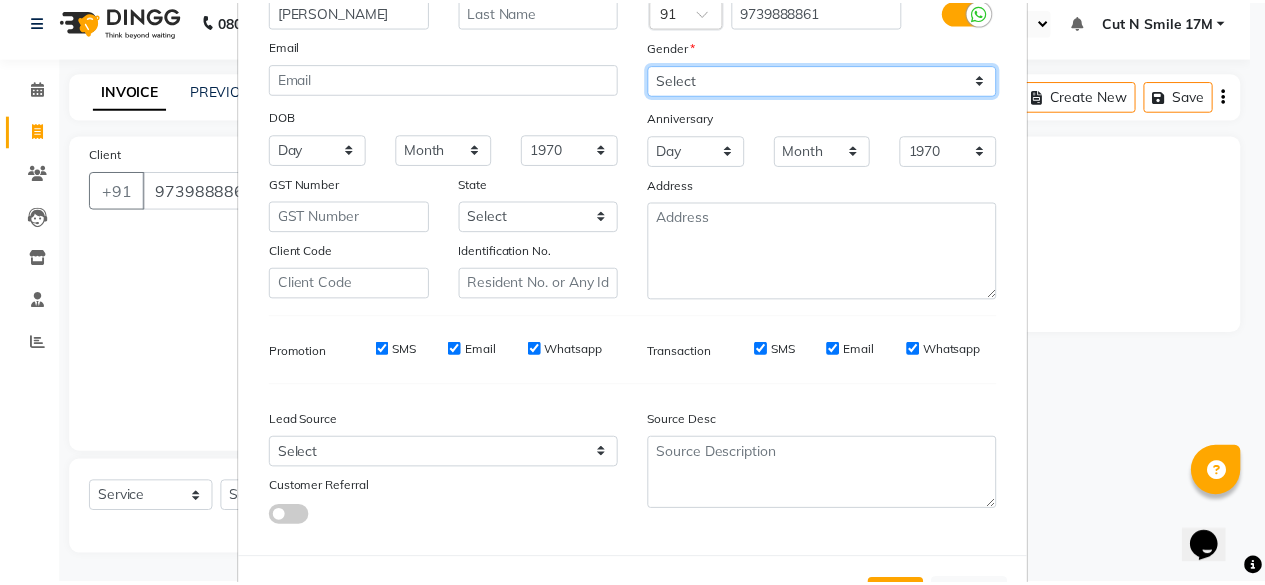 scroll, scrollTop: 260, scrollLeft: 0, axis: vertical 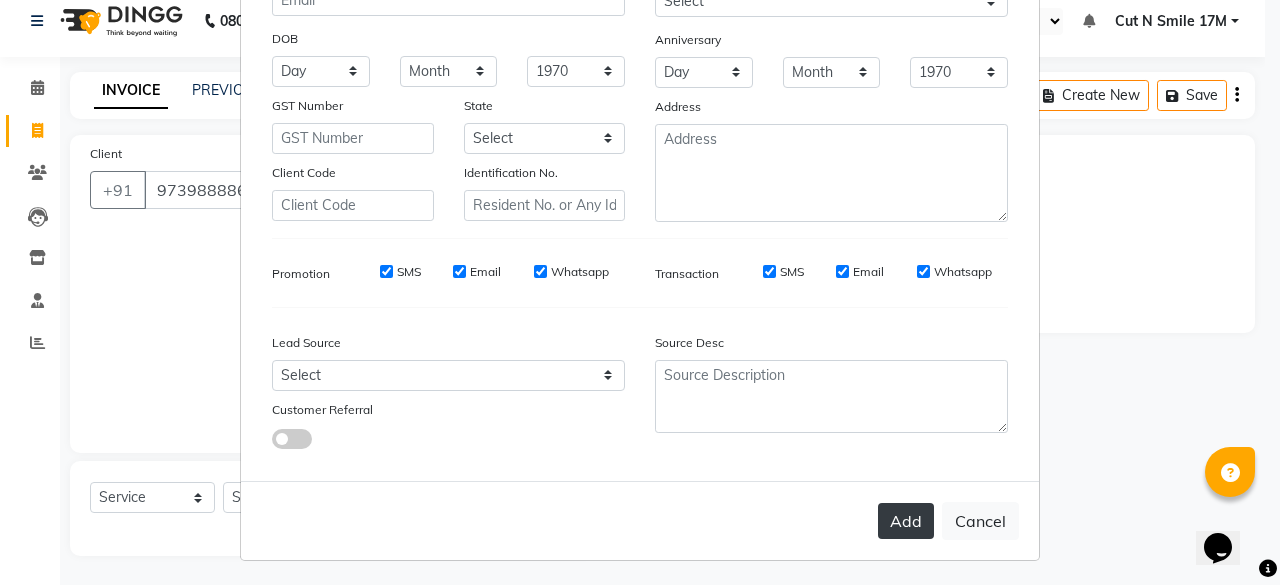 click on "Add" at bounding box center (906, 521) 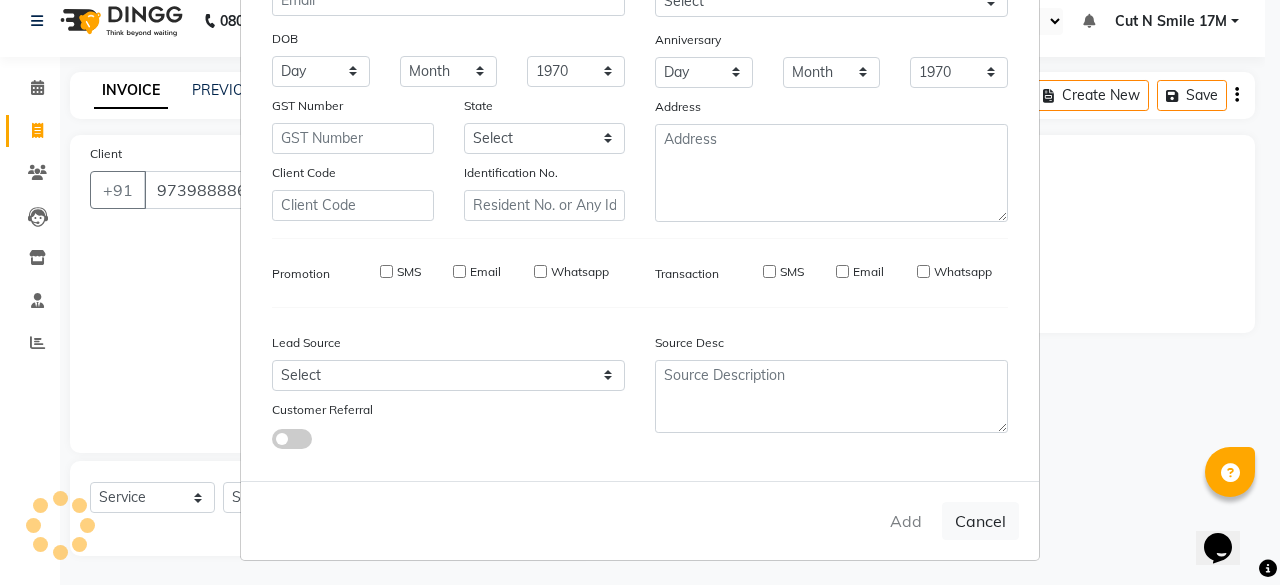 type on "97******61" 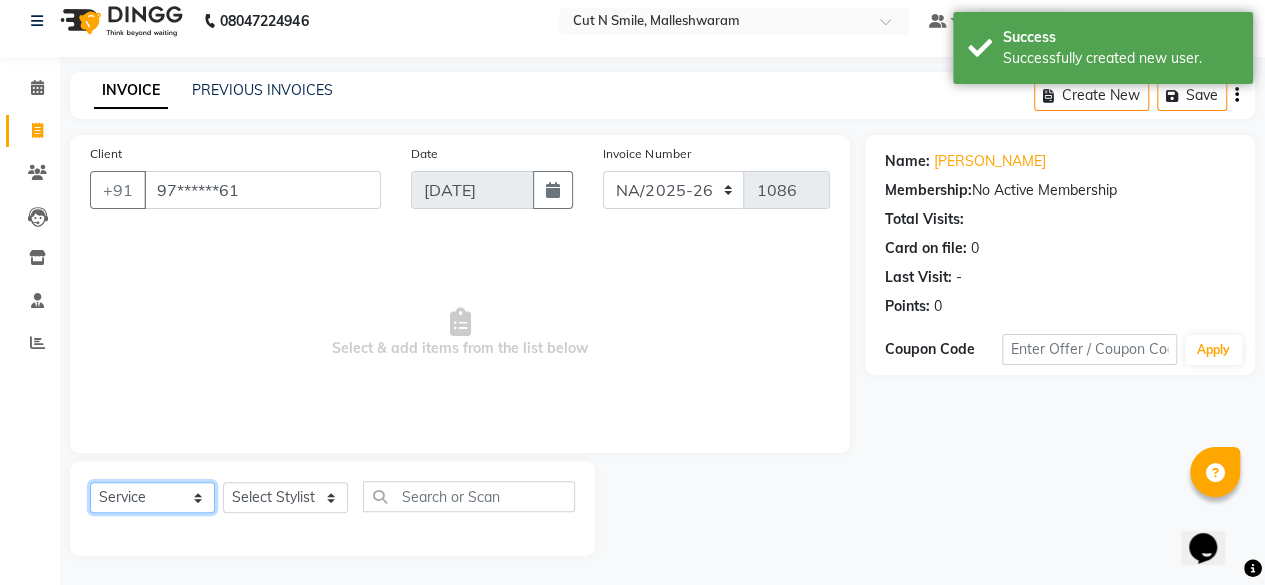 click on "Select  Service  Product  Membership  Package Voucher Prepaid Gift Card" 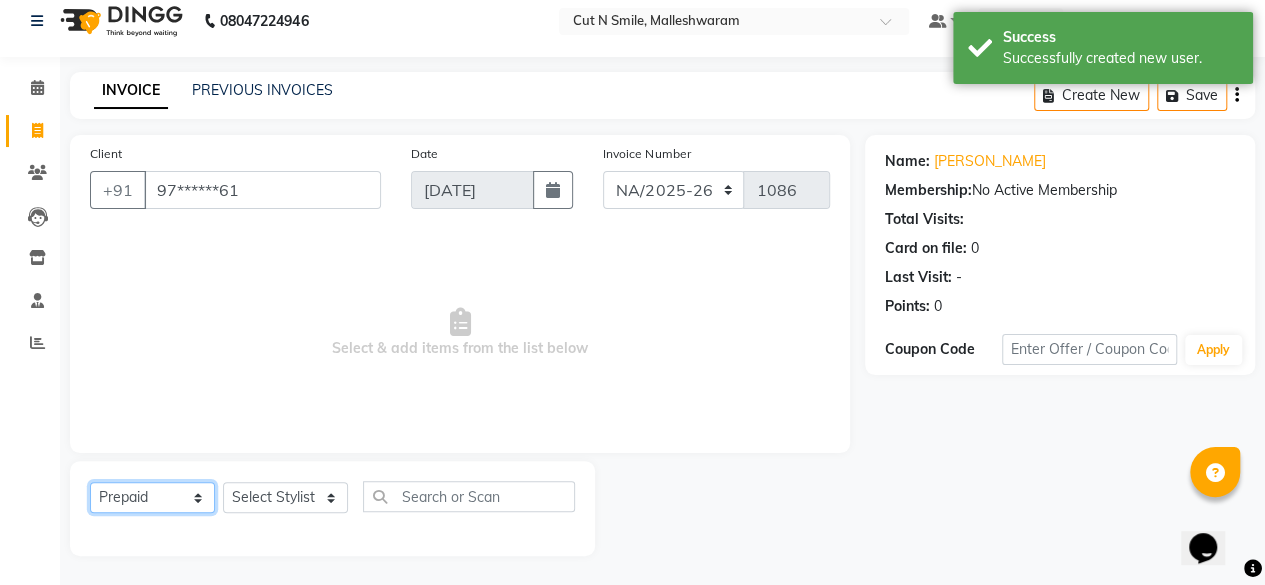 click on "Select  Service  Product  Membership  Package Voucher Prepaid Gift Card" 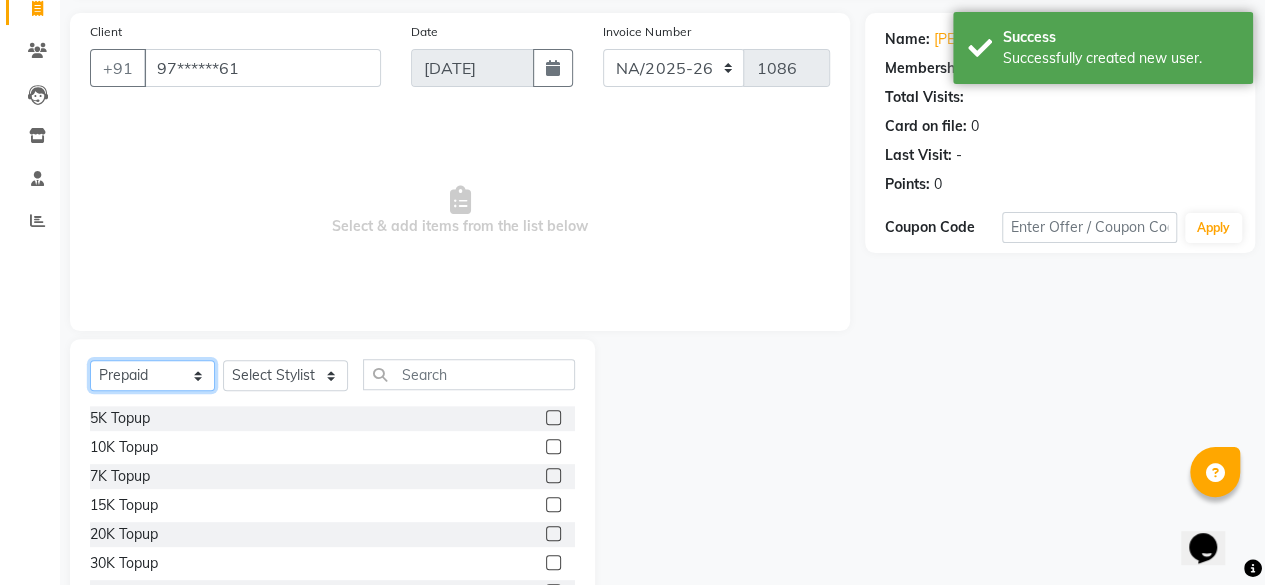 scroll, scrollTop: 215, scrollLeft: 0, axis: vertical 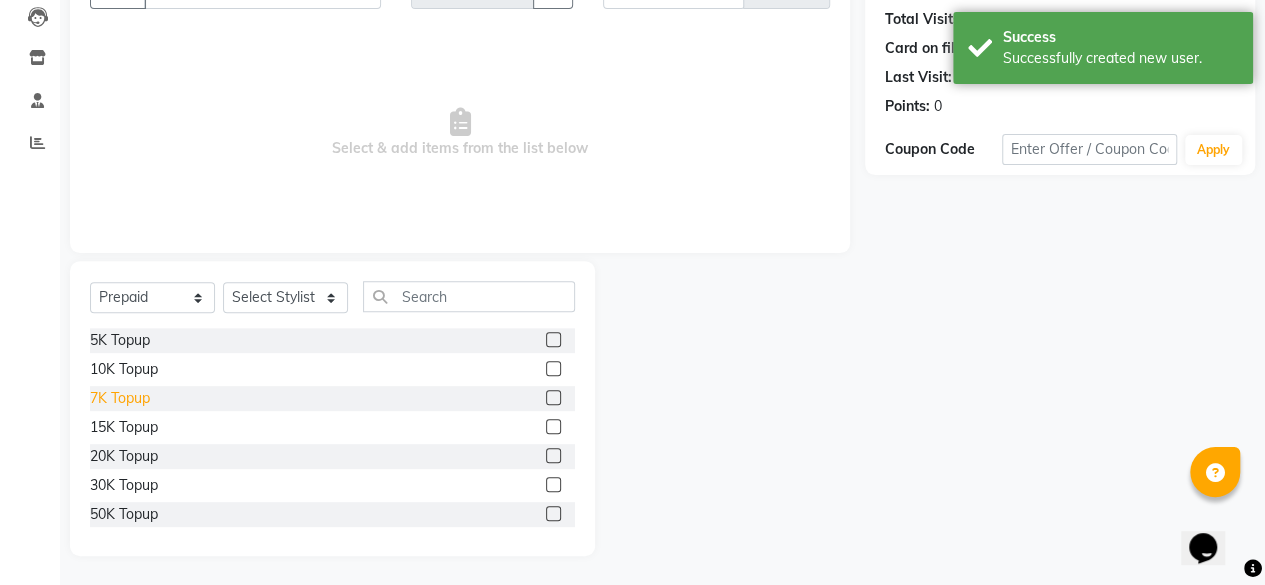 click on "7K Topup" 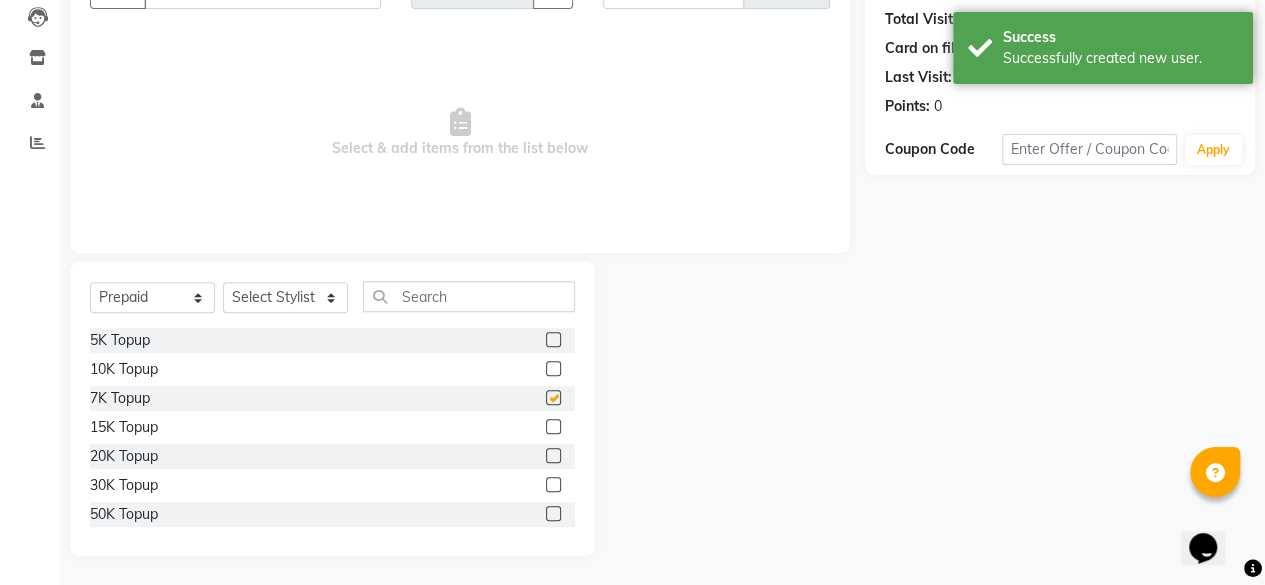 checkbox on "false" 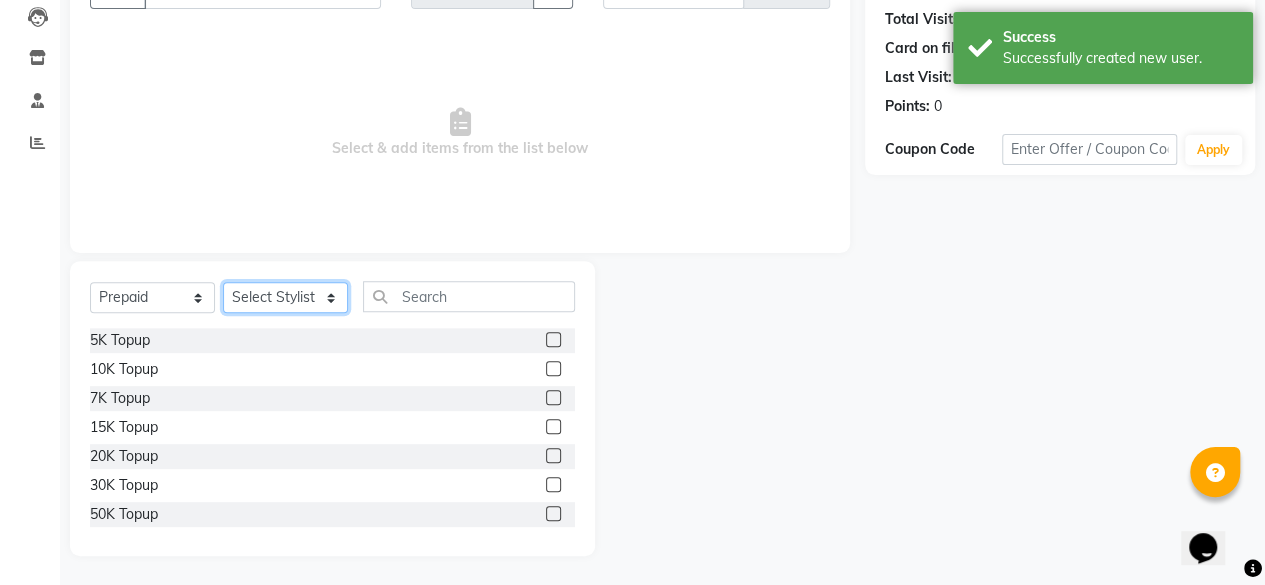 click on "Select Stylist Aarif 17M [PERSON_NAME] 9M Ajim 17M  [PERSON_NAME] 17M Ali ML Alim ML [PERSON_NAME] 17M Armaan 17M Armaan 17O Arshad 17O Asahika ML Babbu ML  Cena 17M Chandrika 9M CNS 17 Malleshwaram CNS 9 Malleshwaram CNS Mahalakshmi Layout Cut N Smile 17O Deena 9M Dharani 17M  Fahim 9M [PERSON_NAME] ML Ganesh 9M Ganga 9M Govind ML [PERSON_NAME] 17M [PERSON_NAME] 17O [PERSON_NAME] 17M Meena ML Mercy ML [PERSON_NAME] 17M [PERSON_NAME] 17M Mosim ML [PERSON_NAME] 9M Nagrathna 9M Naveed 17M Pankaj 17M  Pavan Pavithra 9M Prashanth 9M Raghu 17M Rahil 9M Rajan ML Raju 9M Ranjith 9M Raza Raza 17M Riyaz 17O Sandeep 9M Sangeetha 17M Shakeel 17ML Shakir ML [PERSON_NAME] 17M Sharafath ML Sharanya  Sharanya ML SHubham 17M Sopna ML [PERSON_NAME] 17M Tanjua 9M Teja 17M Tofeek 9M Tulsi 17O Viresh 17M Vishal 17M [PERSON_NAME] 17O  Wasim ML" 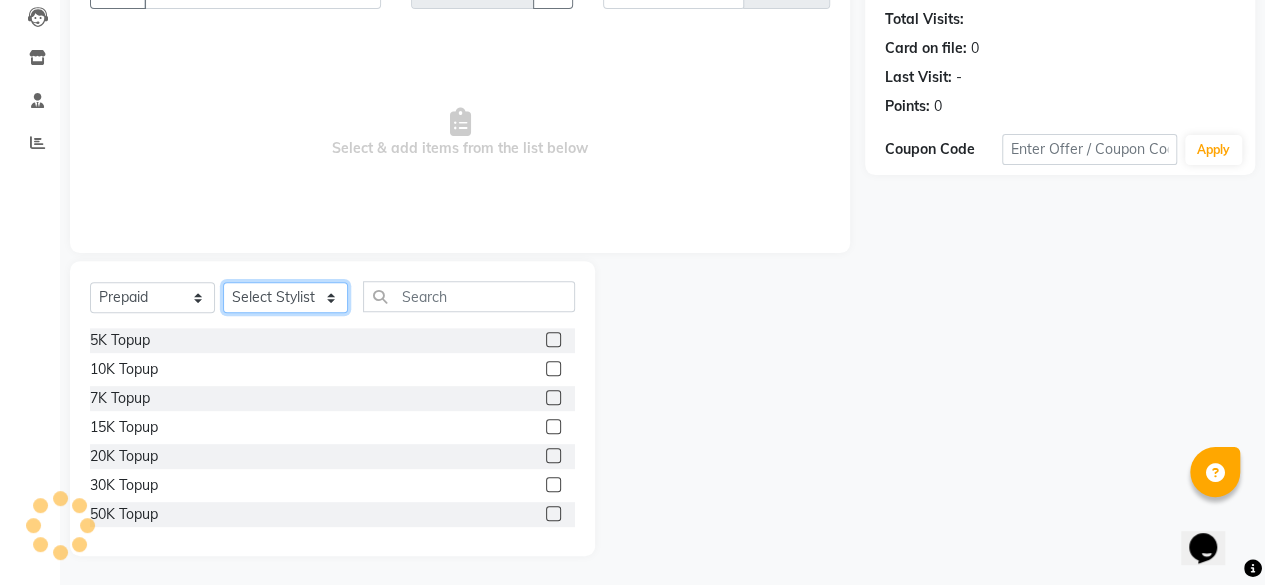 select on "60630" 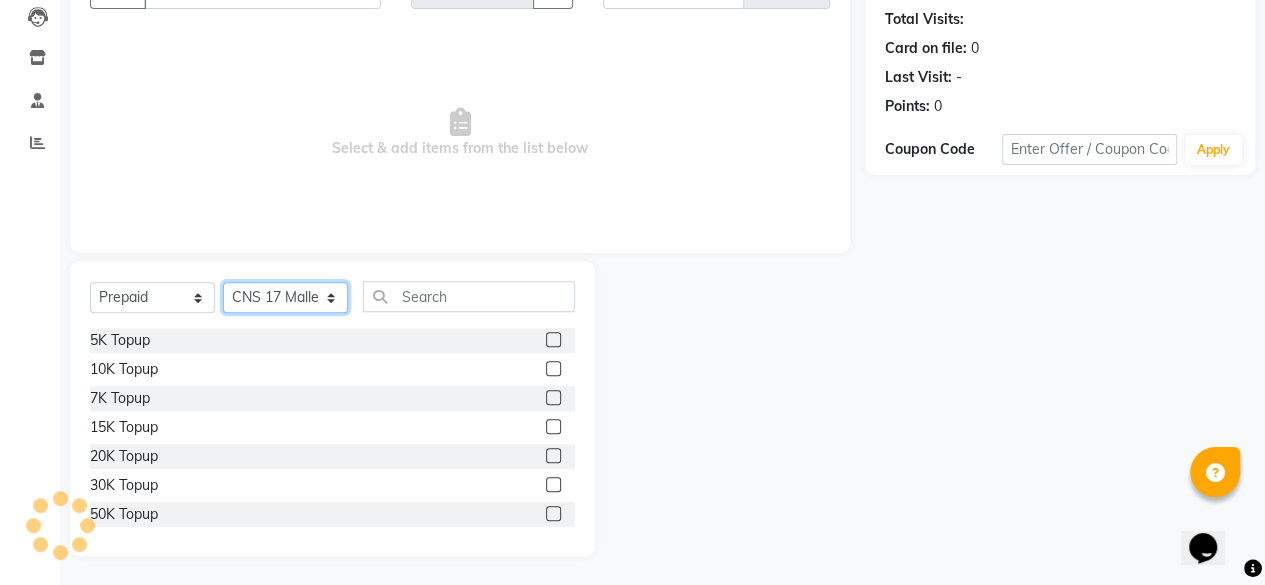 click on "Select Stylist Aarif 17M [PERSON_NAME] 9M Ajim 17M  [PERSON_NAME] 17M Ali ML Alim ML [PERSON_NAME] 17M Armaan 17M Armaan 17O Arshad 17O Asahika ML Babbu ML  Cena 17M Chandrika 9M CNS 17 Malleshwaram CNS 9 Malleshwaram CNS Mahalakshmi Layout Cut N Smile 17O Deena 9M Dharani 17M  Fahim 9M [PERSON_NAME] ML Ganesh 9M Ganga 9M Govind ML [PERSON_NAME] 17M [PERSON_NAME] 17O [PERSON_NAME] 17M Meena ML Mercy ML [PERSON_NAME] 17M [PERSON_NAME] 17M Mosim ML [PERSON_NAME] 9M Nagrathna 9M Naveed 17M Pankaj 17M  Pavan Pavithra 9M Prashanth 9M Raghu 17M Rahil 9M Rajan ML Raju 9M Ranjith 9M Raza Raza 17M Riyaz 17O Sandeep 9M Sangeetha 17M Shakeel 17ML Shakir ML [PERSON_NAME] 17M Sharafath ML Sharanya  Sharanya ML SHubham 17M Sopna ML [PERSON_NAME] 17M Tanjua 9M Teja 17M Tofeek 9M Tulsi 17O Viresh 17M Vishal 17M [PERSON_NAME] 17O  Wasim ML" 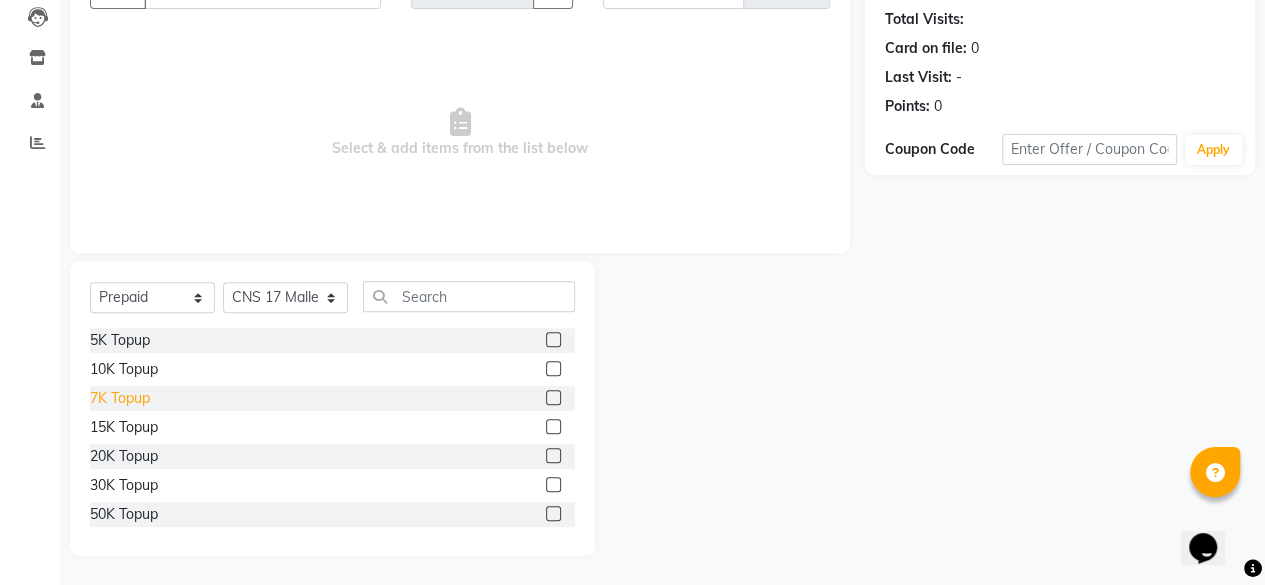 click on "7K Topup" 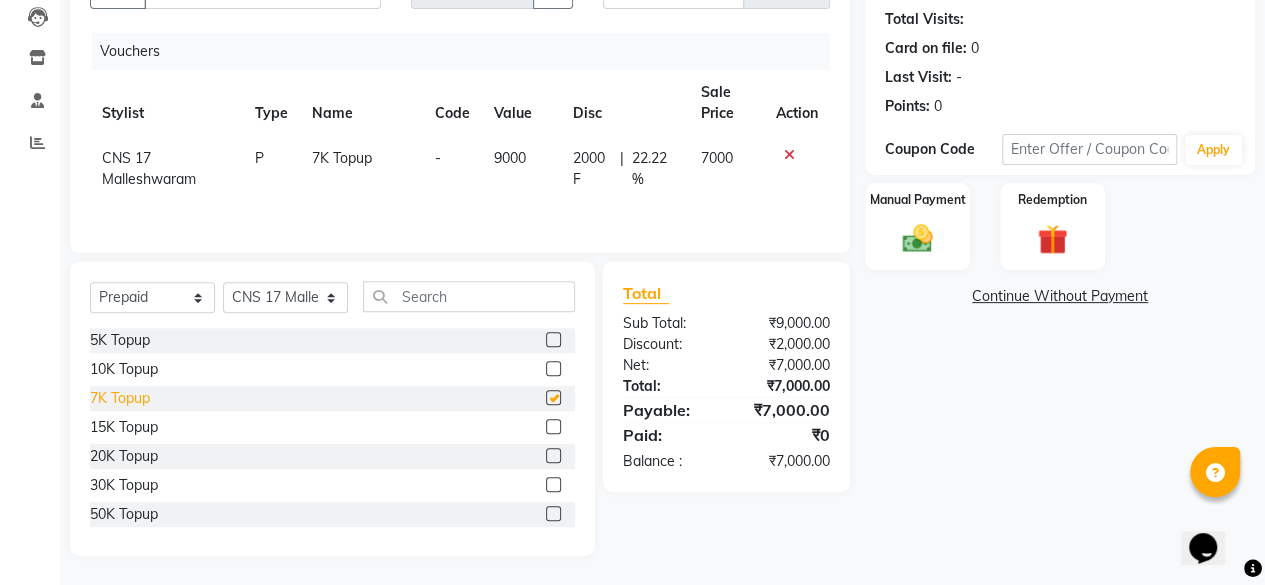 checkbox on "false" 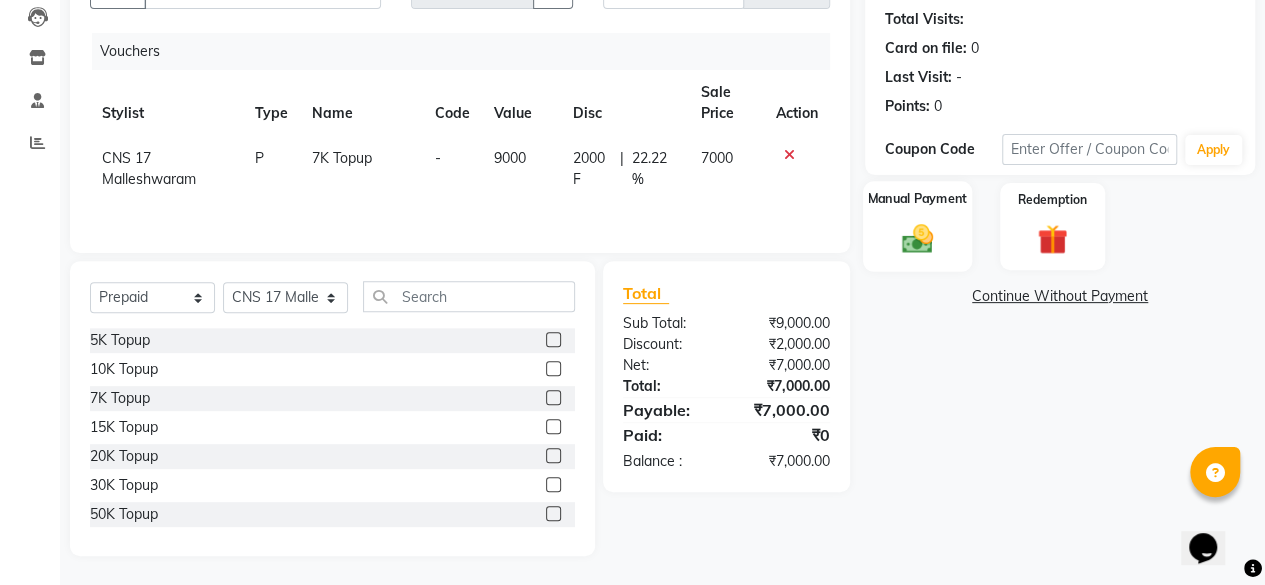 click 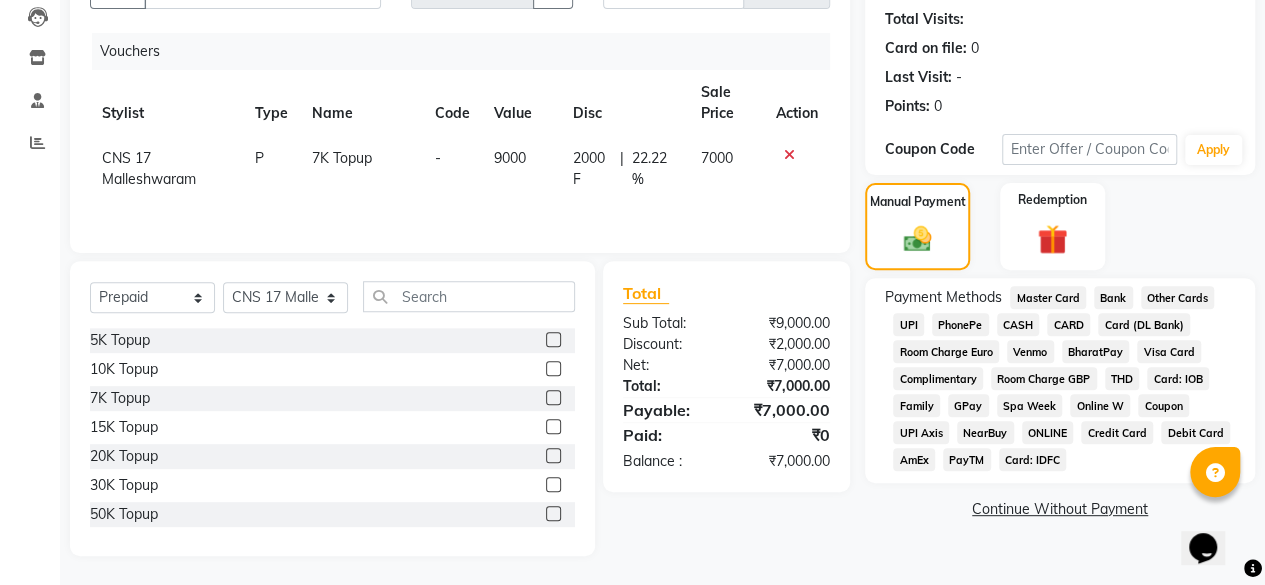 click on "UPI" 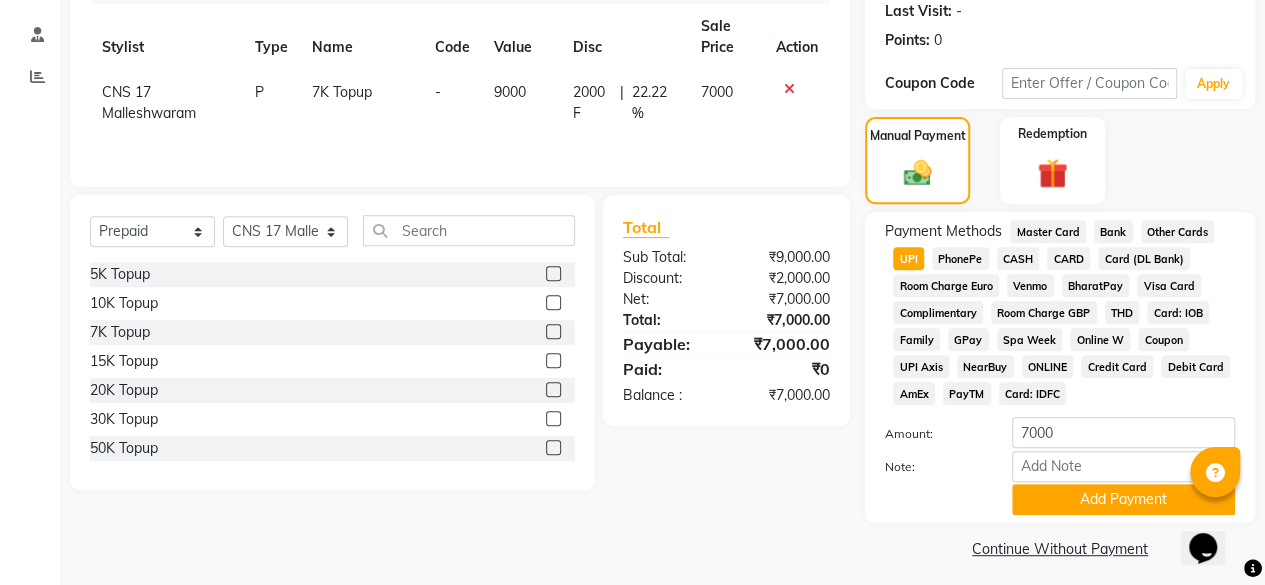 scroll, scrollTop: 290, scrollLeft: 0, axis: vertical 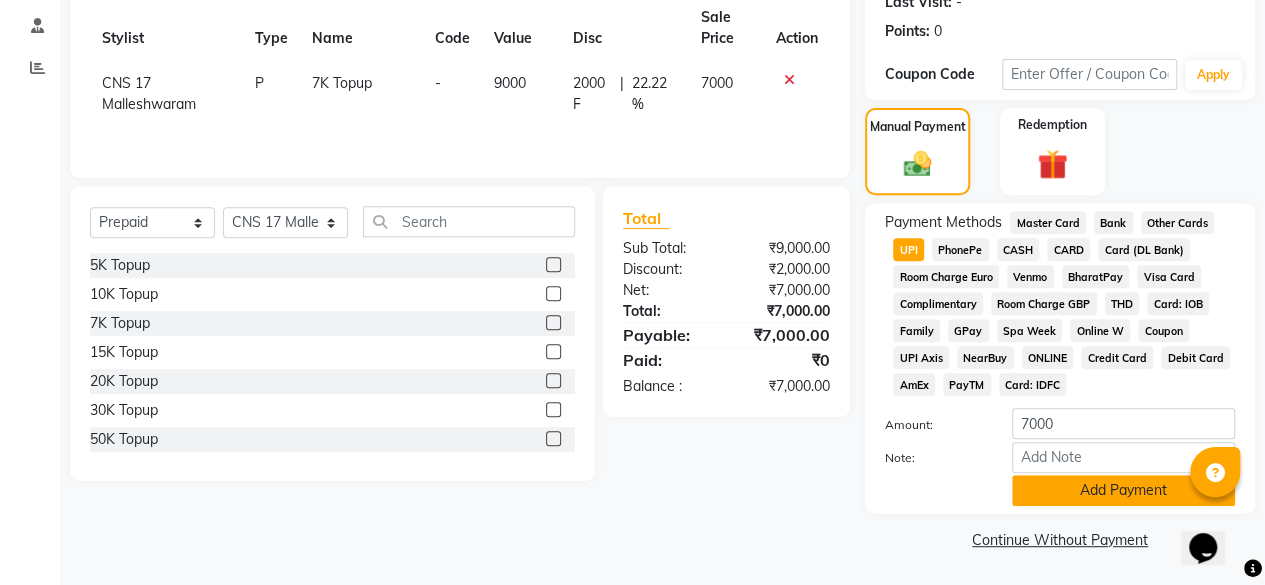 click on "Add Payment" 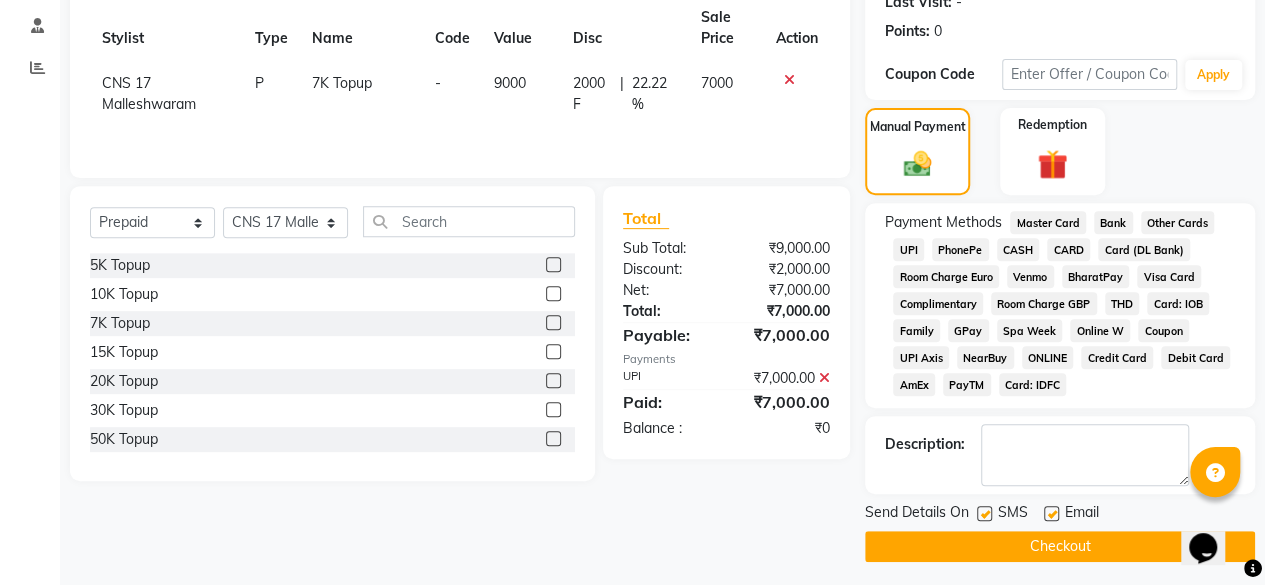 click on "Checkout" 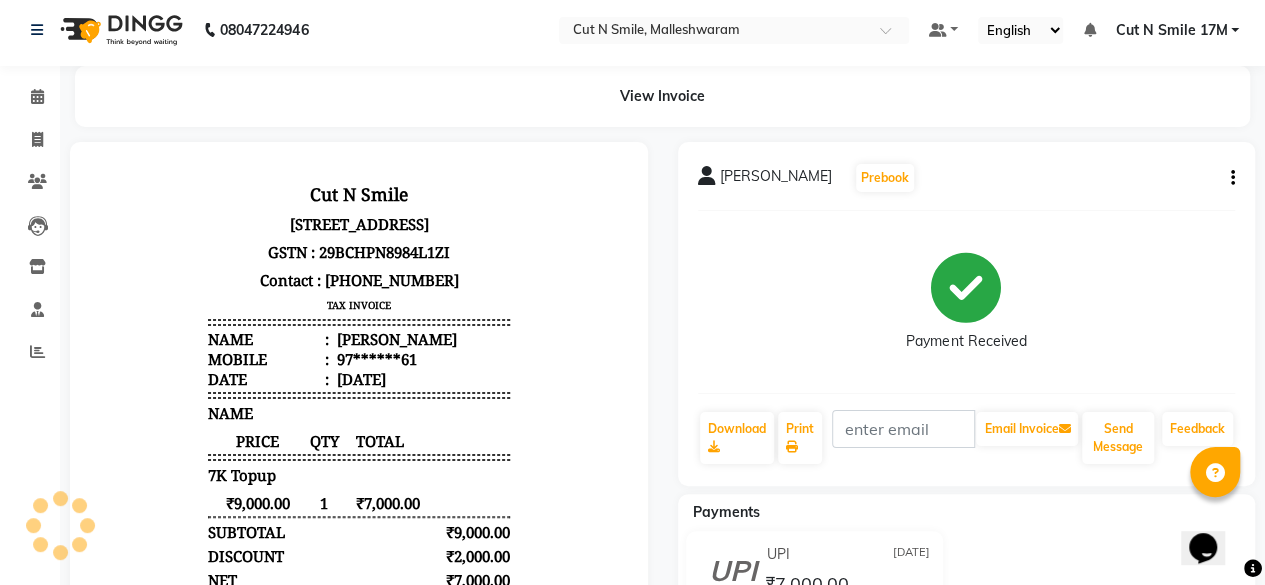 scroll, scrollTop: 5, scrollLeft: 0, axis: vertical 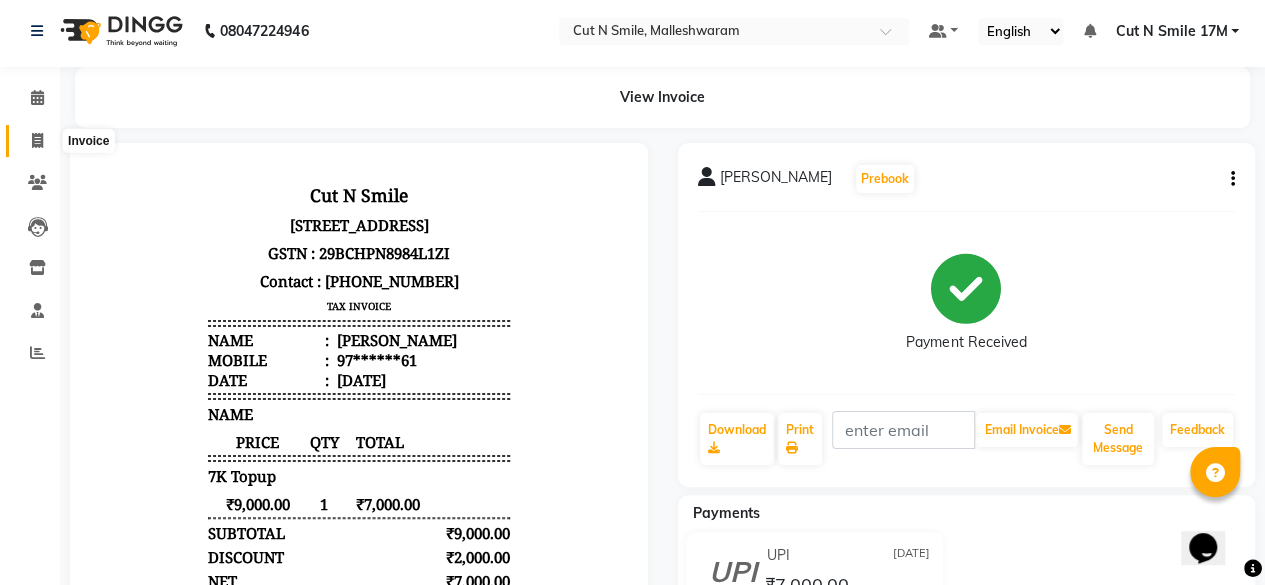 click 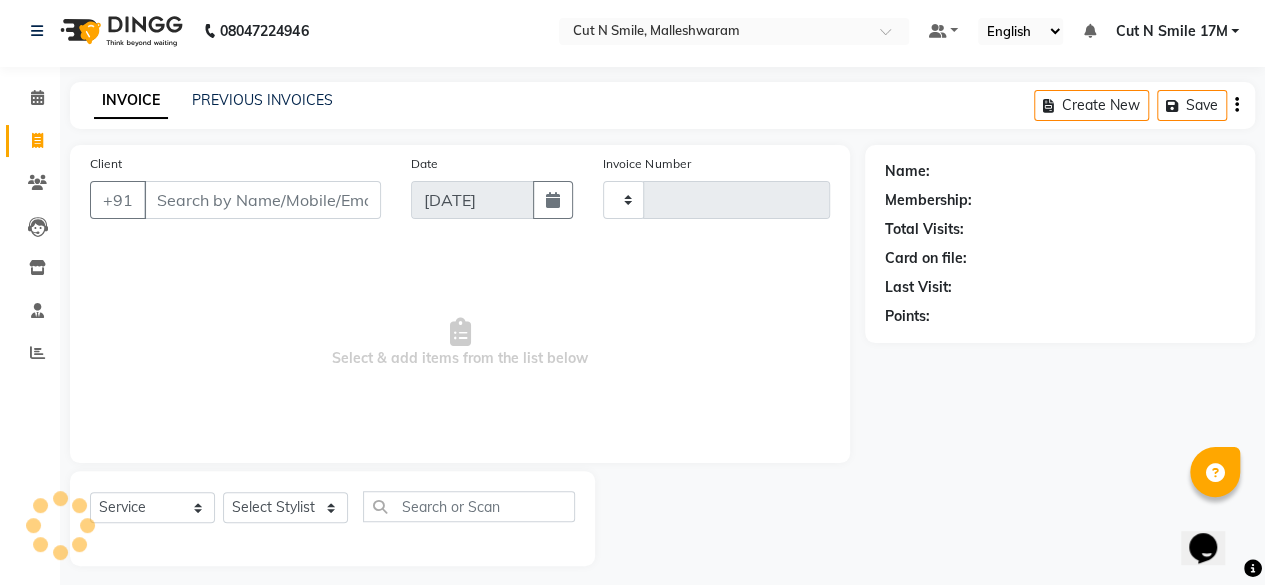 scroll, scrollTop: 15, scrollLeft: 0, axis: vertical 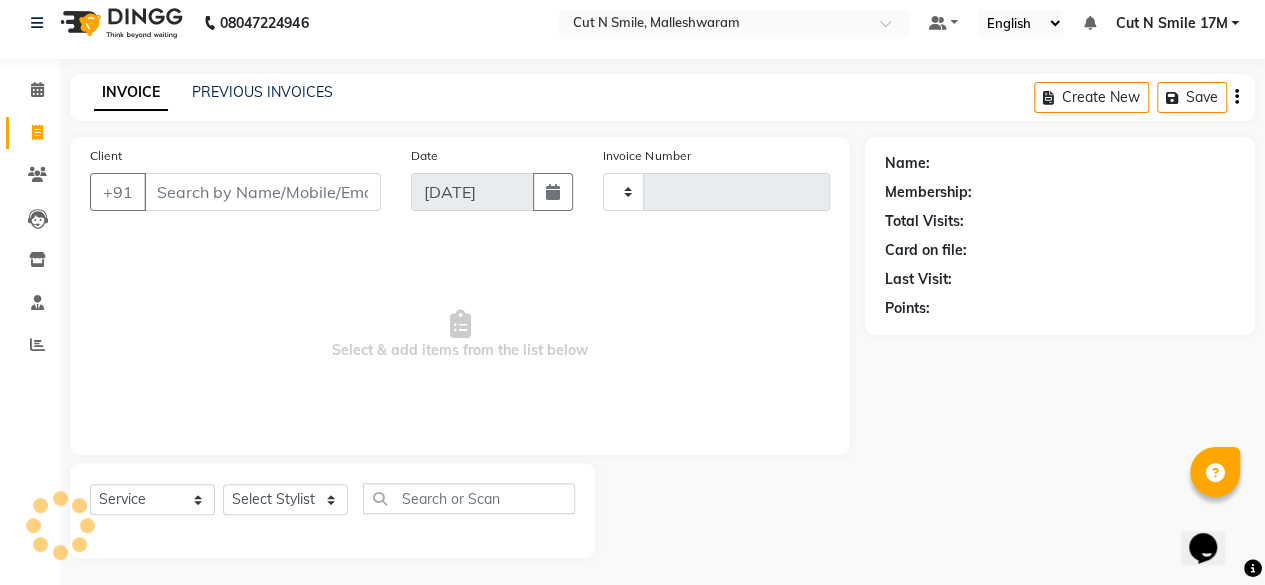 type on "151" 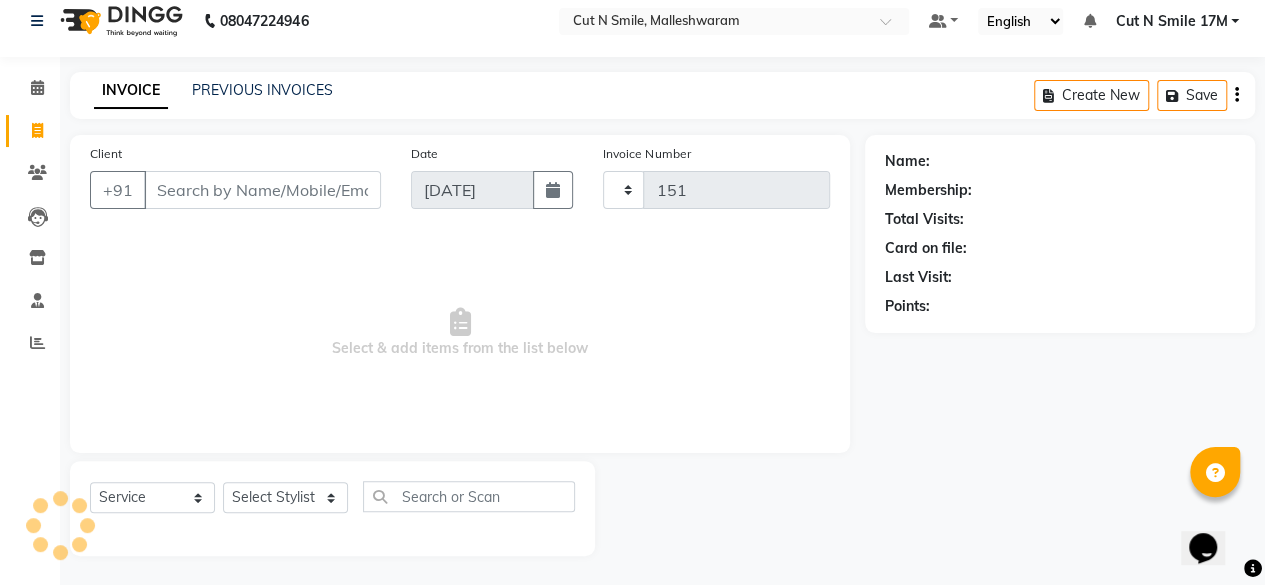 select on "7223" 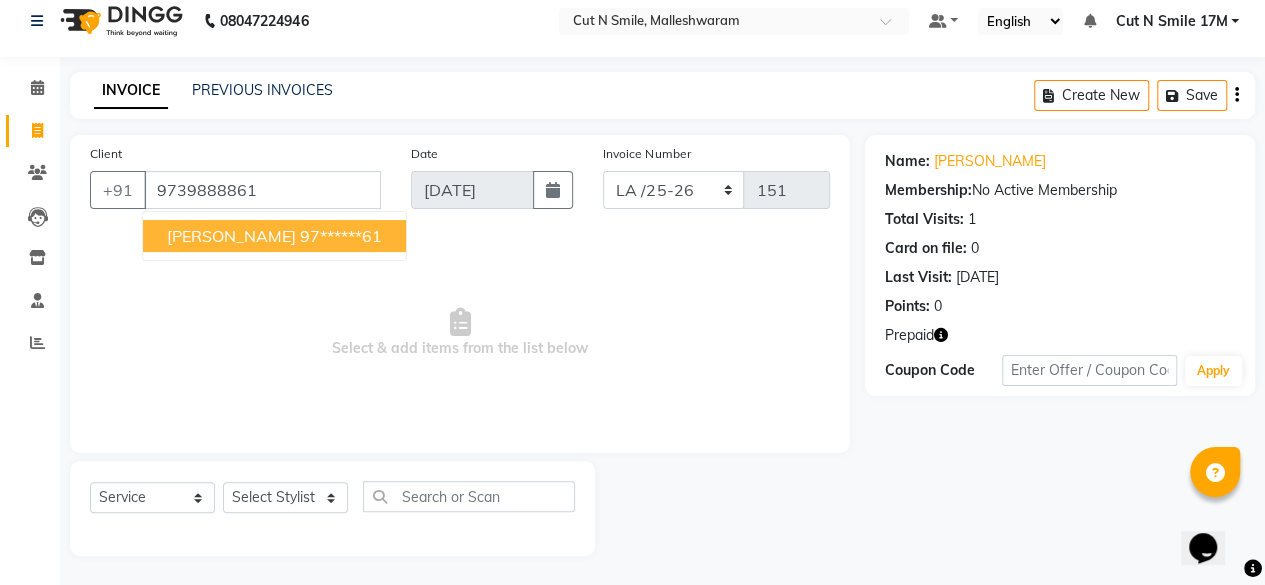 click on "[PERSON_NAME]" at bounding box center [231, 236] 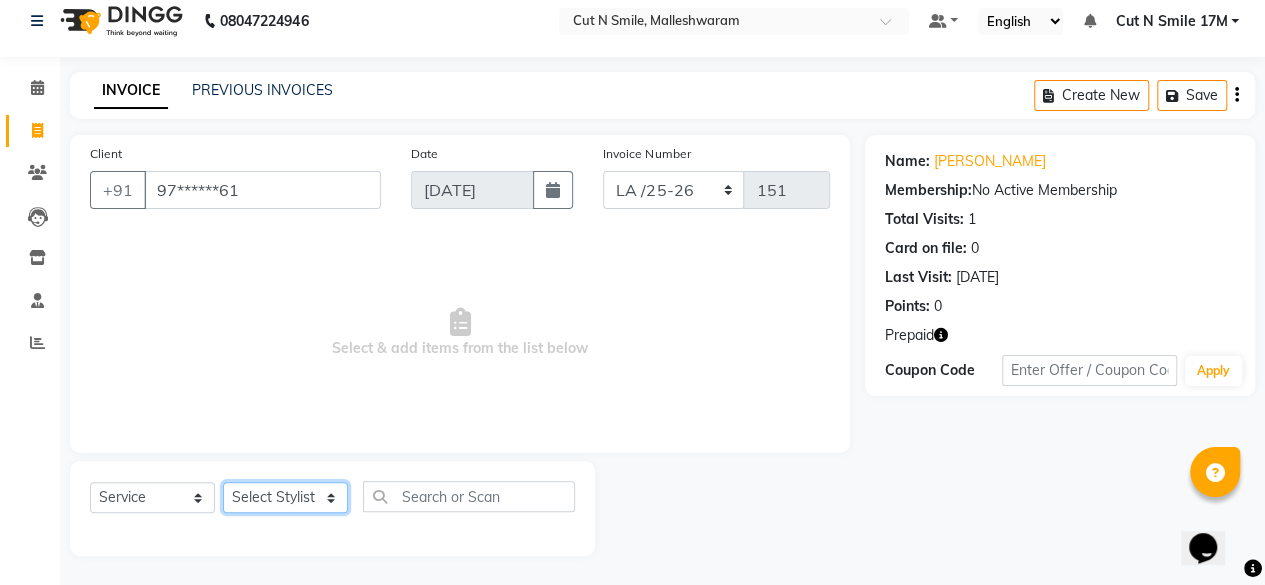 click on "Select Stylist Aarif 17M [PERSON_NAME] 9M Ajim 17M  [PERSON_NAME] 17M Ali ML Alim ML [PERSON_NAME] 17M Armaan 17M Armaan 17O Arshad 17O Asahika ML Babbu ML  Cena 17M Chandrika 9M CNS 17 Malleshwaram CNS 9 Malleshwaram CNS Mahalakshmi Layout Cut N Smile 17O Deena 9M Dharani 17M  Fahim 9M [PERSON_NAME] ML Ganesh 9M Ganga 9M Govind ML [PERSON_NAME] 17M [PERSON_NAME] 17O [PERSON_NAME] 17M Meena ML Mercy ML [PERSON_NAME] 17M [PERSON_NAME] 17M Mosim ML [PERSON_NAME] 9M Nagrathna 9M Naveed 17M Pankaj 17M  Pavan Pavithra 9M Prashanth 9M Raghu 17M Rahil 9M Rajan ML Raju 9M Ranjith 9M Raza Raza 17M Riyaz 17O Sandeep 9M Sangeetha 17M Shakeel 17ML Shakir ML [PERSON_NAME] 17M Sharafath ML Sharanya  Sharanya ML SHubham 17M Sopna ML [PERSON_NAME] 17M Tanjua 9M Teja 17M Tofeek 9M Tulsi 17O Viresh 17M Vishal 17M [PERSON_NAME] 17O  Wasim ML" 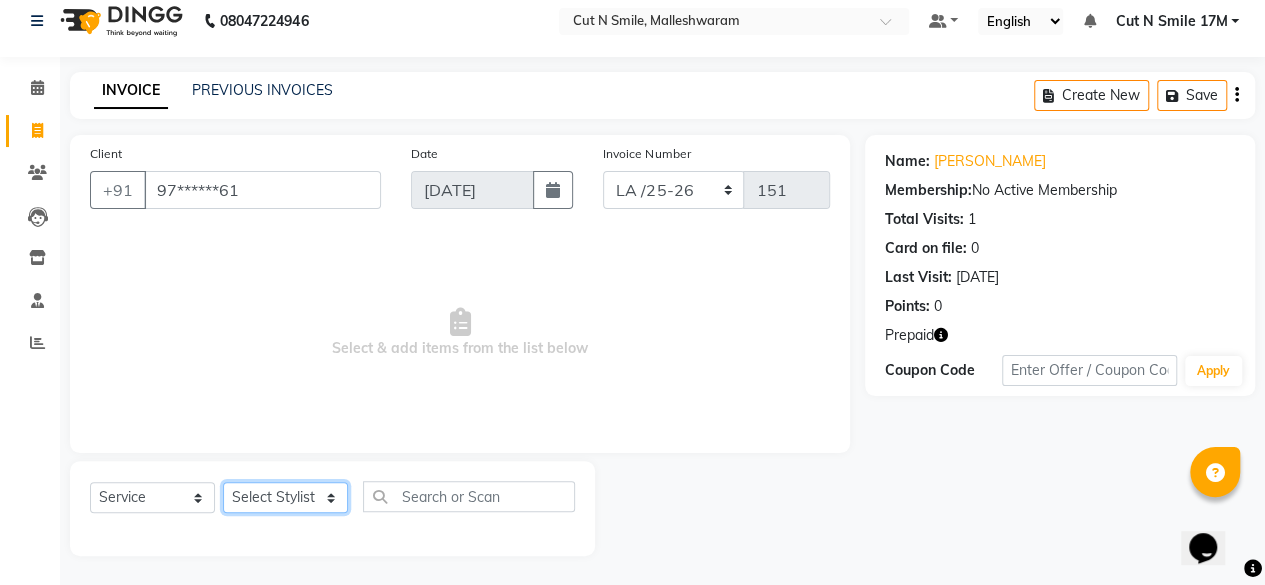 select on "60631" 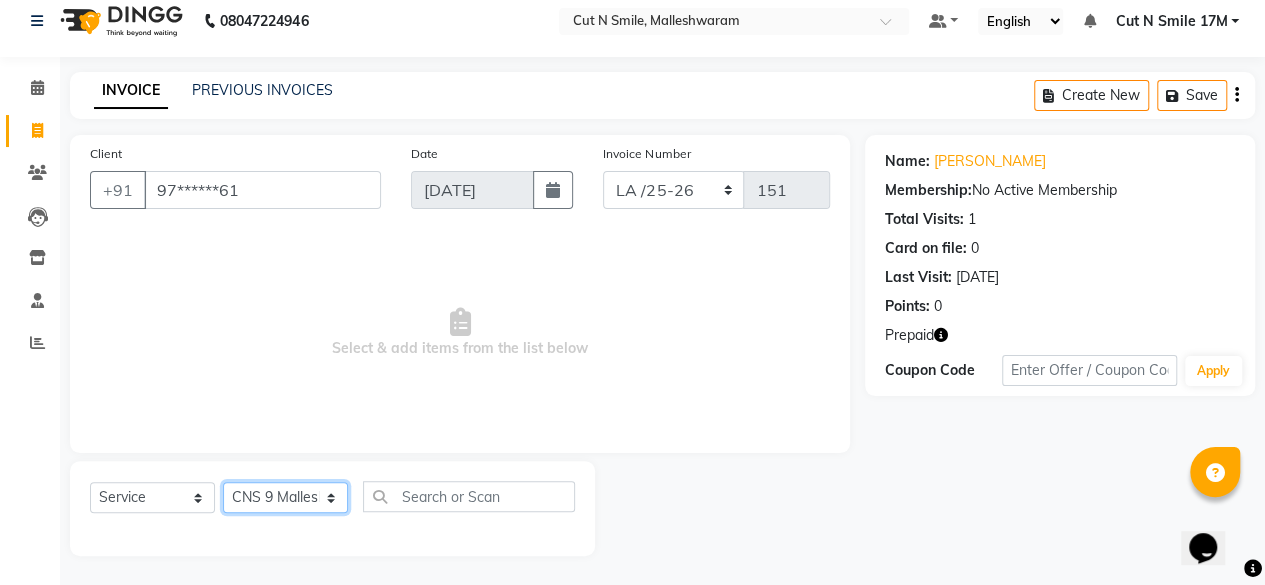 click on "Select Stylist Aarif 17M [PERSON_NAME] 9M Ajim 17M  [PERSON_NAME] 17M Ali ML Alim ML [PERSON_NAME] 17M Armaan 17M Armaan 17O Arshad 17O Asahika ML Babbu ML  Cena 17M Chandrika 9M CNS 17 Malleshwaram CNS 9 Malleshwaram CNS Mahalakshmi Layout Cut N Smile 17O Deena 9M Dharani 17M  Fahim 9M [PERSON_NAME] ML Ganesh 9M Ganga 9M Govind ML [PERSON_NAME] 17M [PERSON_NAME] 17O [PERSON_NAME] 17M Meena ML Mercy ML [PERSON_NAME] 17M [PERSON_NAME] 17M Mosim ML [PERSON_NAME] 9M Nagrathna 9M Naveed 17M Pankaj 17M  Pavan Pavithra 9M Prashanth 9M Raghu 17M Rahil 9M Rajan ML Raju 9M Ranjith 9M Raza Raza 17M Riyaz 17O Sandeep 9M Sangeetha 17M Shakeel 17ML Shakir ML [PERSON_NAME] 17M Sharafath ML Sharanya  Sharanya ML SHubham 17M Sopna ML [PERSON_NAME] 17M Tanjua 9M Teja 17M Tofeek 9M Tulsi 17O Viresh 17M Vishal 17M [PERSON_NAME] 17O  Wasim ML" 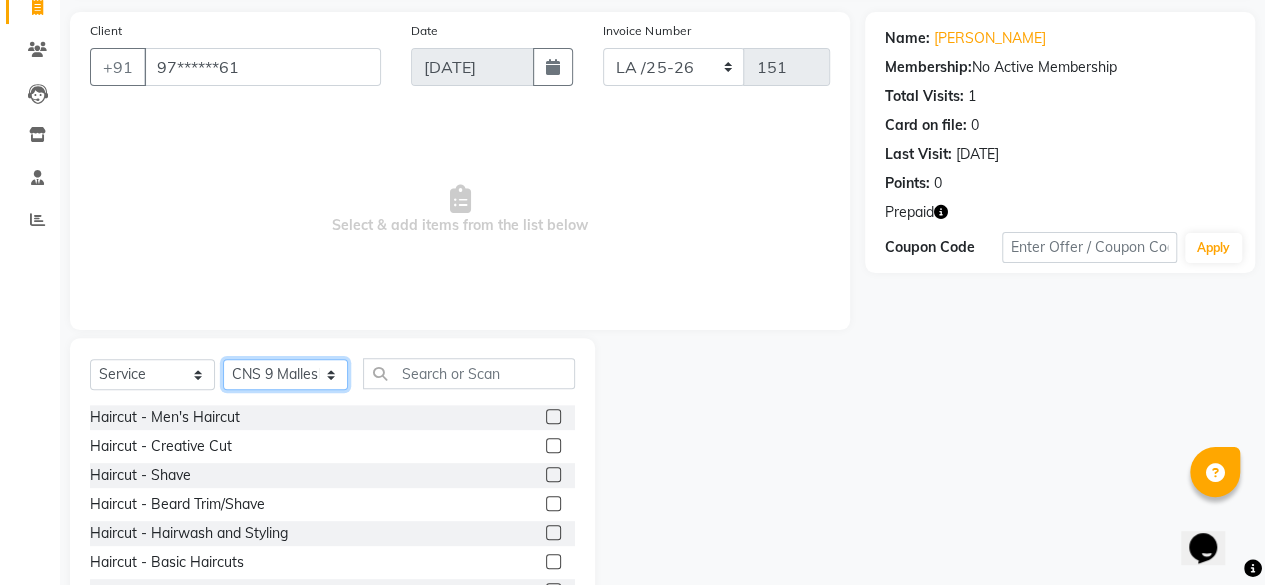 scroll, scrollTop: 215, scrollLeft: 0, axis: vertical 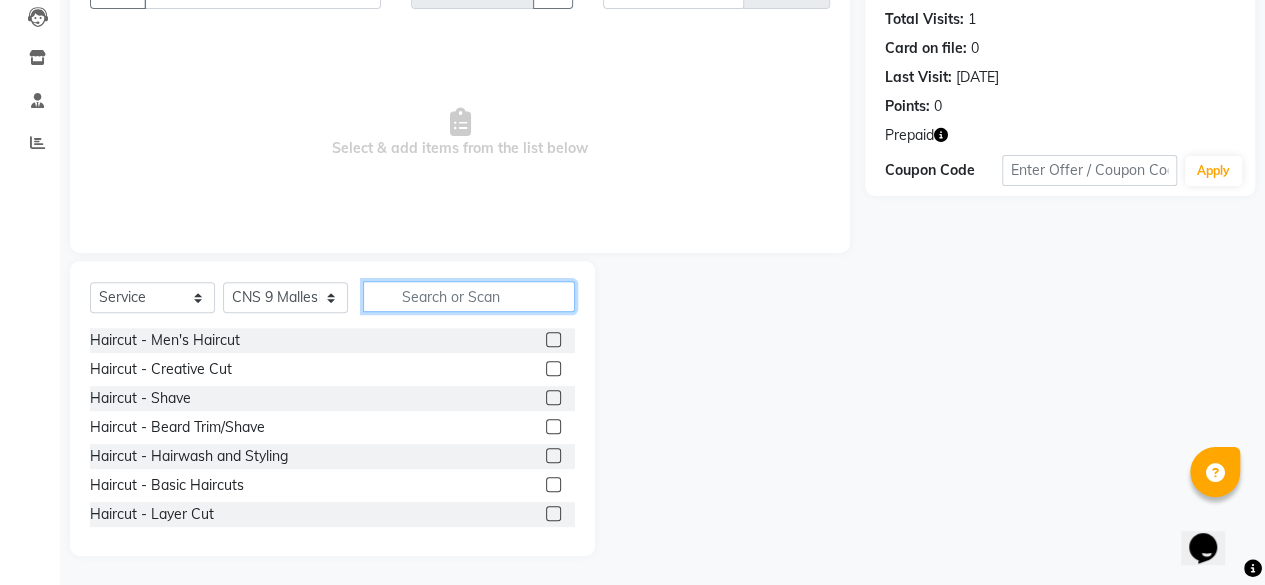 drag, startPoint x: 458, startPoint y: 286, endPoint x: 429, endPoint y: 569, distance: 284.482 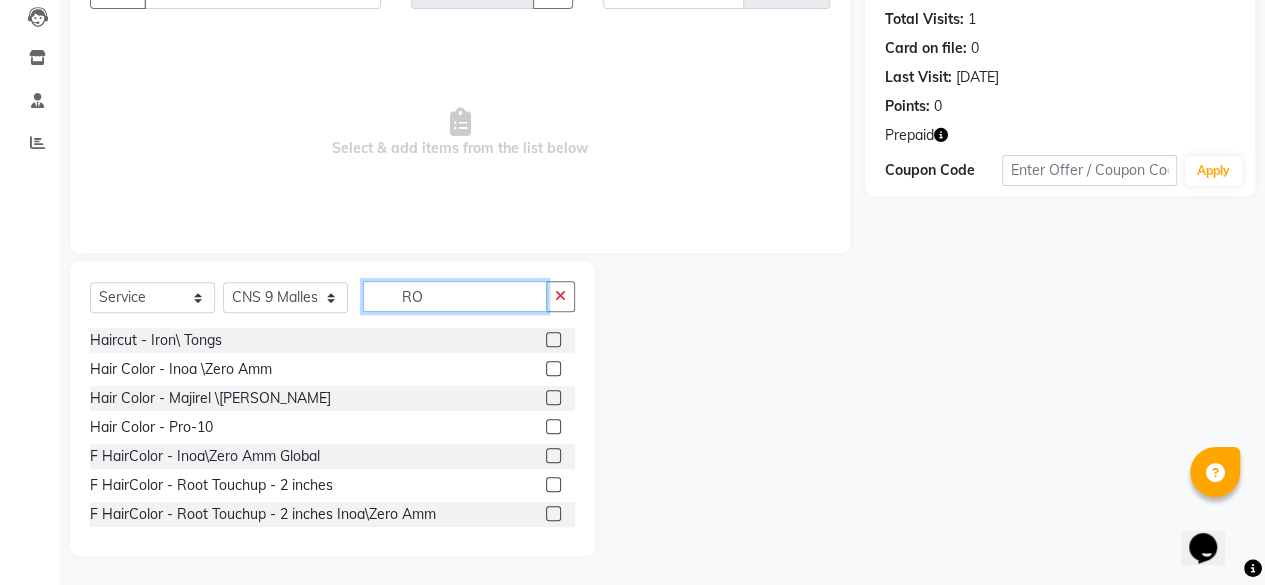 type on "RO" 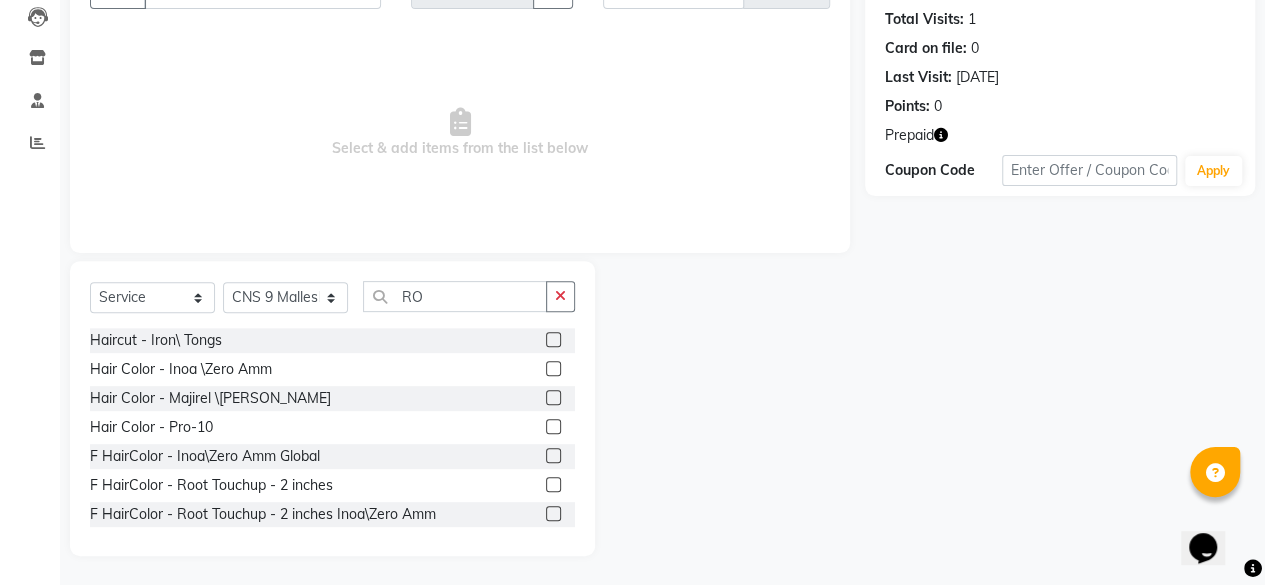 click 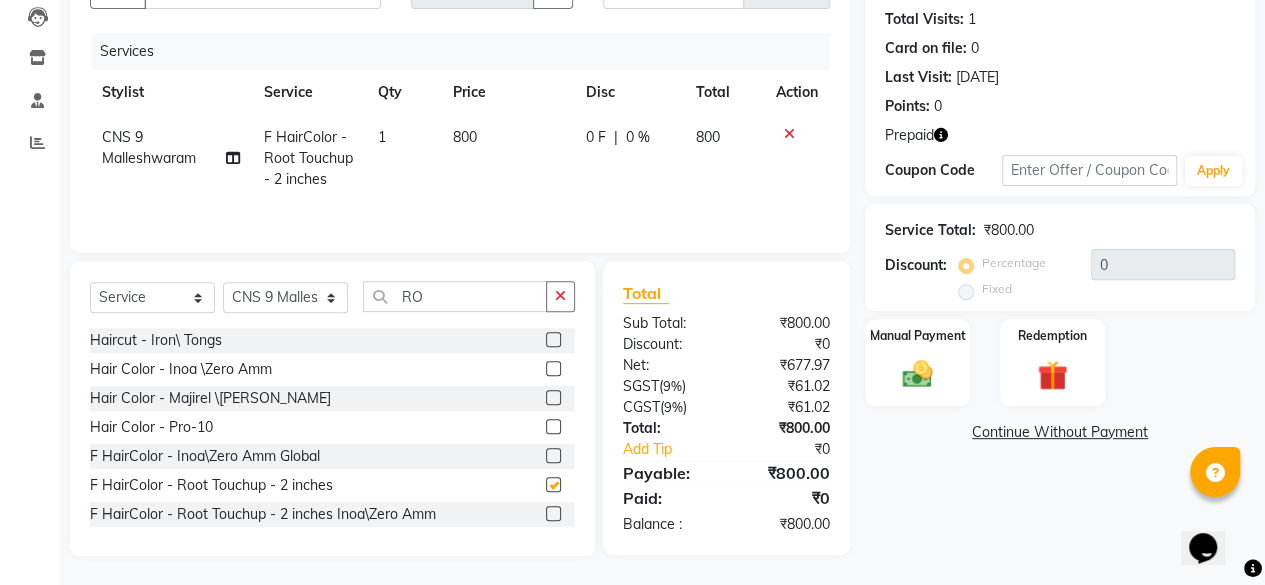checkbox on "false" 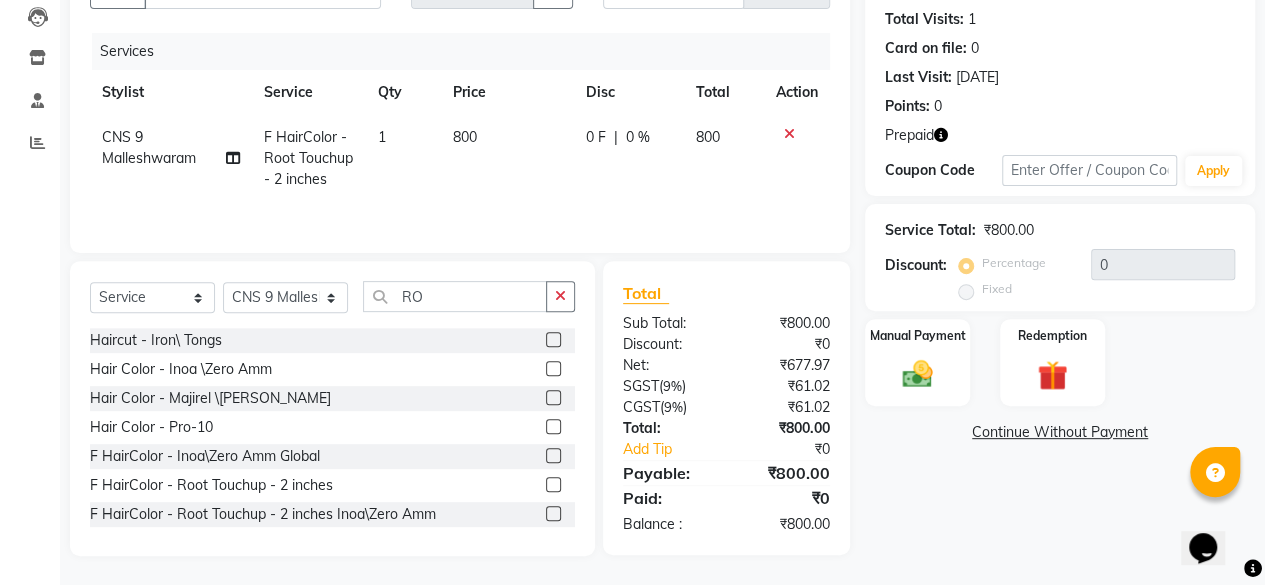click on "800" 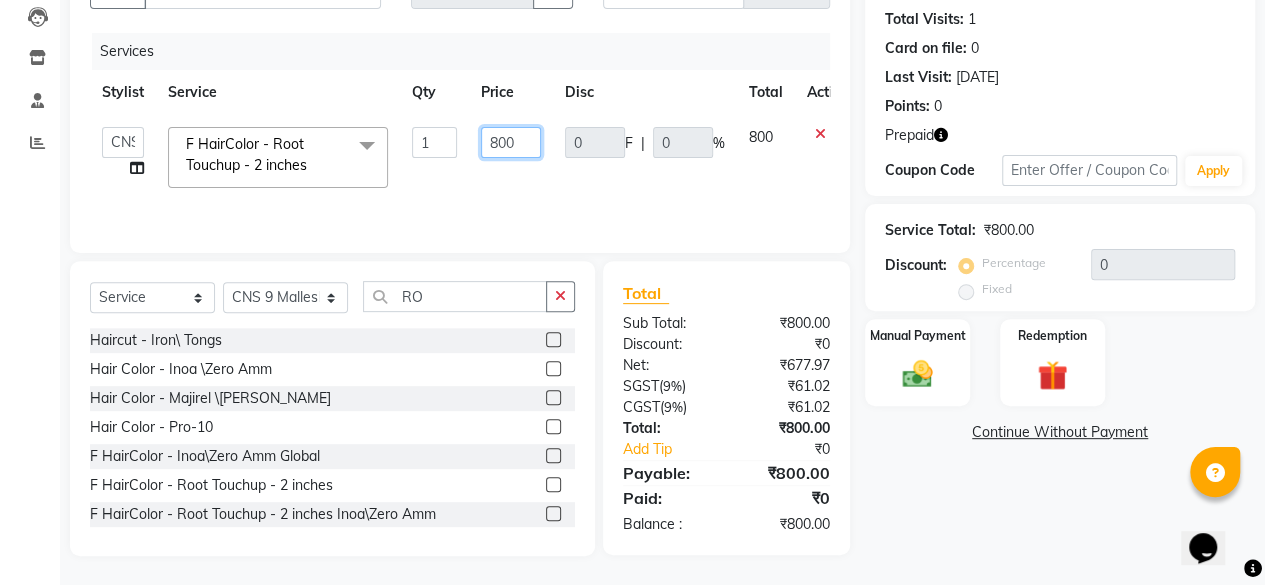 drag, startPoint x: 524, startPoint y: 137, endPoint x: 538, endPoint y: 361, distance: 224.43707 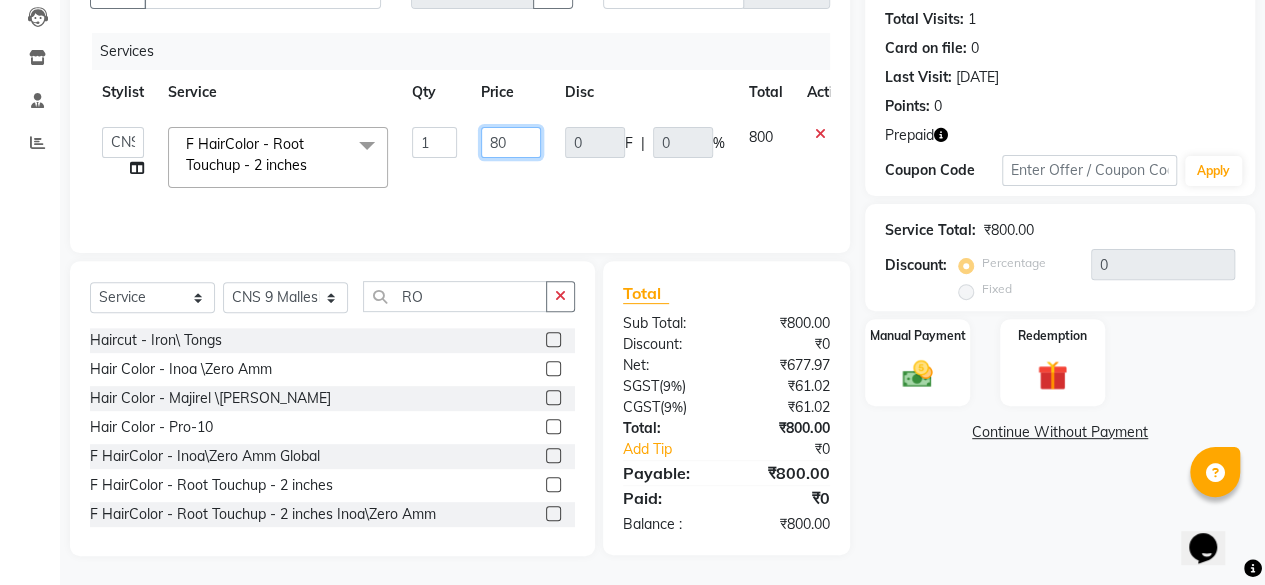type on "8" 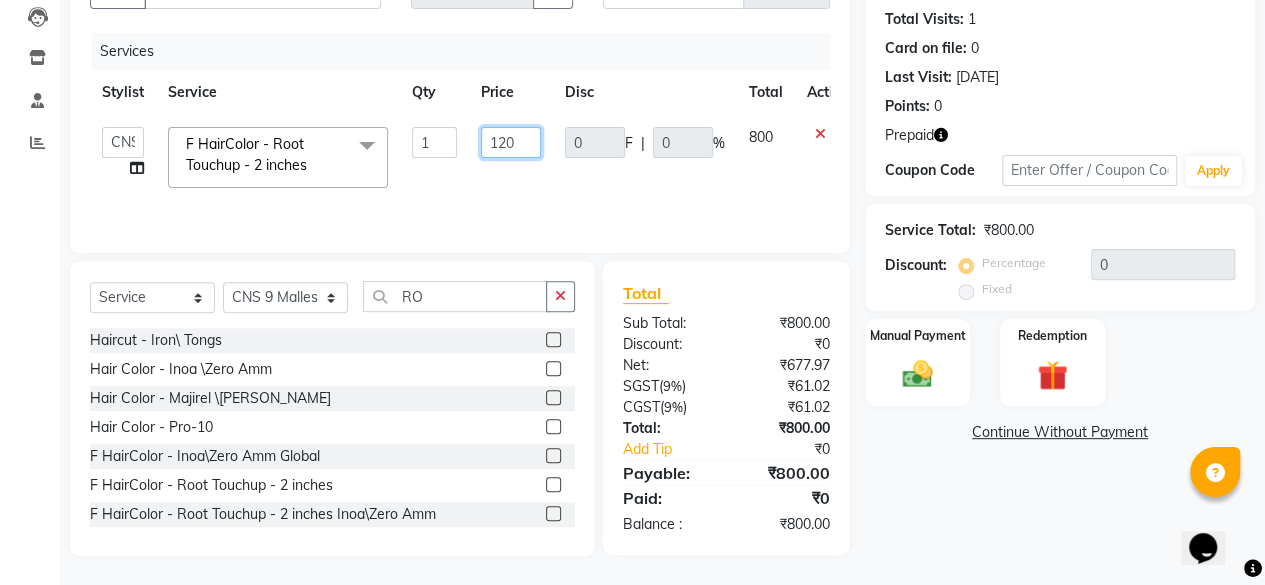 type on "1200" 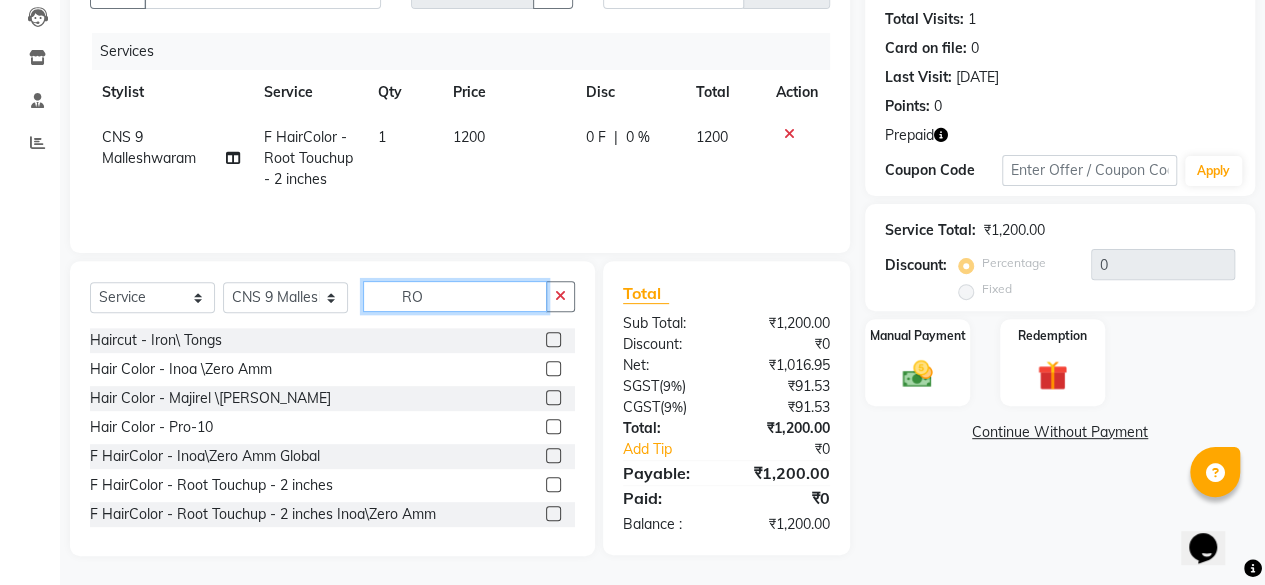 click on "RO" 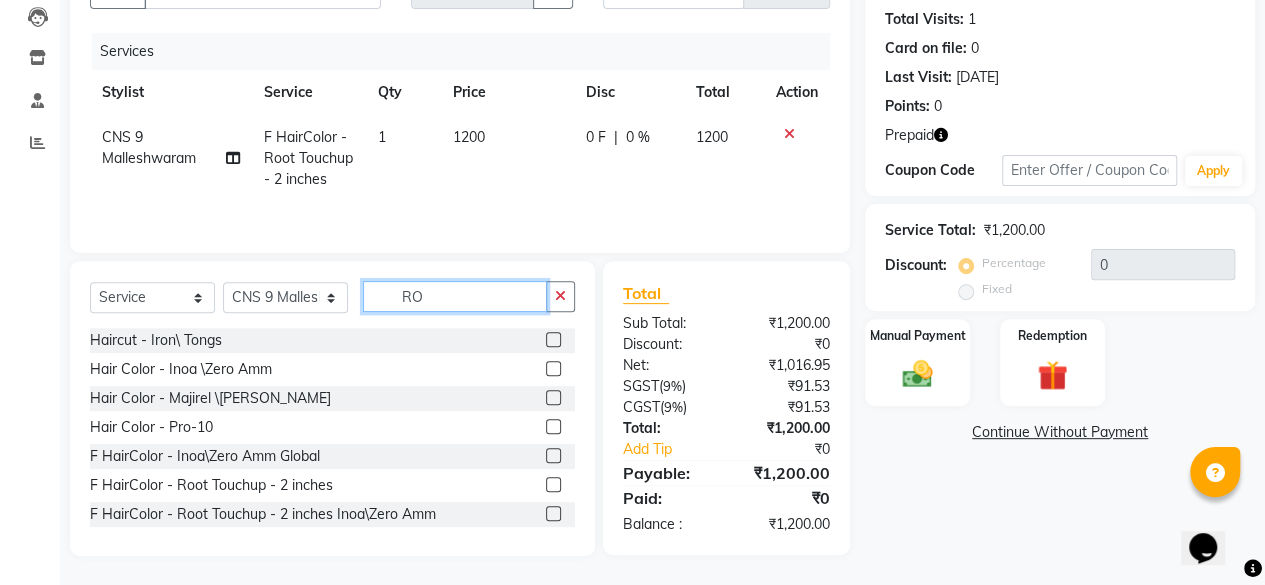 type on "R" 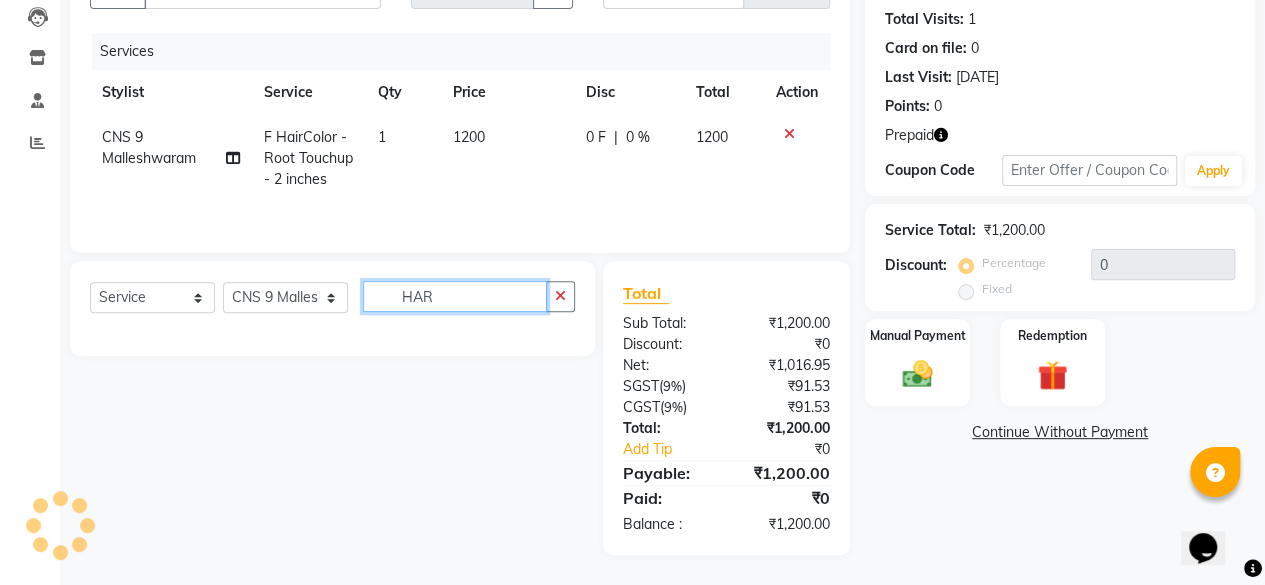 scroll, scrollTop: 214, scrollLeft: 0, axis: vertical 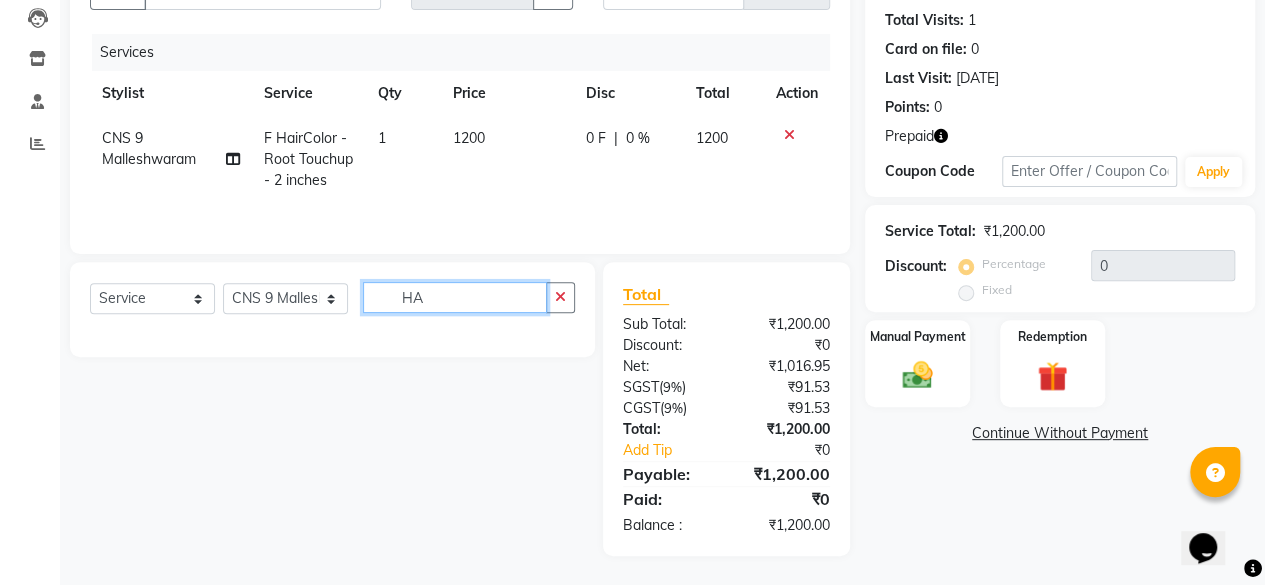 type on "H" 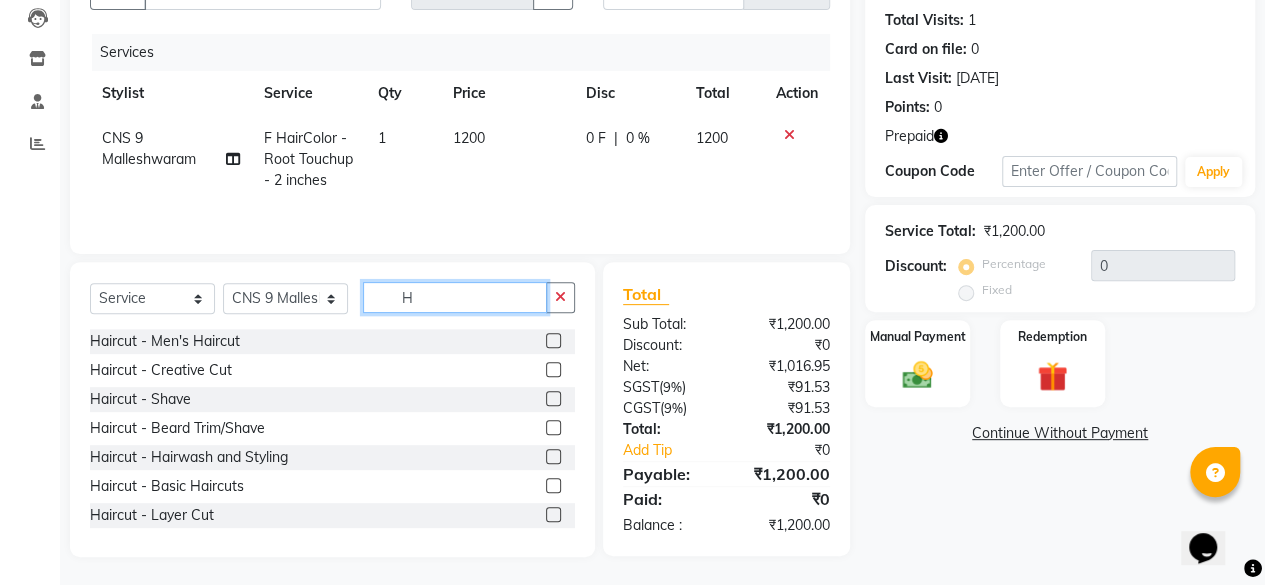 scroll, scrollTop: 215, scrollLeft: 0, axis: vertical 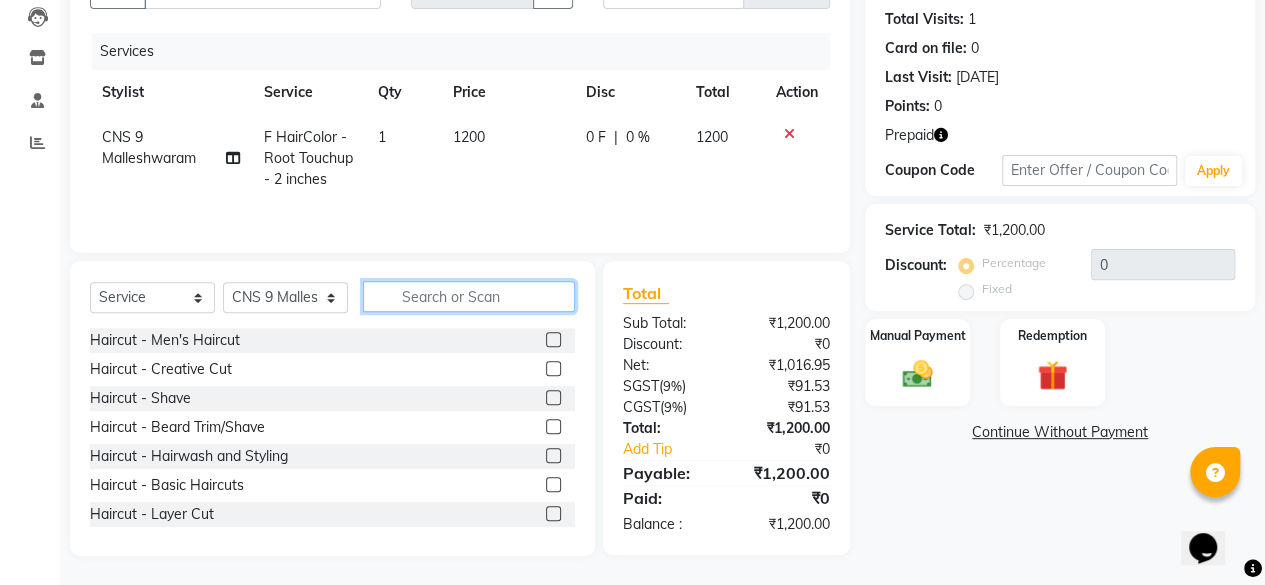 type 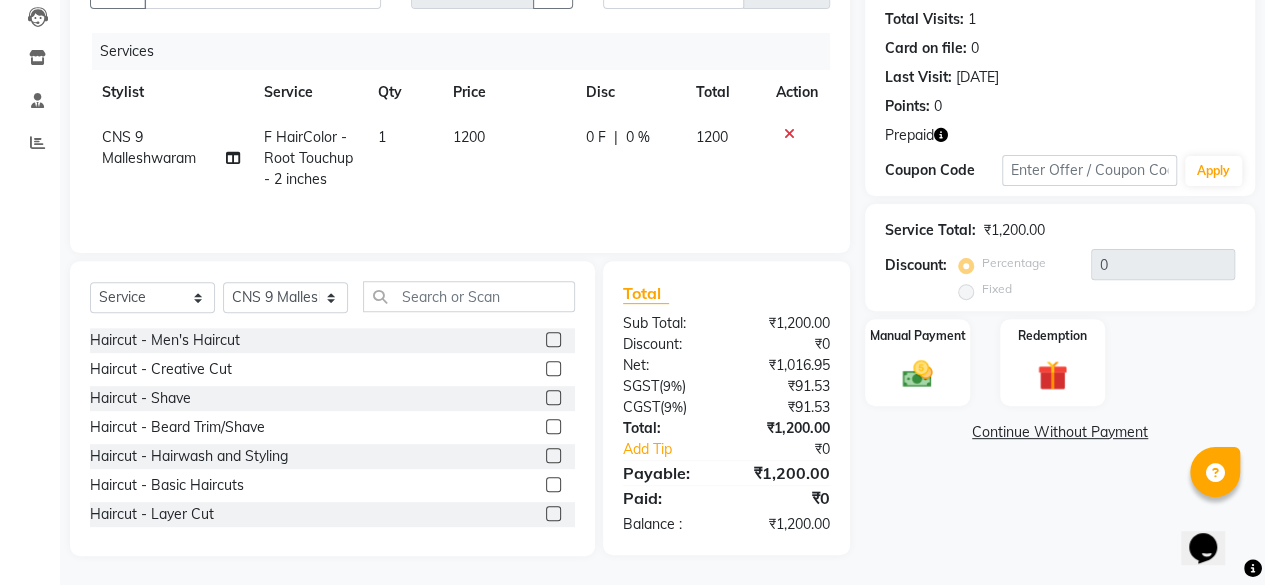 click on "Haircut - Basic Haircuts" 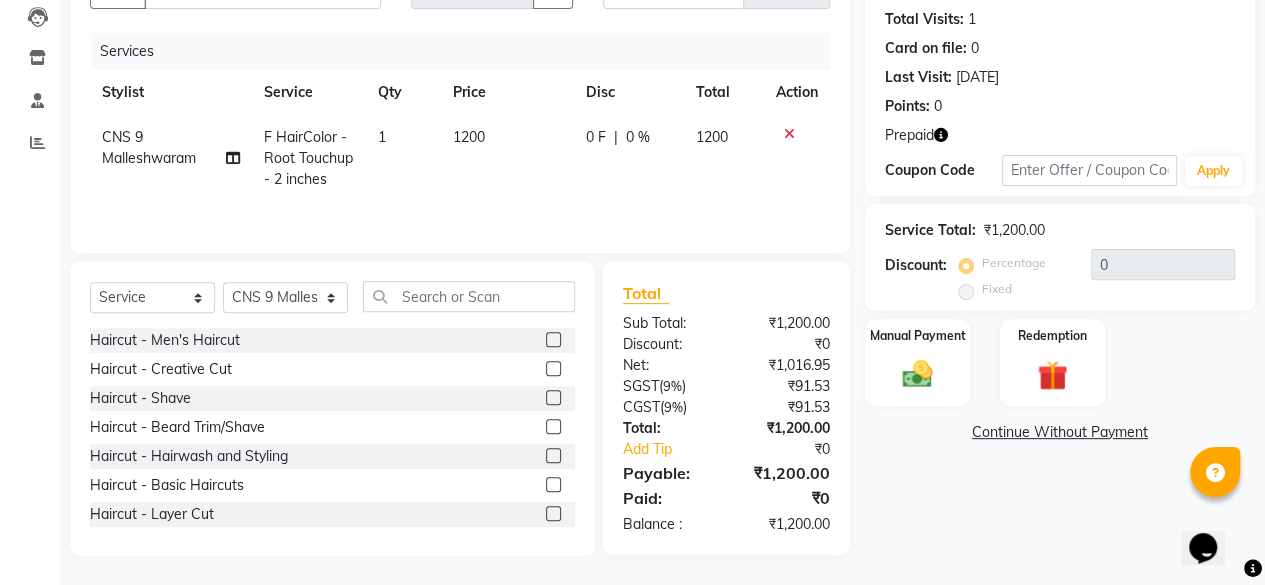 click 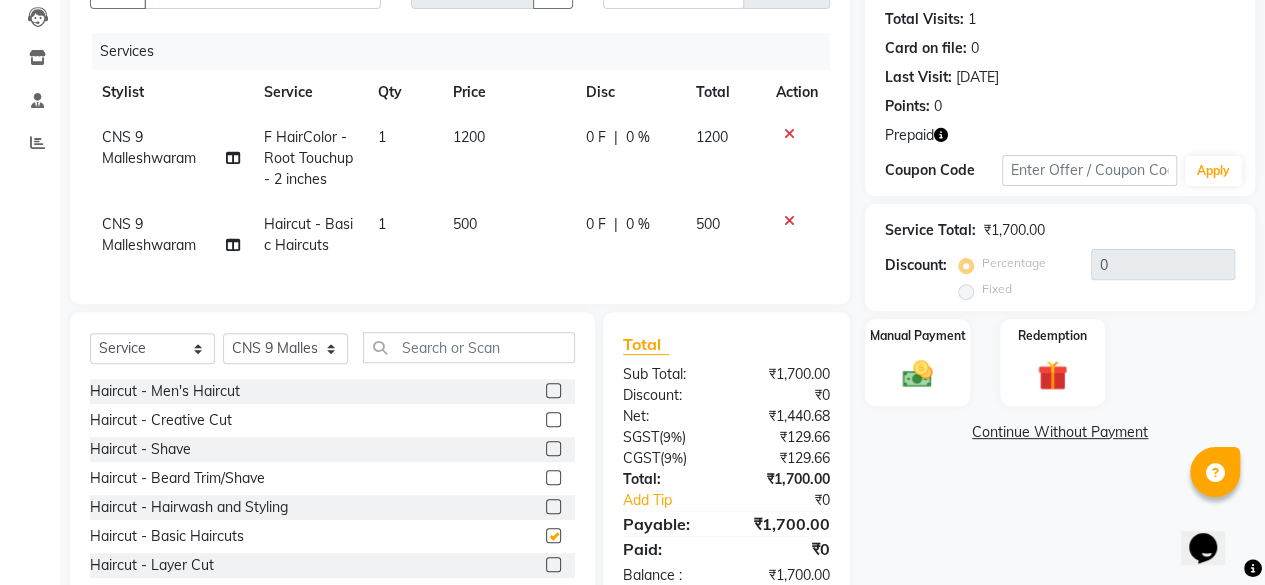 checkbox on "false" 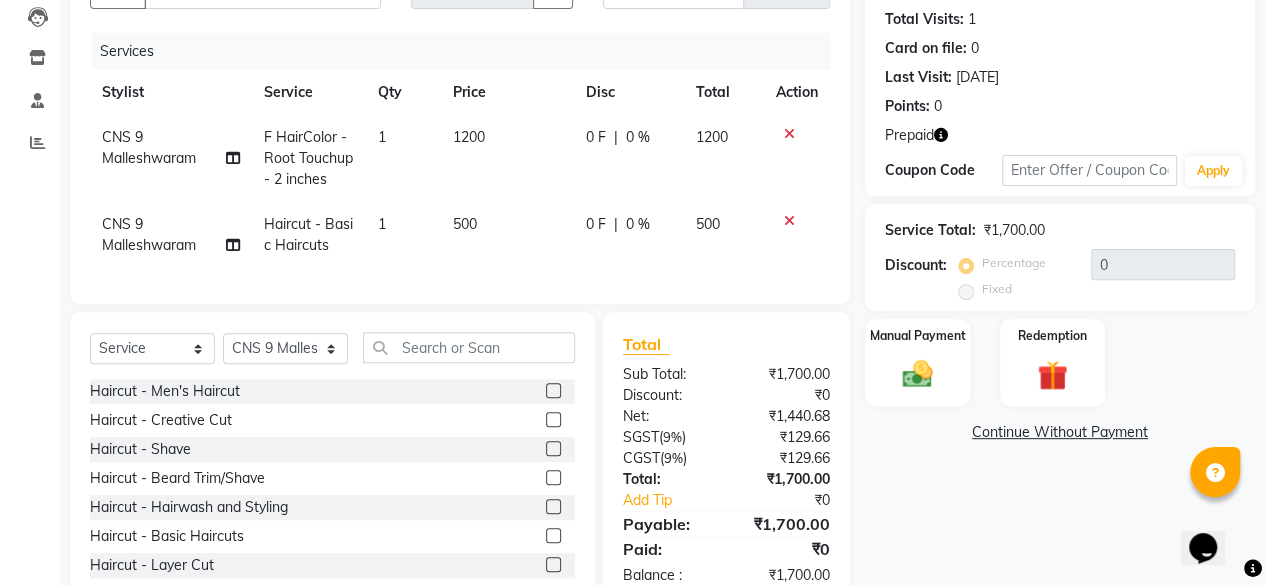 click on "500" 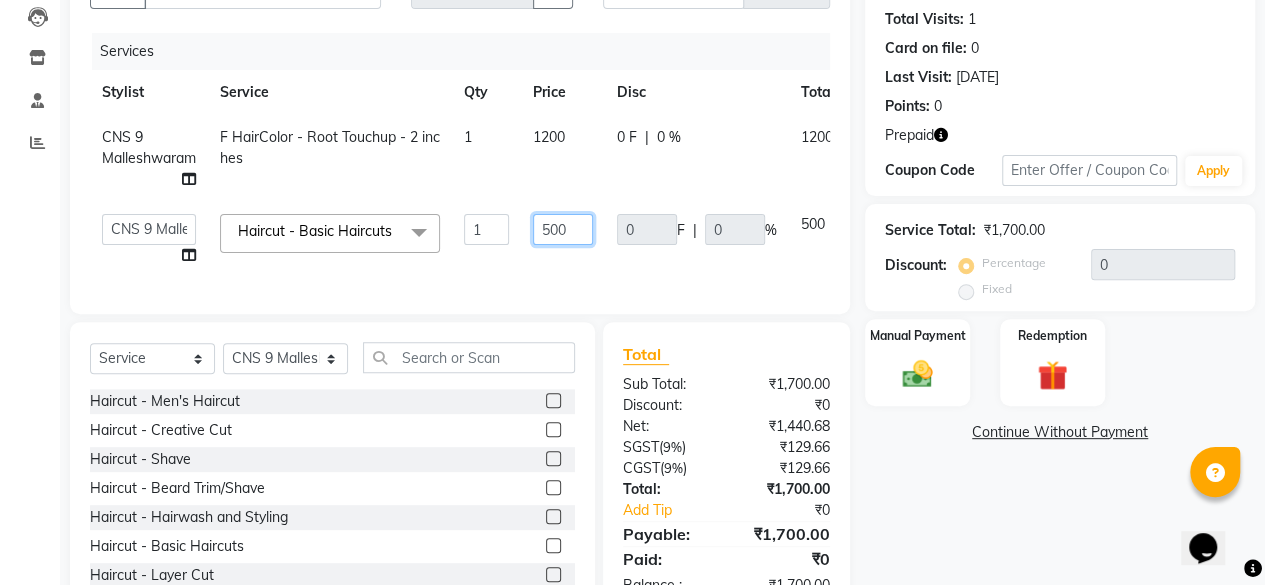 drag, startPoint x: 581, startPoint y: 229, endPoint x: 566, endPoint y: 491, distance: 262.42905 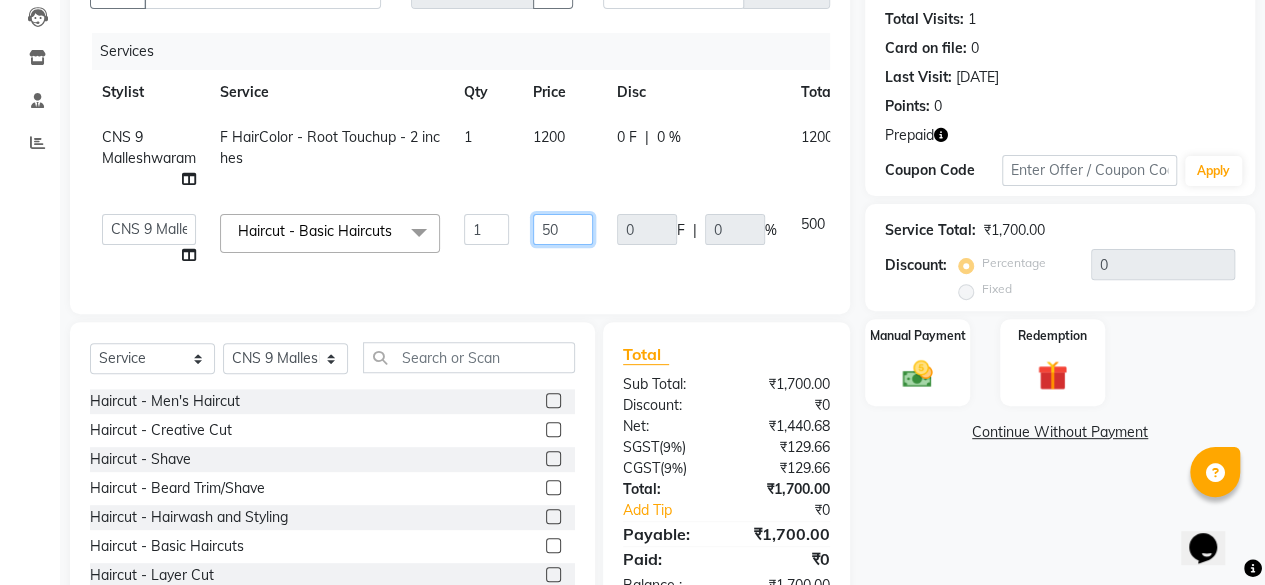 type on "5" 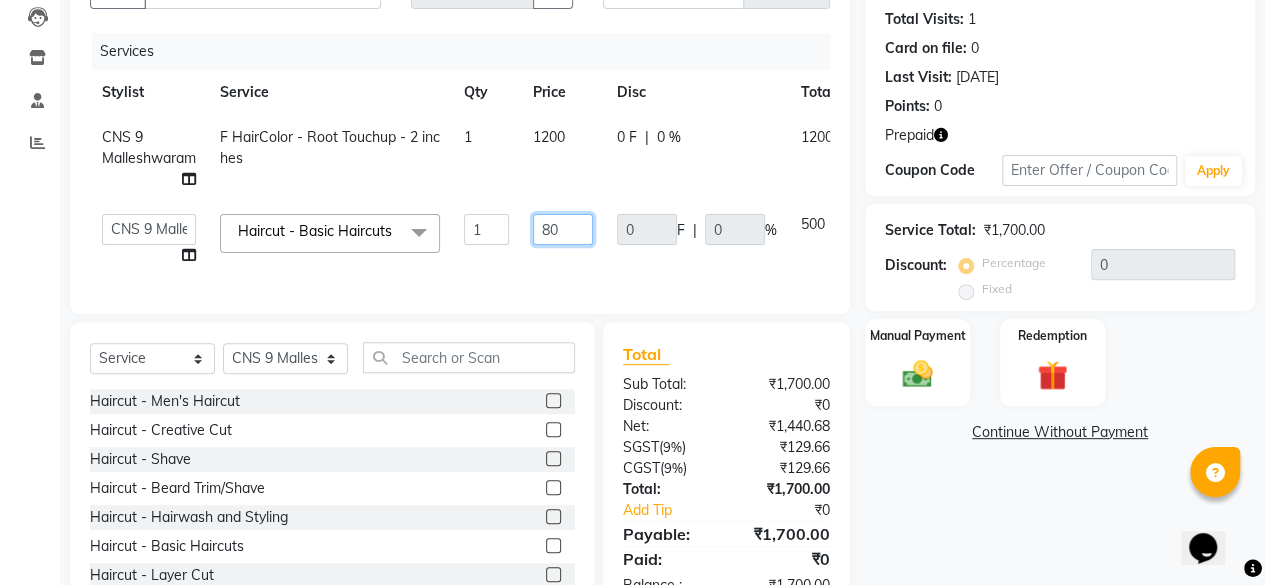 type on "800" 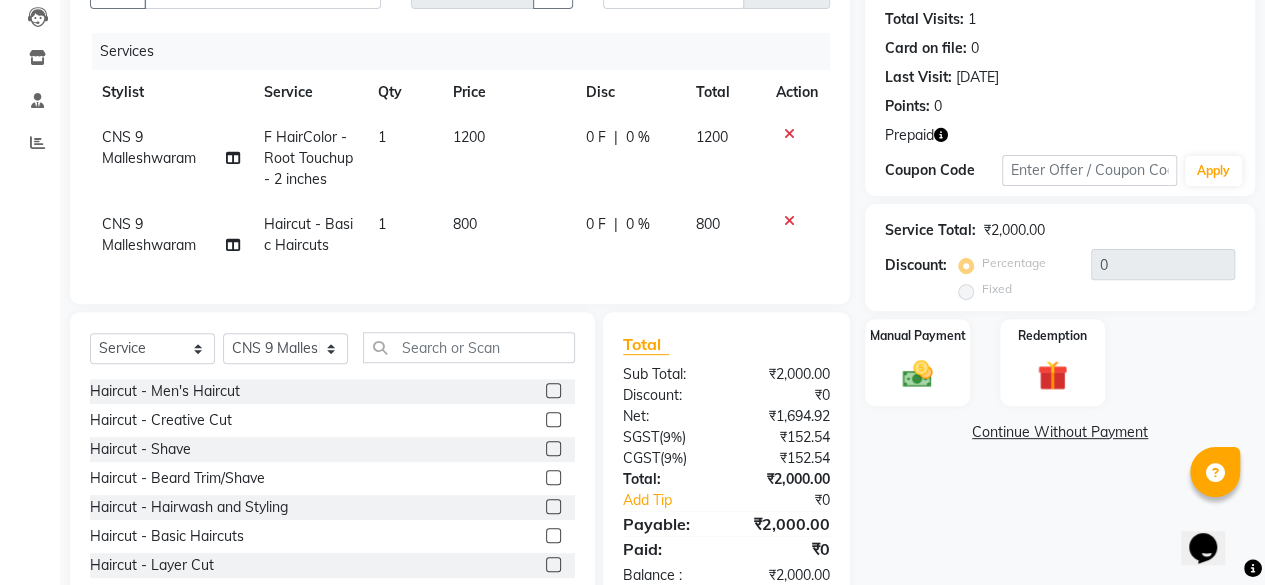 click 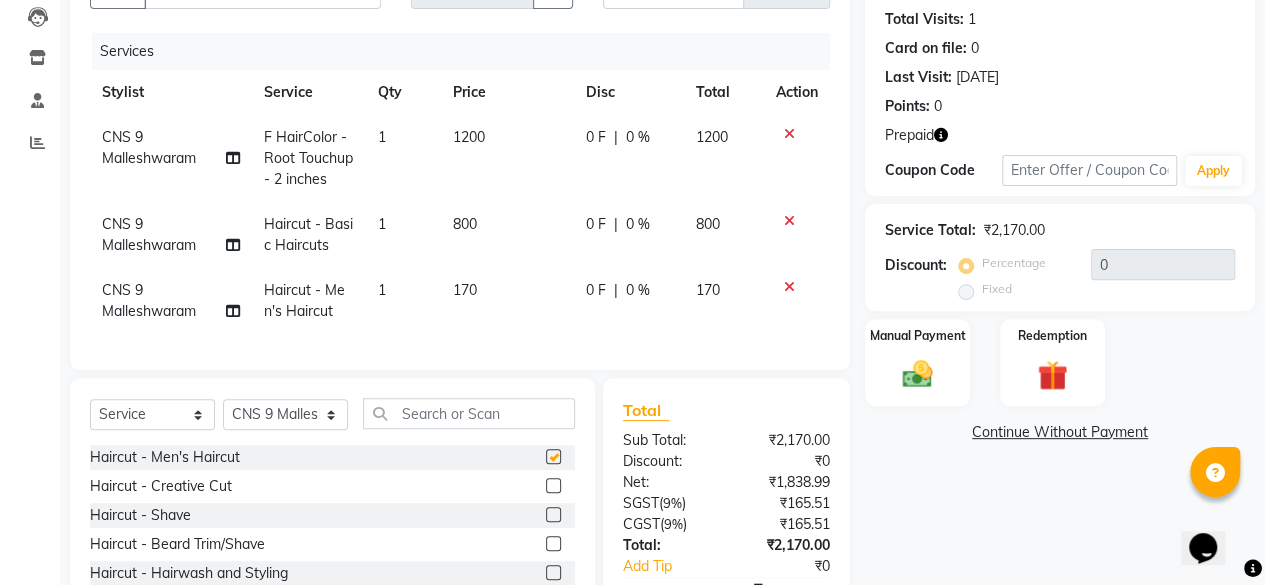 checkbox on "false" 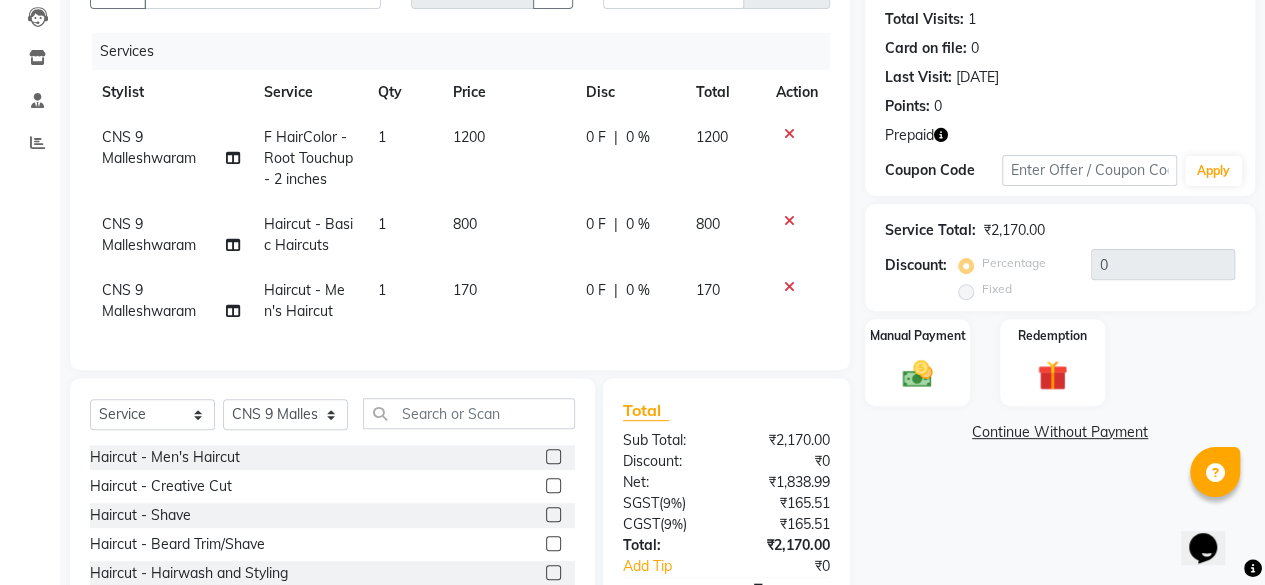 click 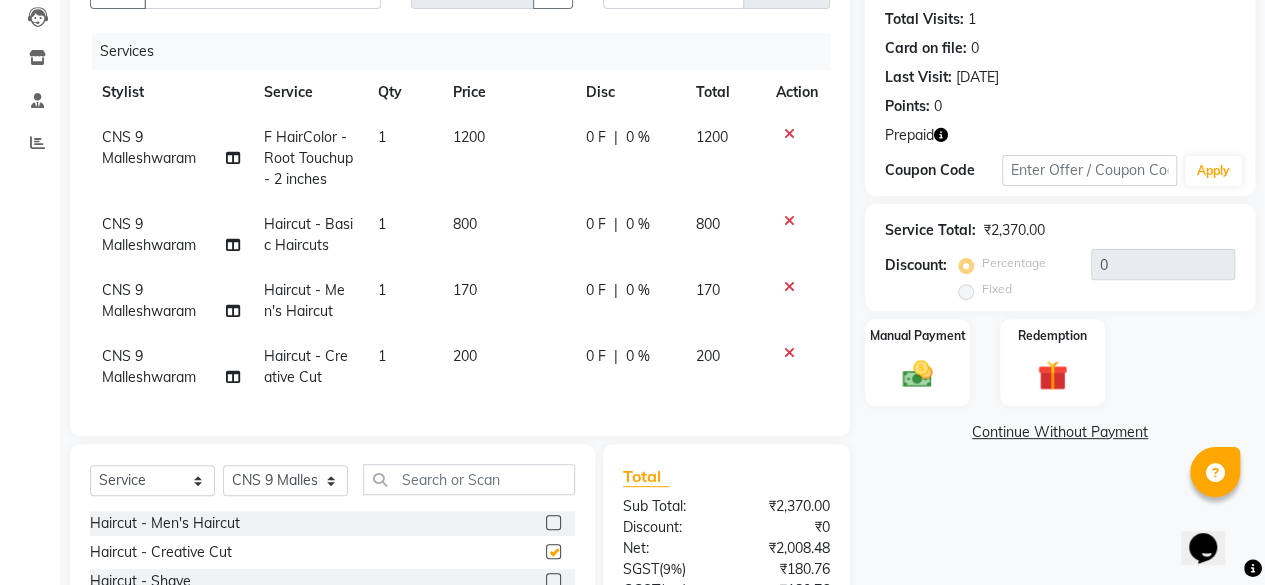 checkbox on "false" 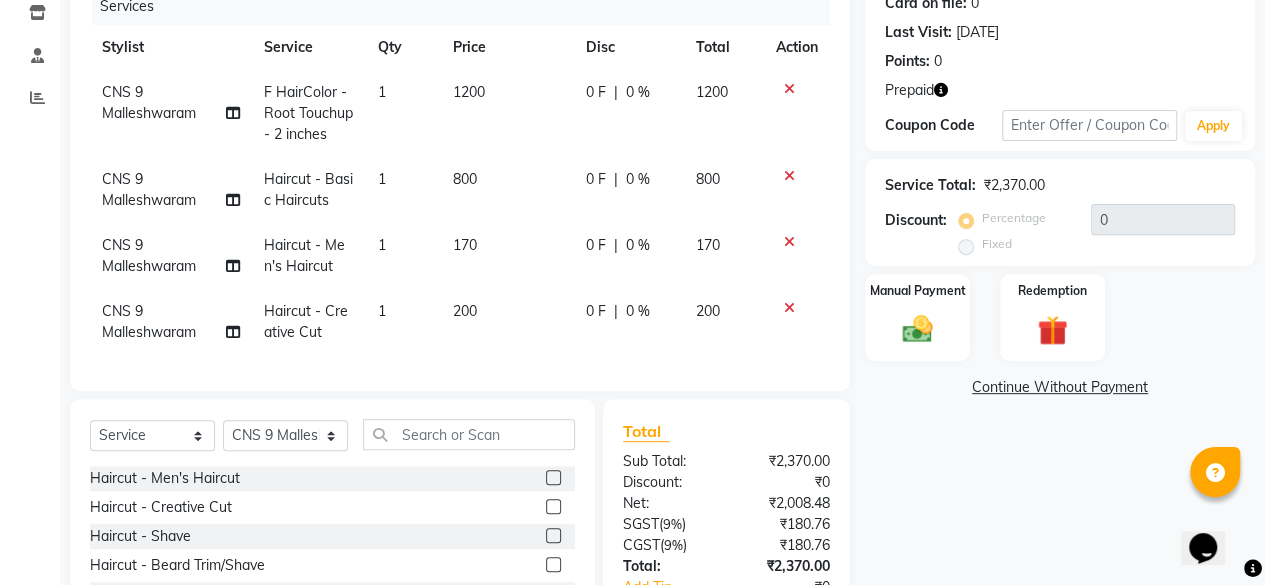 scroll, scrollTop: 271, scrollLeft: 0, axis: vertical 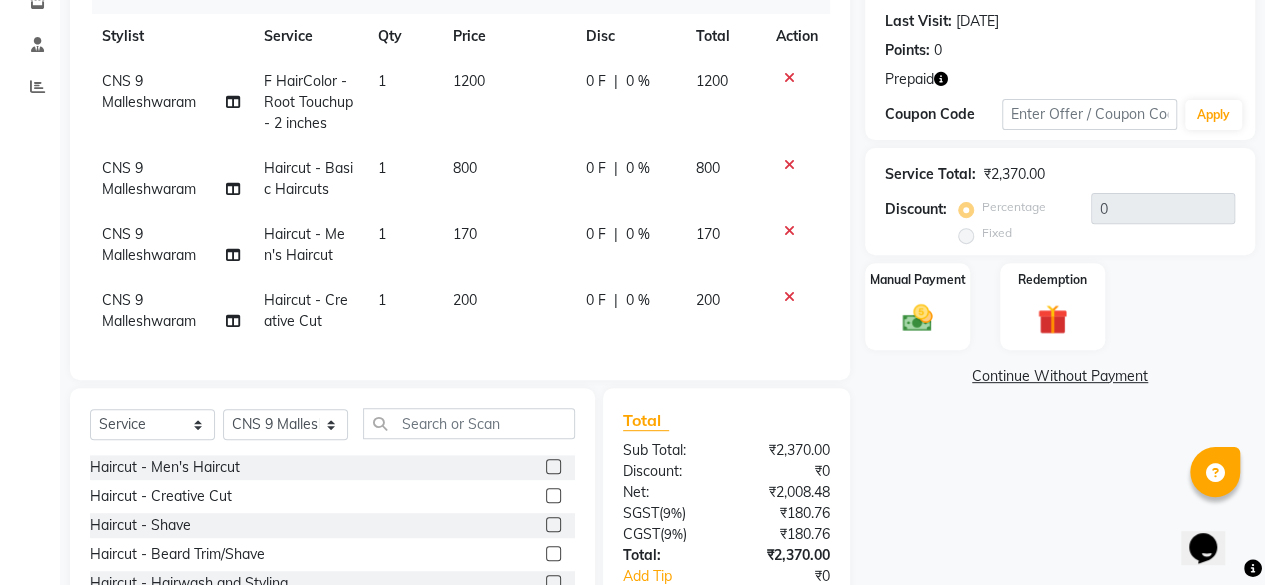 click 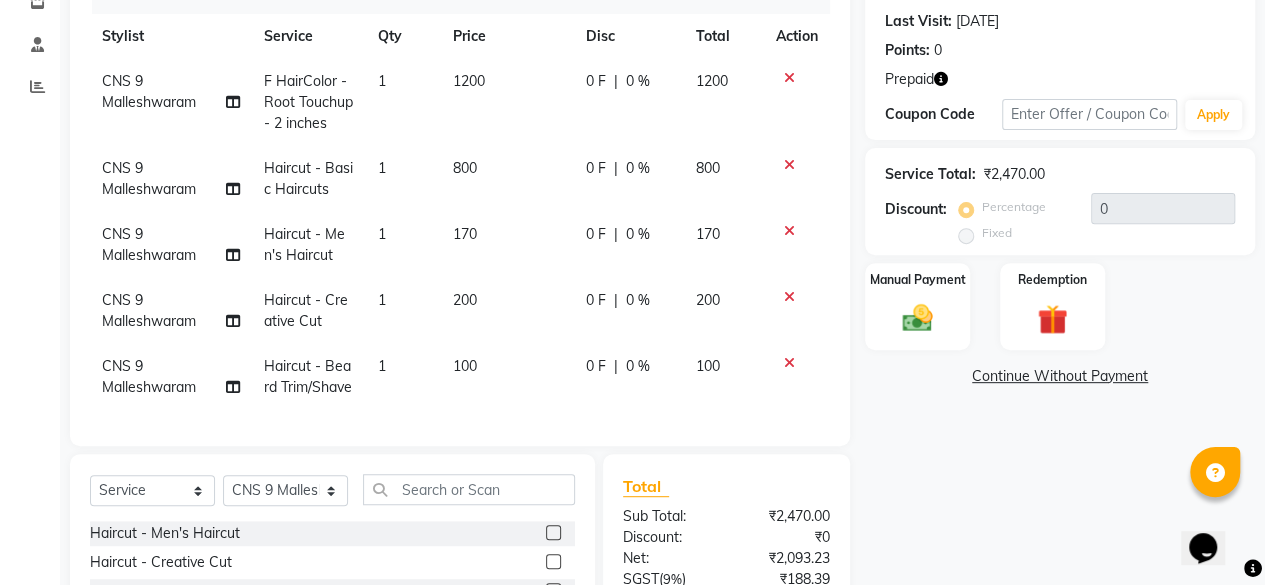 checkbox on "false" 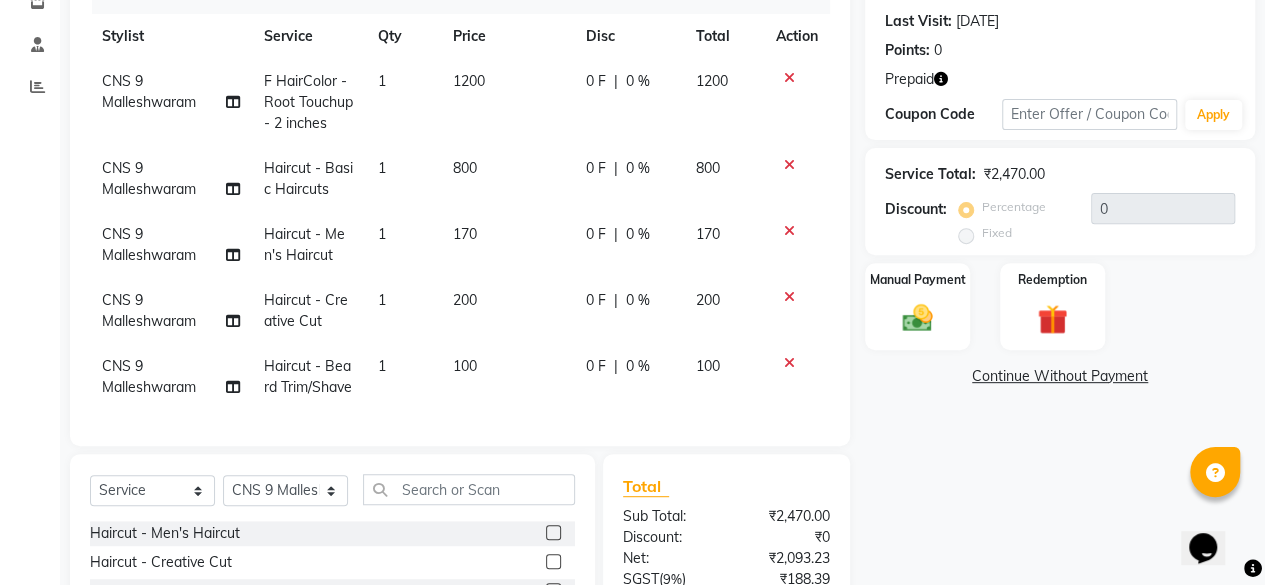 click 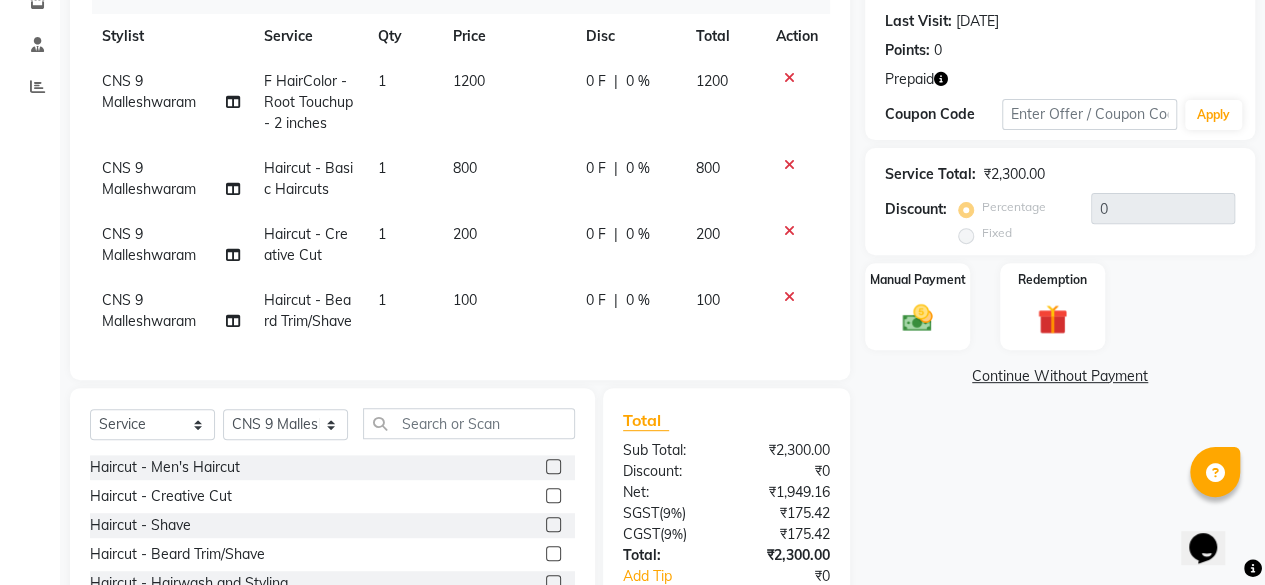 click on "Haircut  - Men's Haircut" 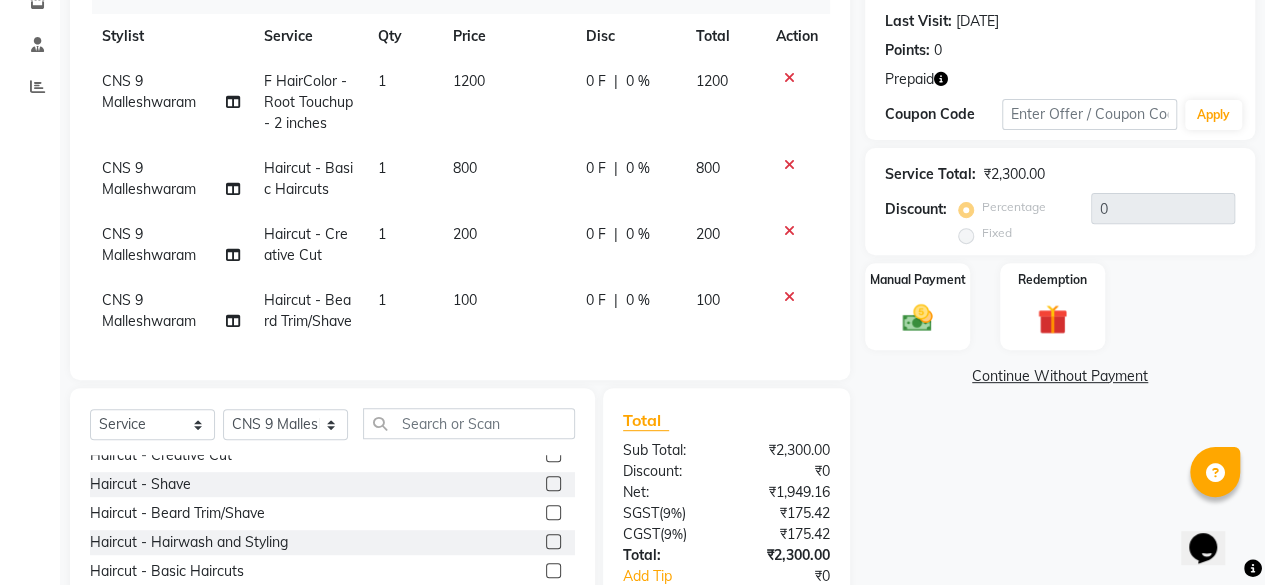 scroll, scrollTop: 43, scrollLeft: 0, axis: vertical 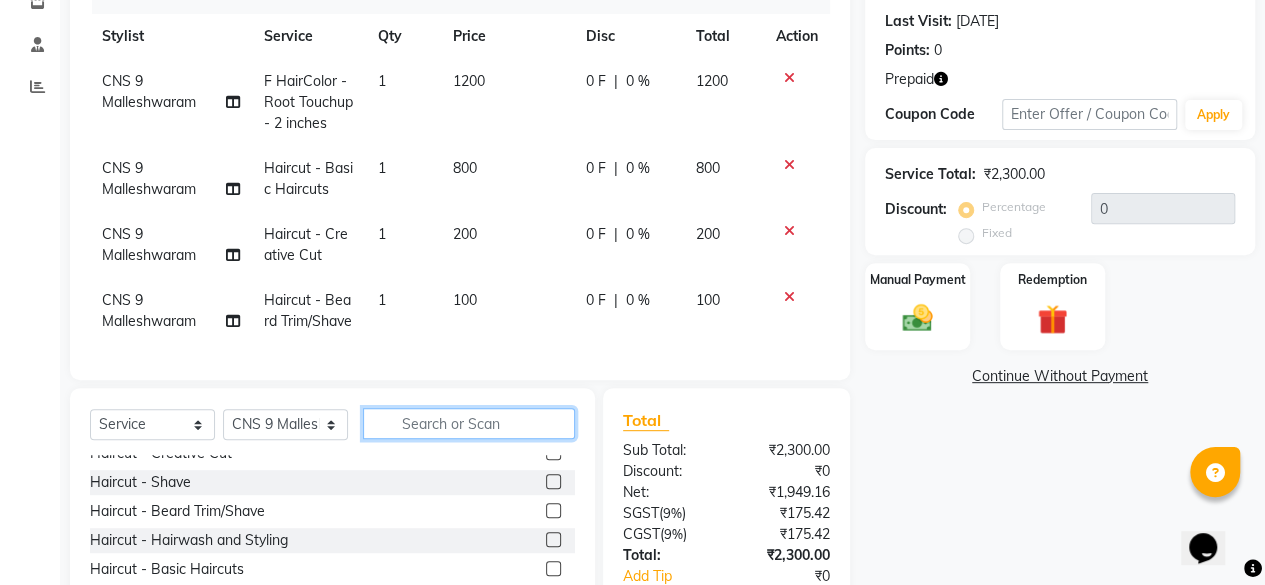 drag, startPoint x: 468, startPoint y: 440, endPoint x: 462, endPoint y: 557, distance: 117.15375 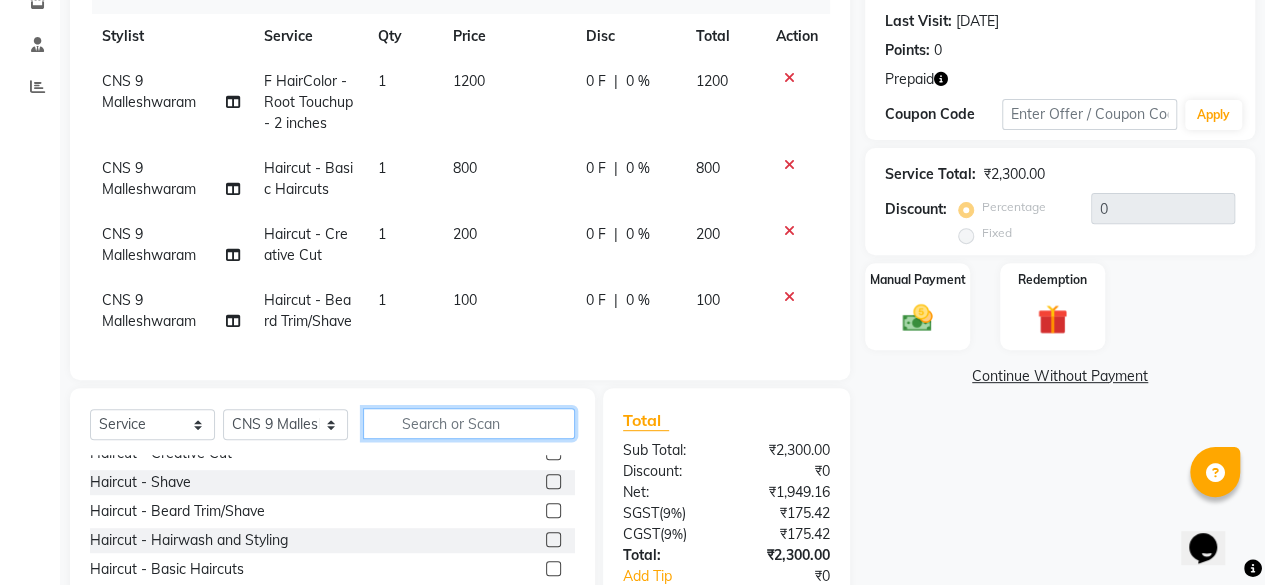 click on "Select  Service  Product  Membership  Package Voucher Prepaid Gift Card  Select Stylist Aarif 17M [PERSON_NAME] 9M Ajim 17M  Ali 17M Ali ML Alim ML Anjali 17M Armaan 17M Armaan 17O Arshad 17O Asahika ML Babbu ML  Cena 17M Chandrika 9M CNS 17 Malleshwaram CNS 9 Malleshwaram CNS Mahalakshmi Layout Cut N Smile 17O Deena 9M Dharani 17M  Fahim 9M [PERSON_NAME] ML Ganesh 9M Ganga 9M Govind ML [PERSON_NAME] 17M [PERSON_NAME] 17O [PERSON_NAME] 17M Meena ML Mercy ML [PERSON_NAME] 17M [PERSON_NAME] 17M Mosim ML [PERSON_NAME] 9M Nagrathna 9M Naveed 17M Pankaj 17M  [PERSON_NAME] 9M Prashanth 9M Raghu 17M Rahil 9M Rajan ML Raju 9M Ranjith 9M Raza Raza 17M Riyaz 17O Sandeep 9M Sangeetha 17M Shakeel 17ML Shakir ML Shameem 17M Sharafath ML Sharanya  Sharanya ML SHubham 17M Sopna ML [PERSON_NAME] 17M Tanjua 9M Teja 17M Tofeek 9M Tulsi 17O Viresh 17M Vishal 17M [PERSON_NAME] 17O  Wasim ML  Haircut  - Men's Haircut  Haircut  - Creative Cut  Haircut  - Shave  Haircut  - Beard Trim/Shave  Haircut  - Hairwash and Styling  Haircut - Basic Haircuts  Haircut - Layer Cut" 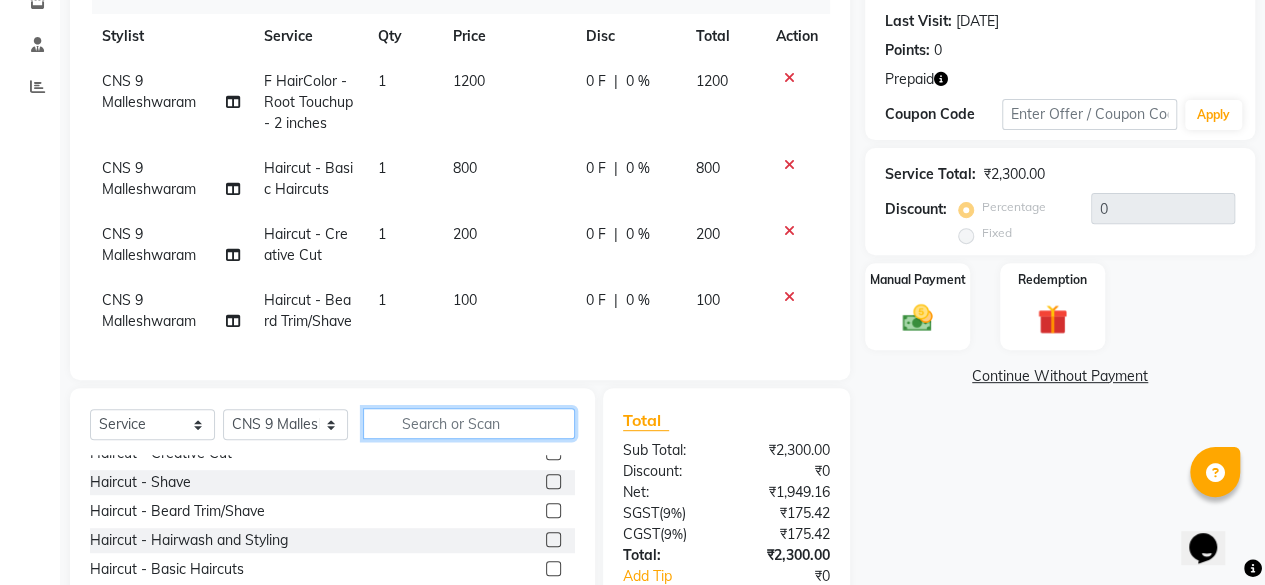 type on "I" 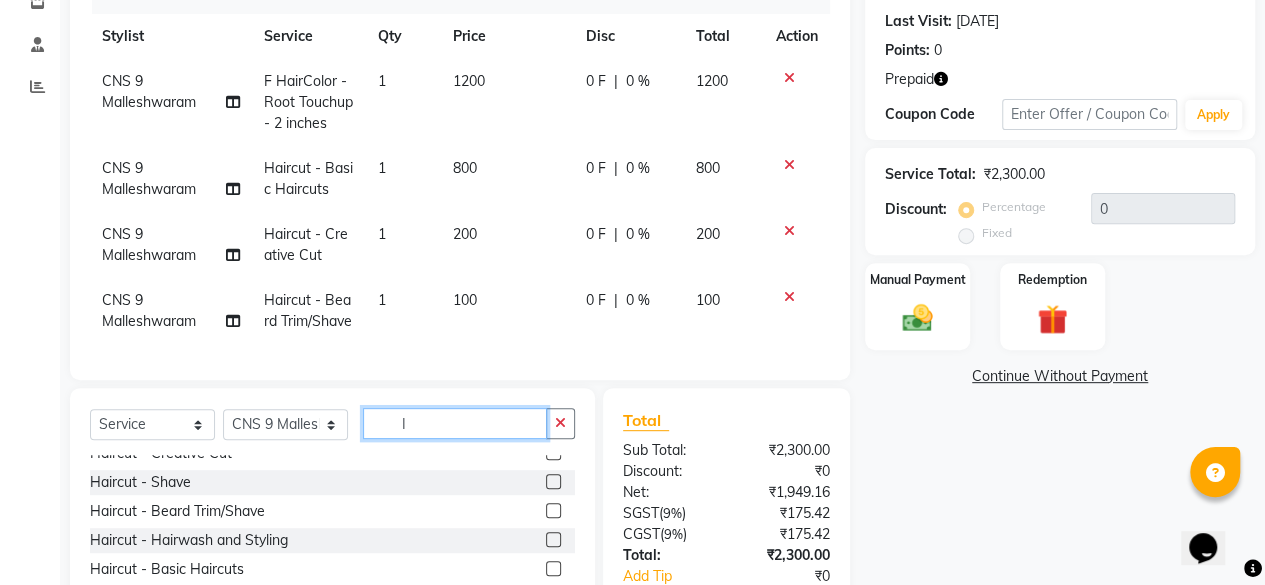 scroll, scrollTop: 0, scrollLeft: 0, axis: both 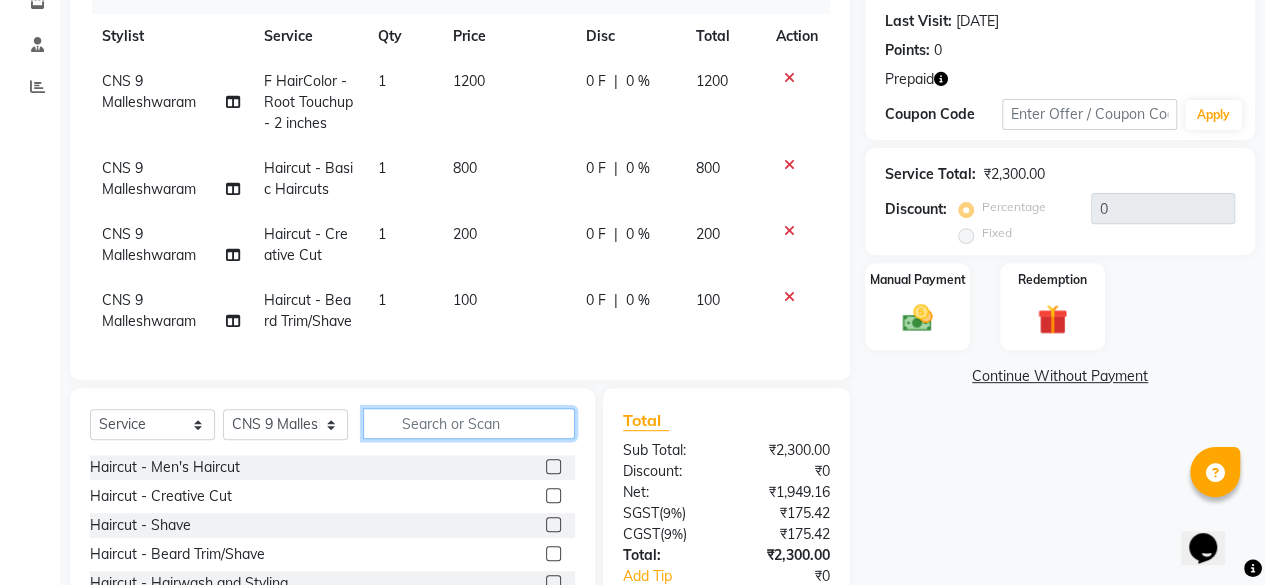 drag, startPoint x: 412, startPoint y: 441, endPoint x: 461, endPoint y: 632, distance: 197.1852 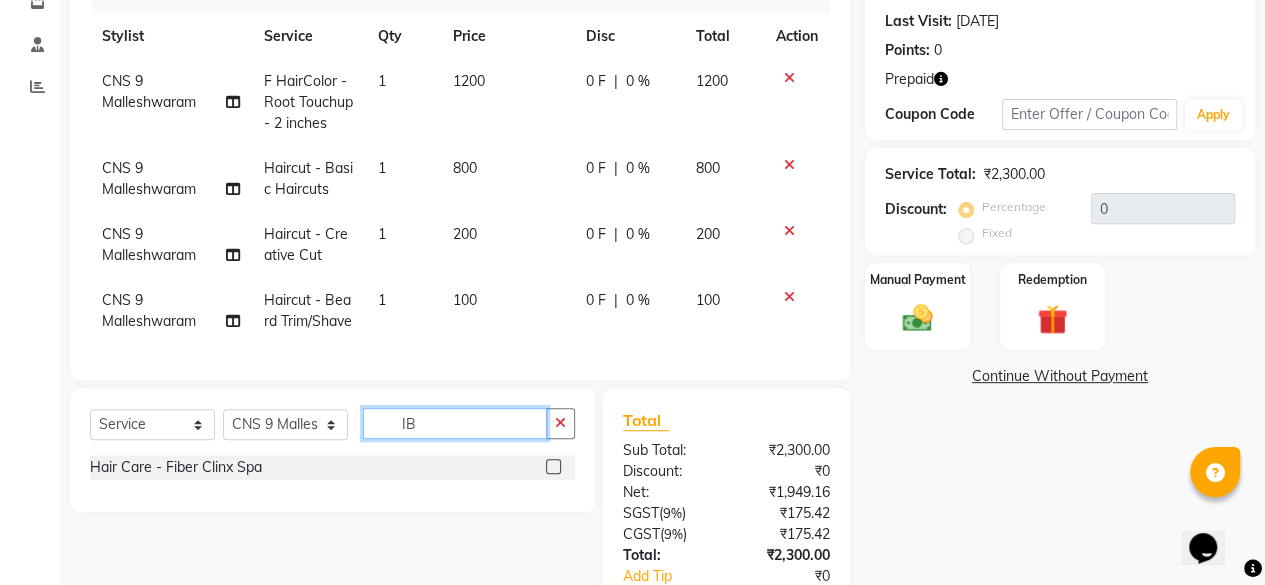 type on "I" 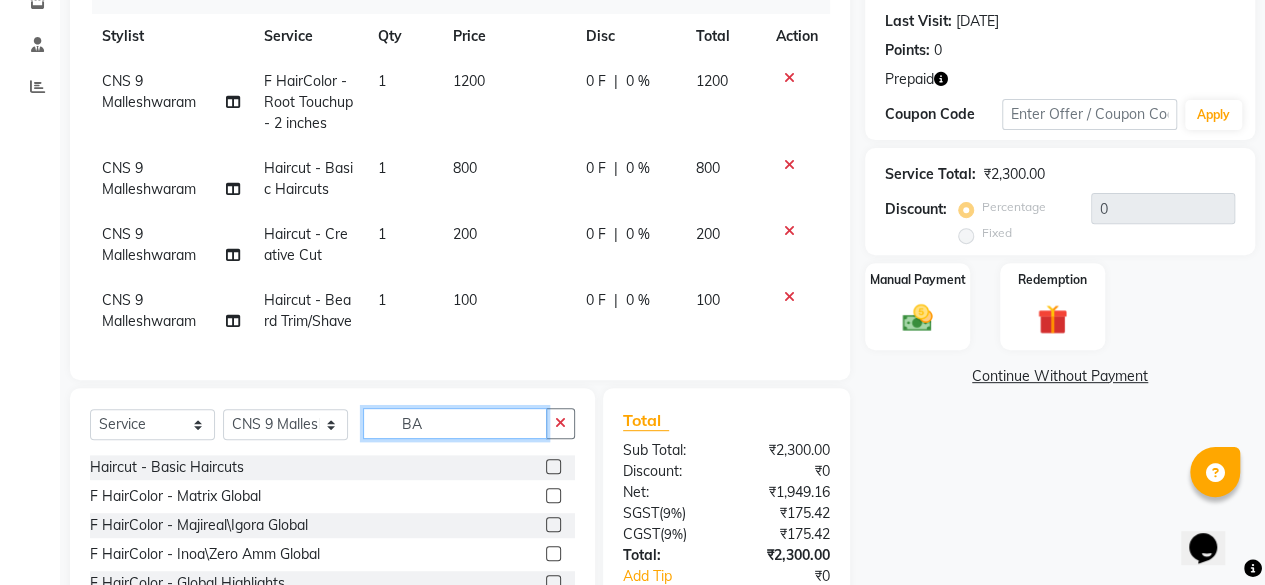 type on "B" 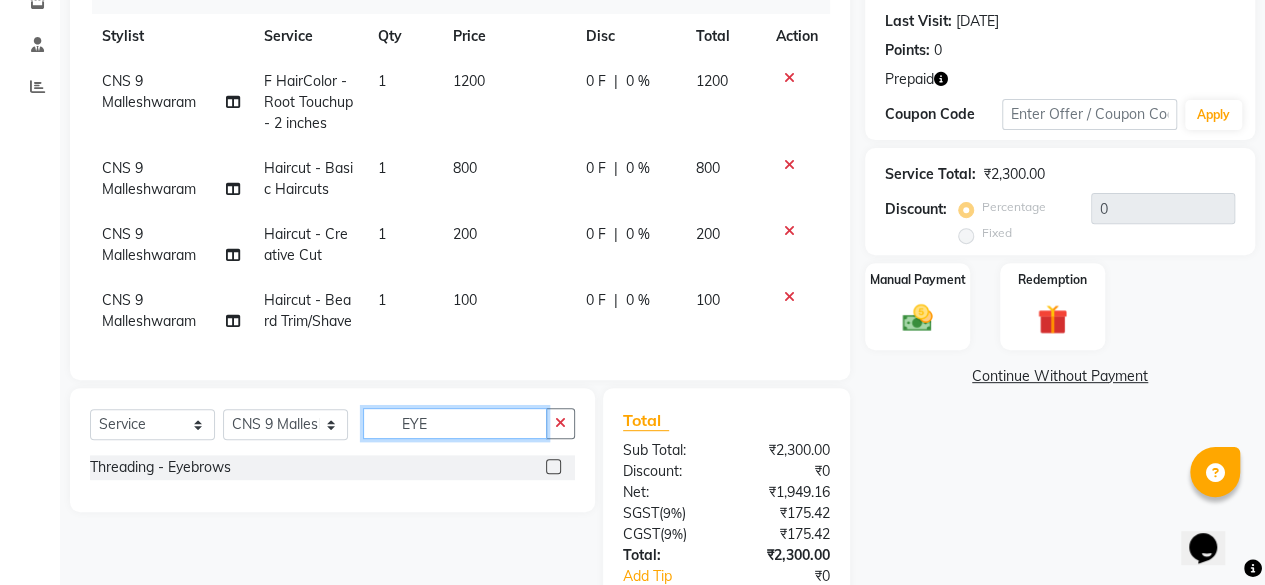 type on "EYE" 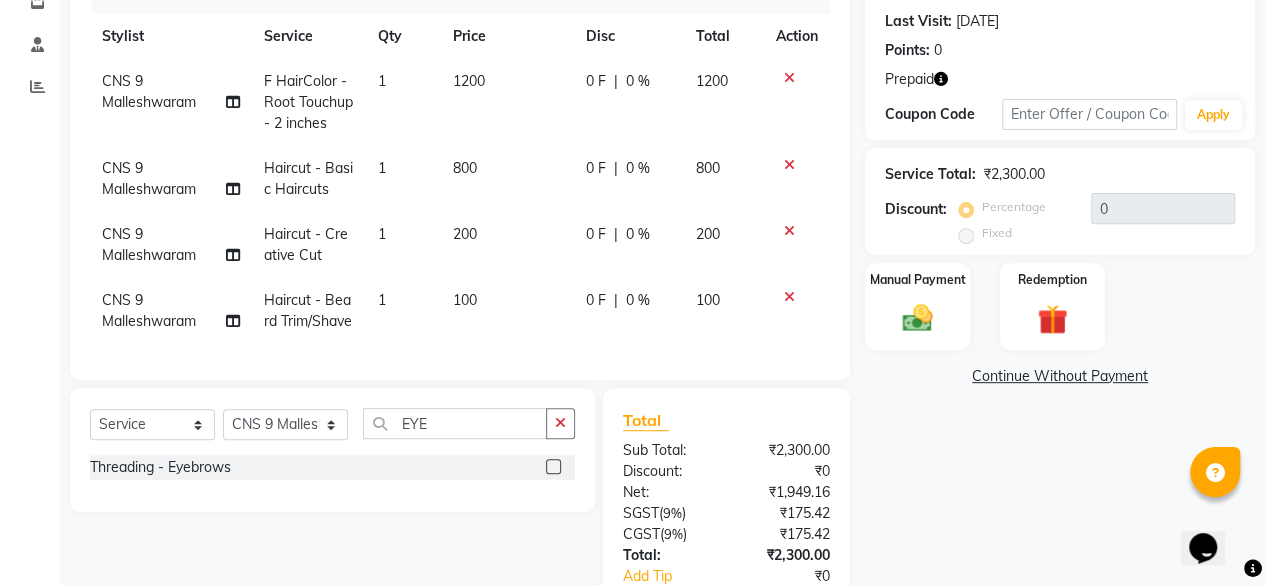 click on "Threading  - Eyebrows" 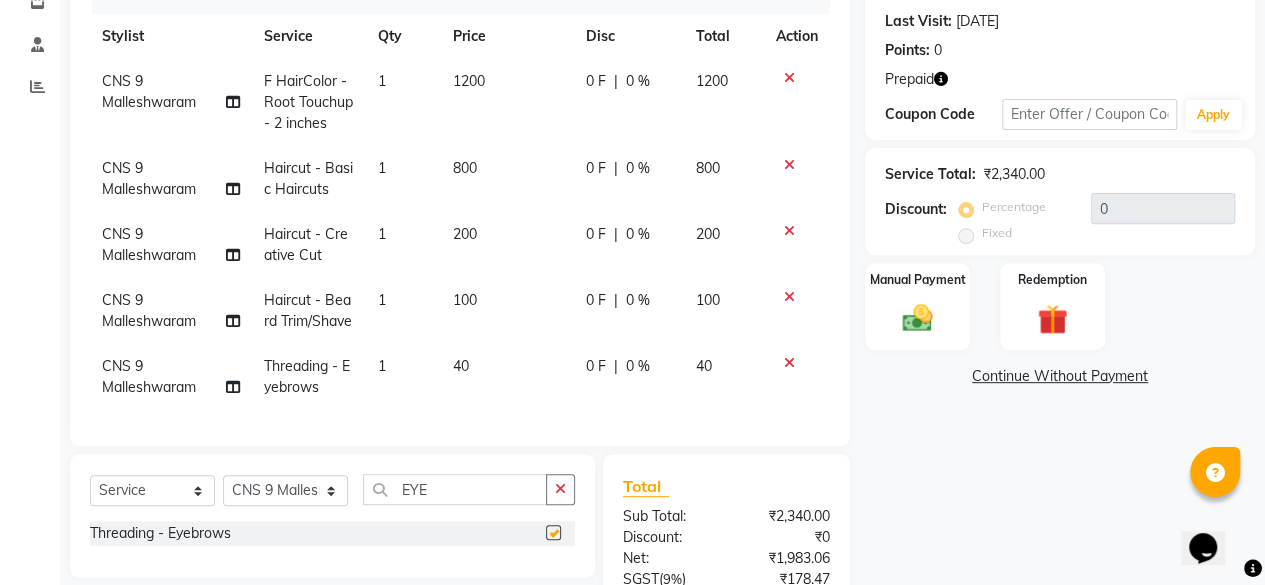 checkbox on "false" 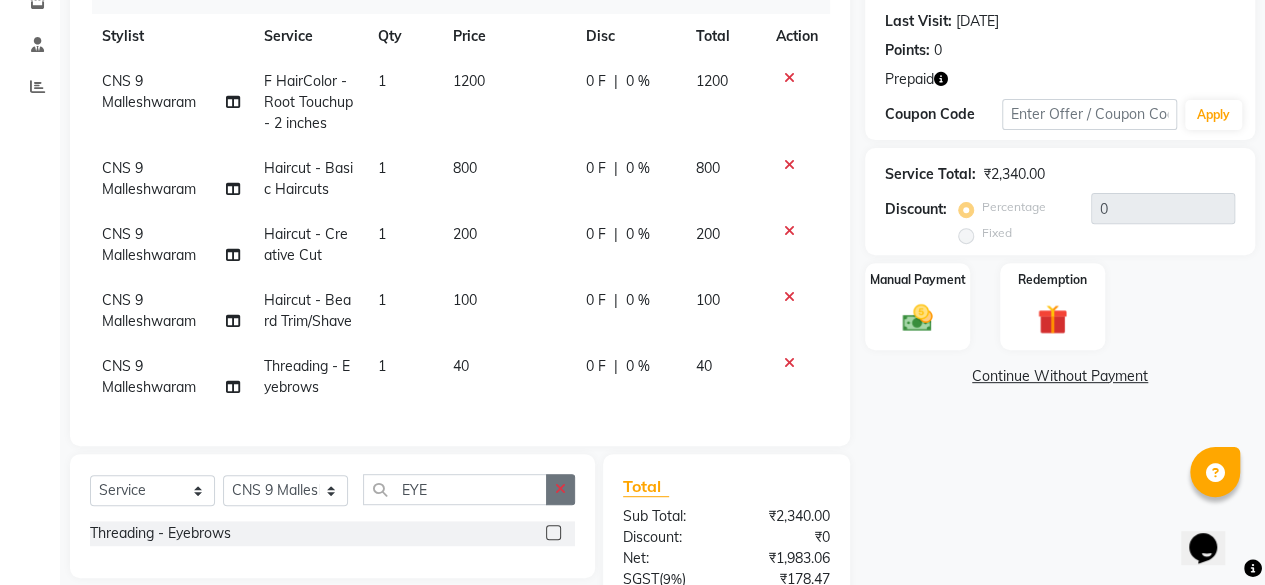 click 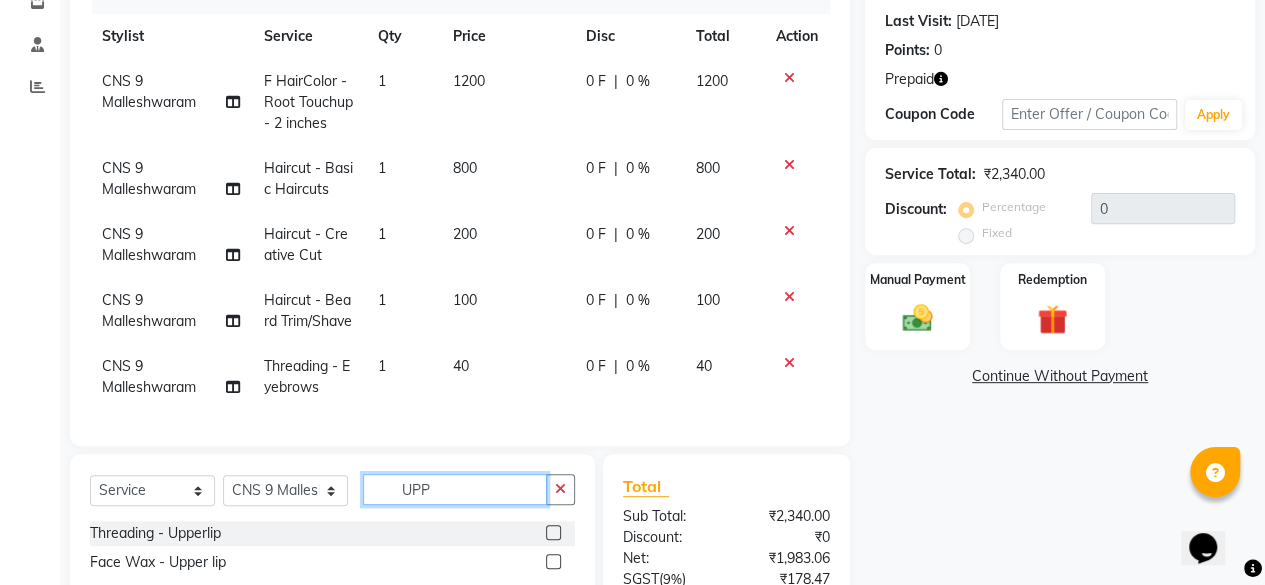 type on "UPP" 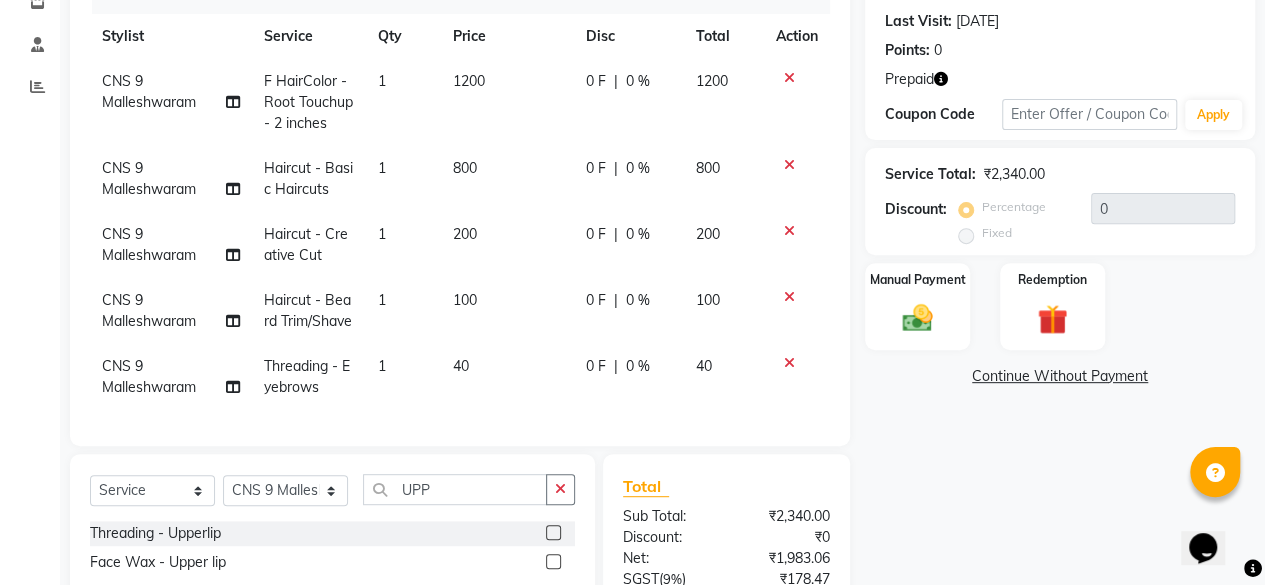 click 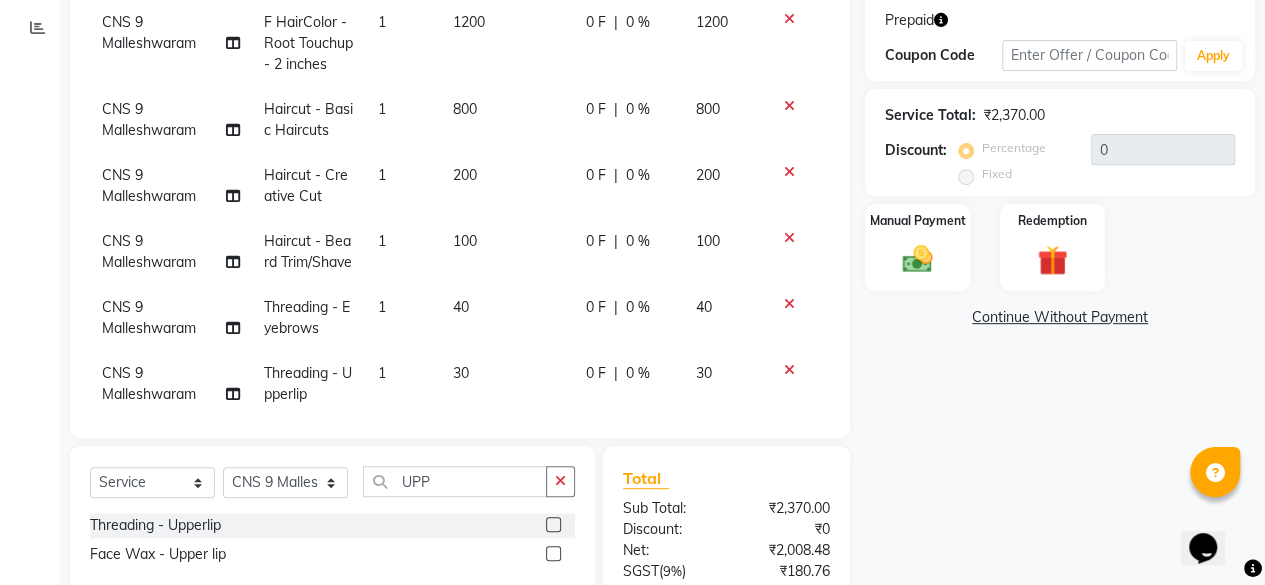 scroll, scrollTop: 331, scrollLeft: 0, axis: vertical 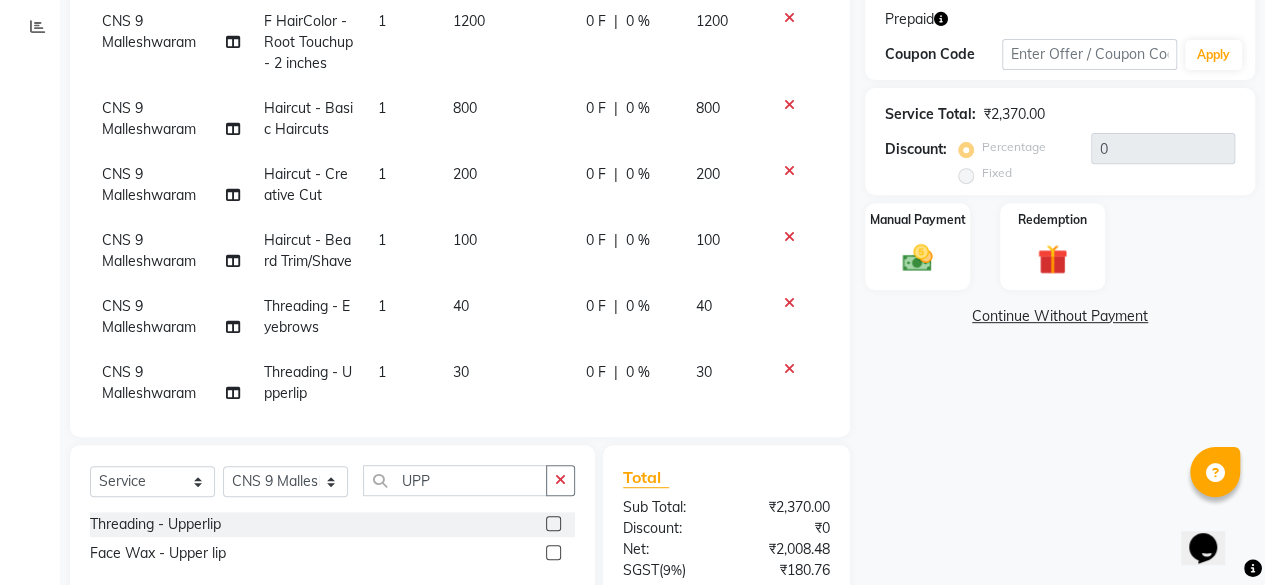 click 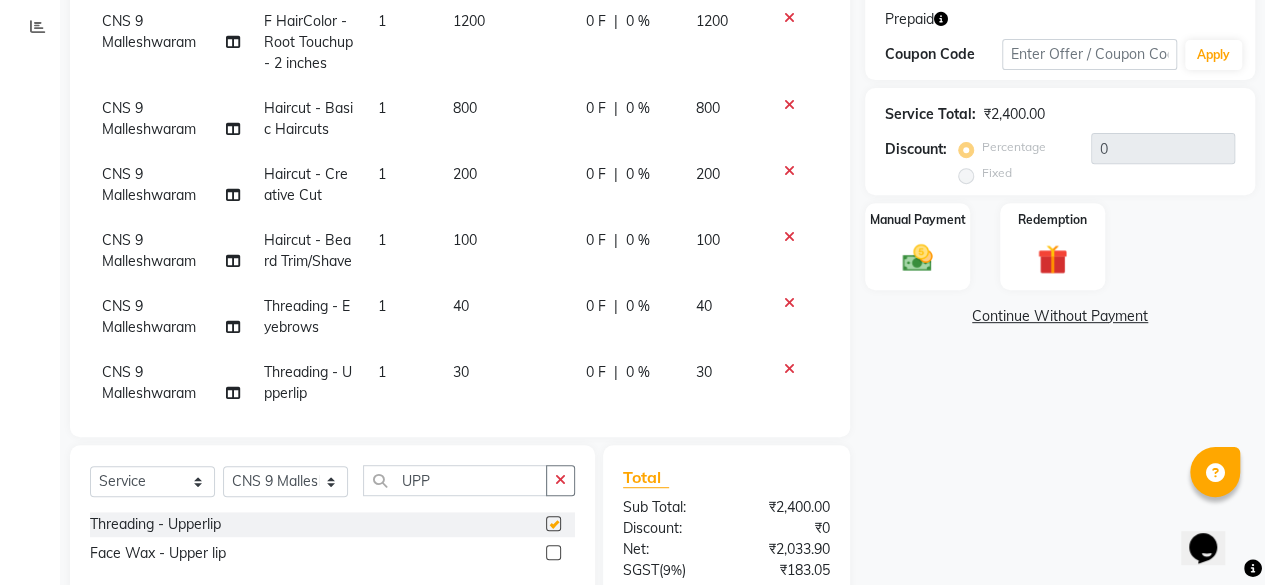 checkbox on "false" 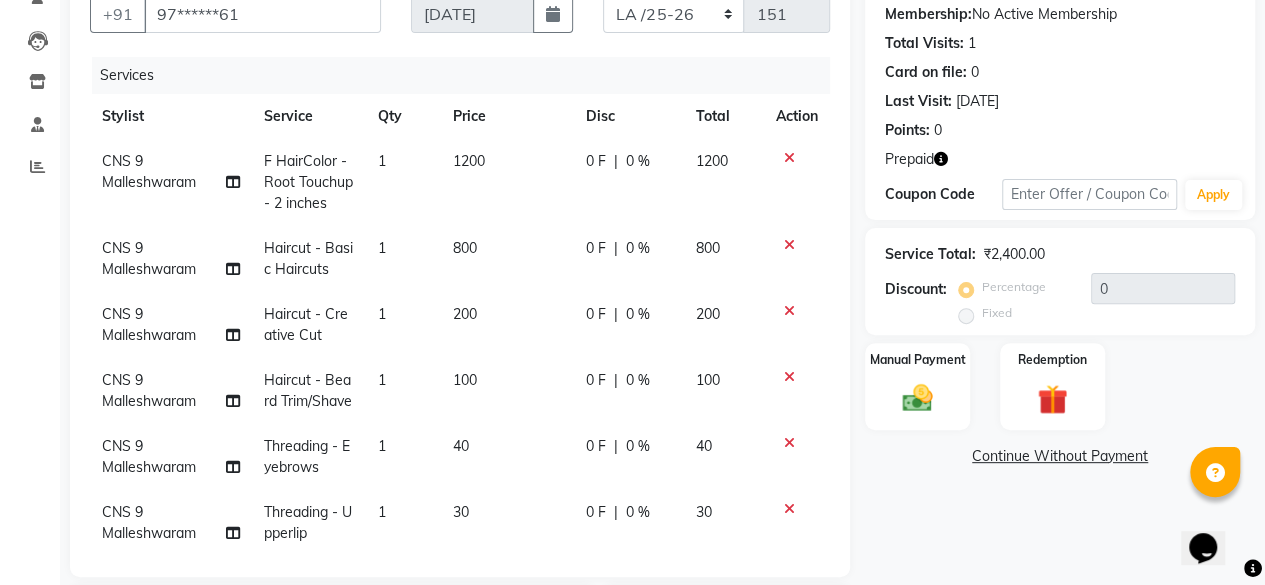 scroll, scrollTop: 190, scrollLeft: 0, axis: vertical 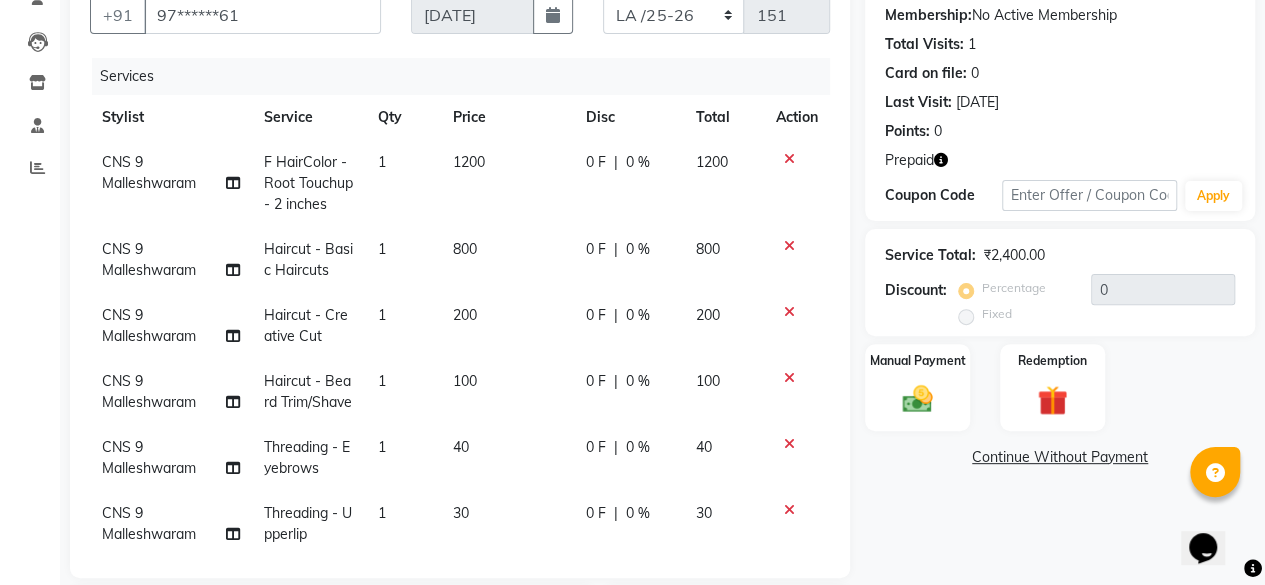 click on "0 F | 0 %" 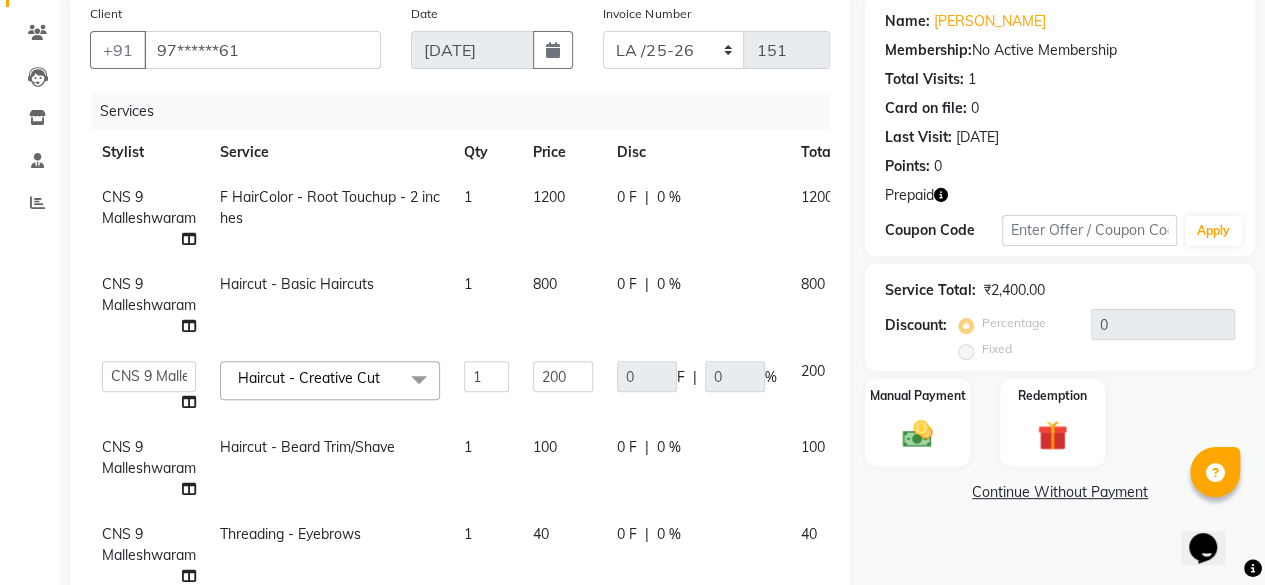 scroll, scrollTop: 154, scrollLeft: 0, axis: vertical 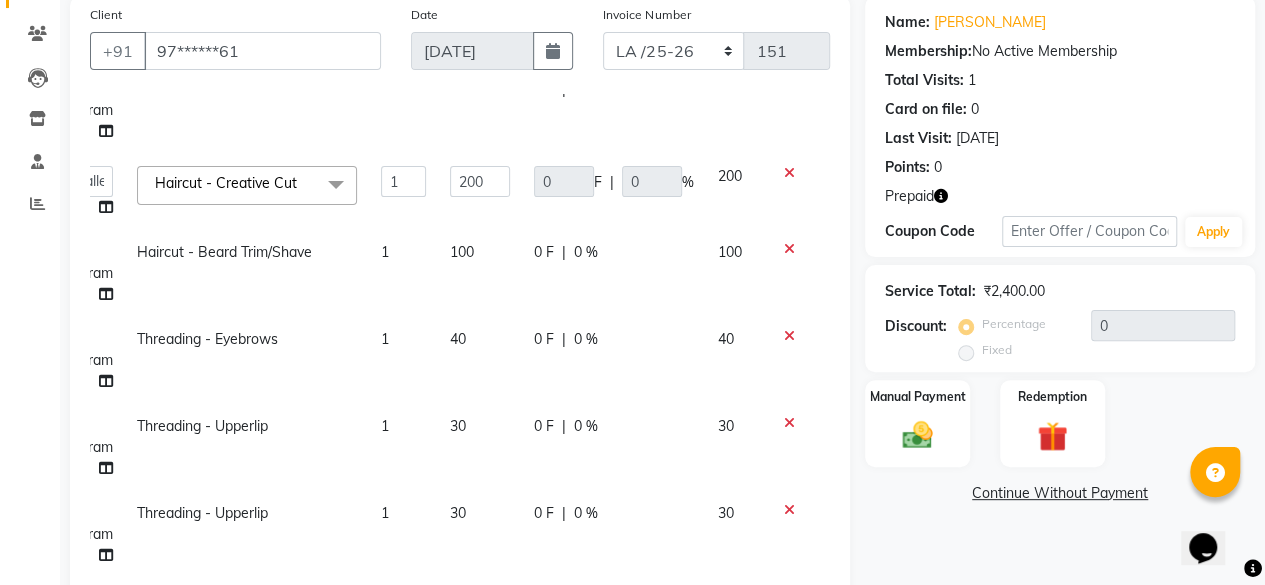 click 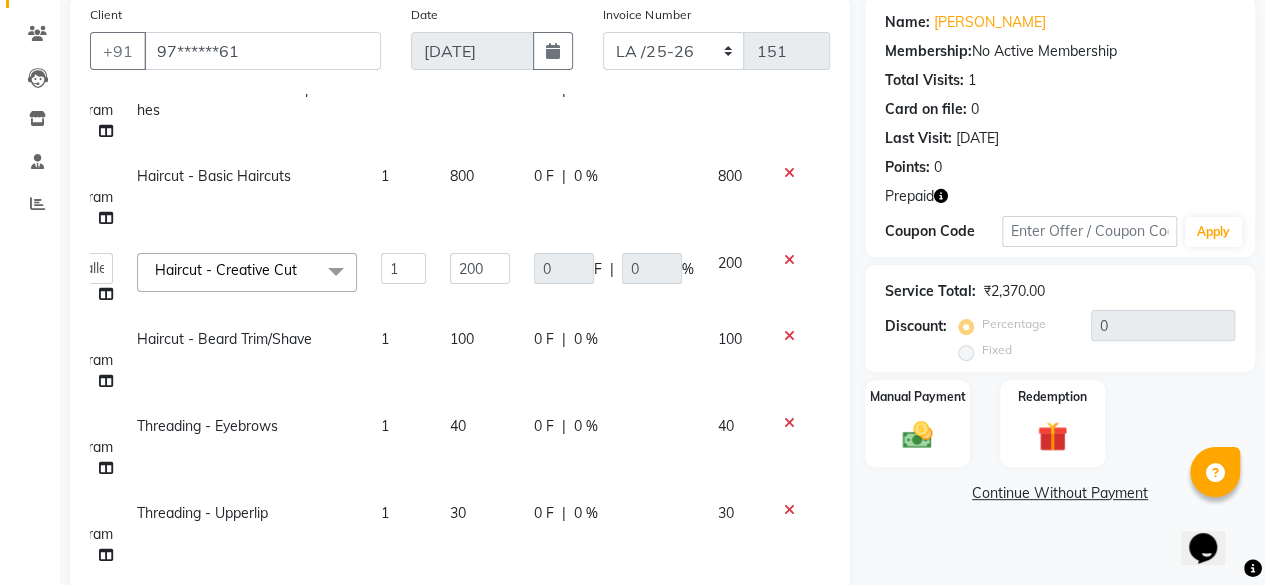 scroll, scrollTop: 124, scrollLeft: 100, axis: both 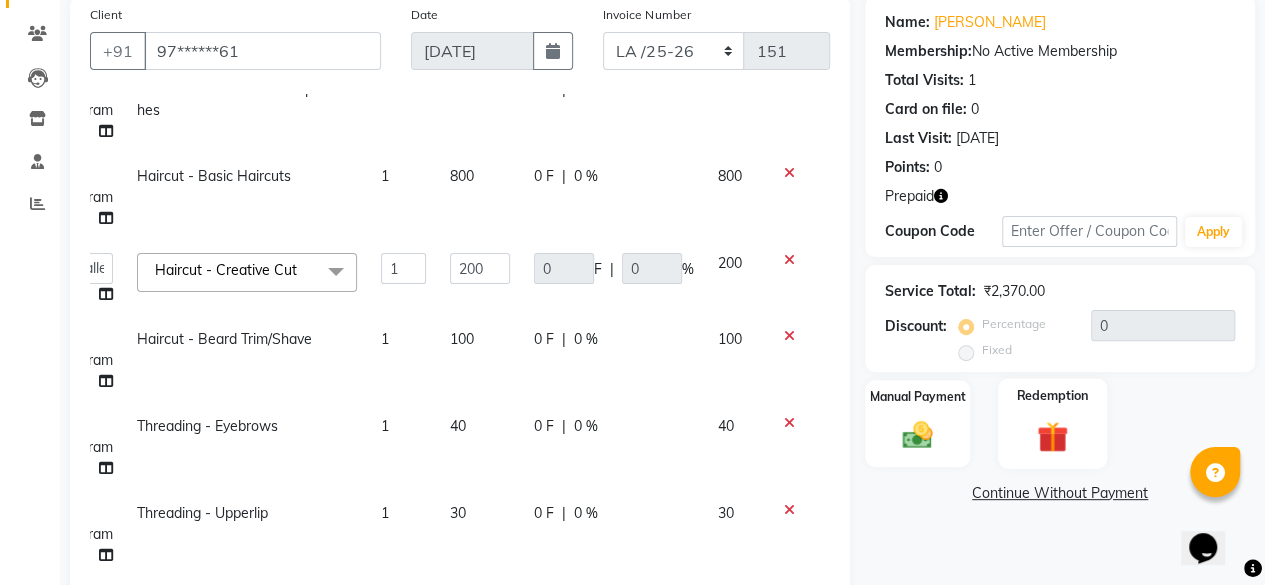 click 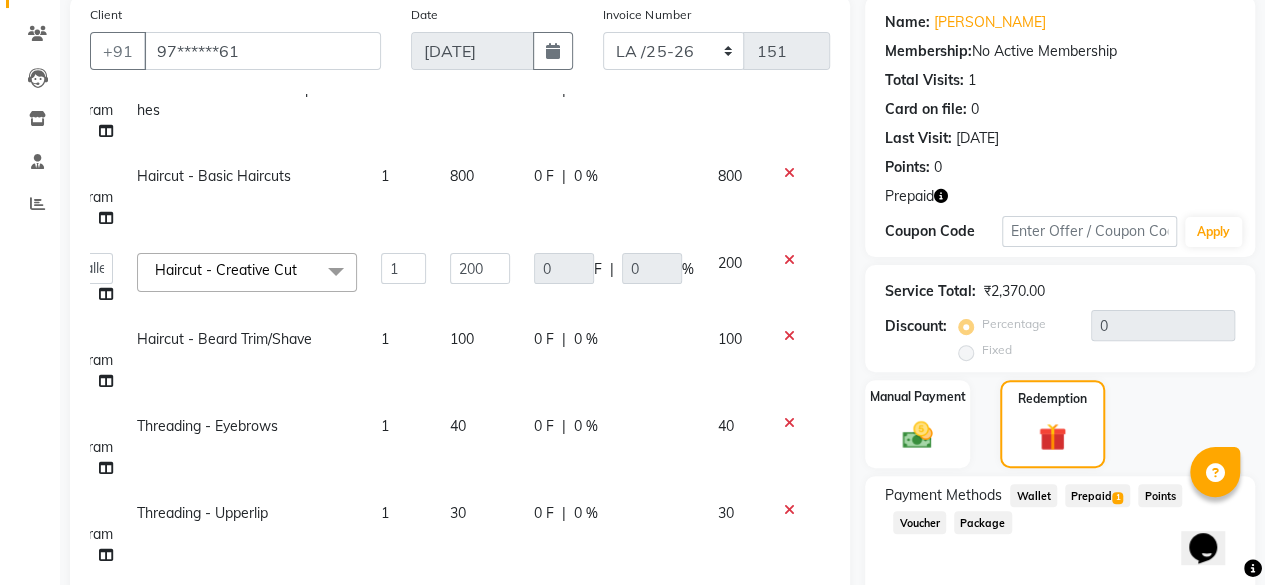 click on "Prepaid  1" 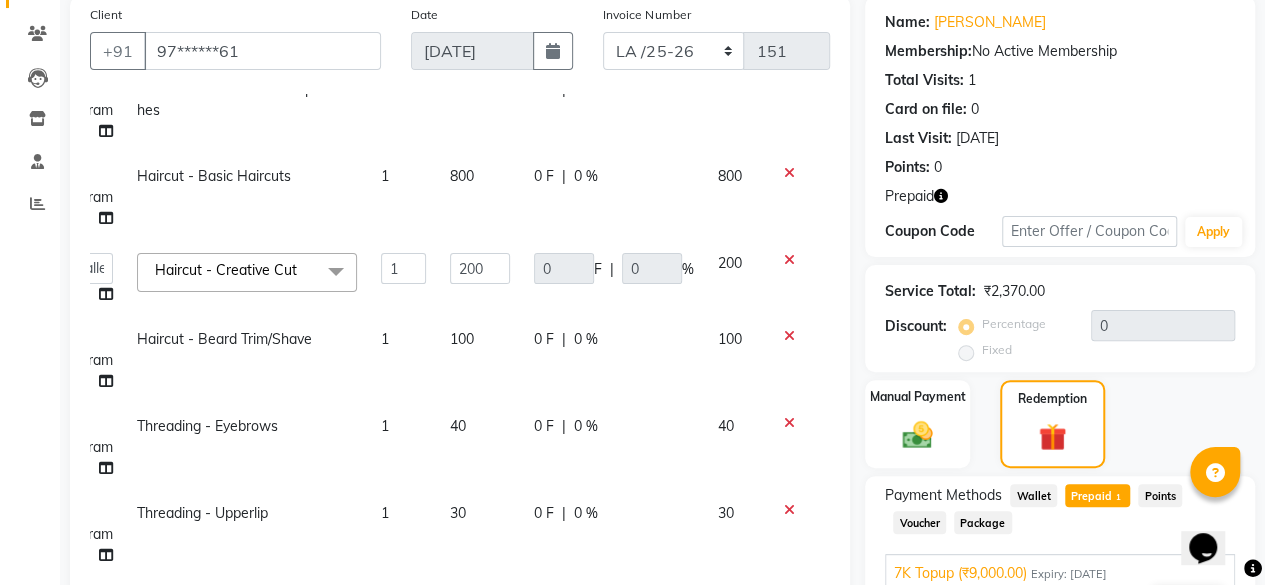 click on "Prepaid  1" 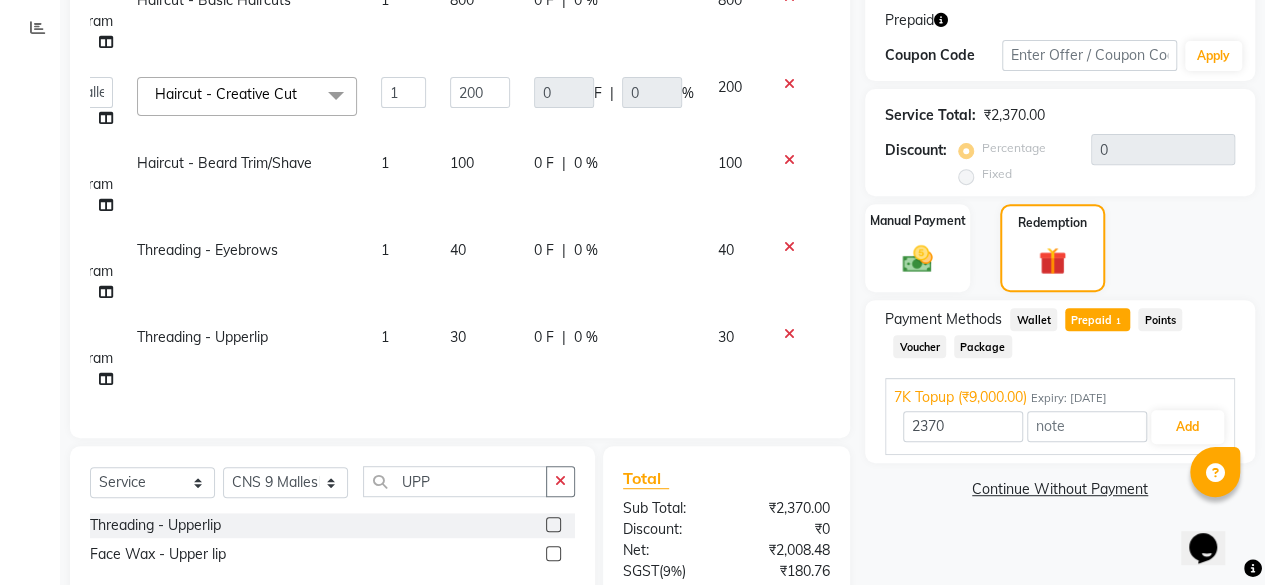 scroll, scrollTop: 331, scrollLeft: 0, axis: vertical 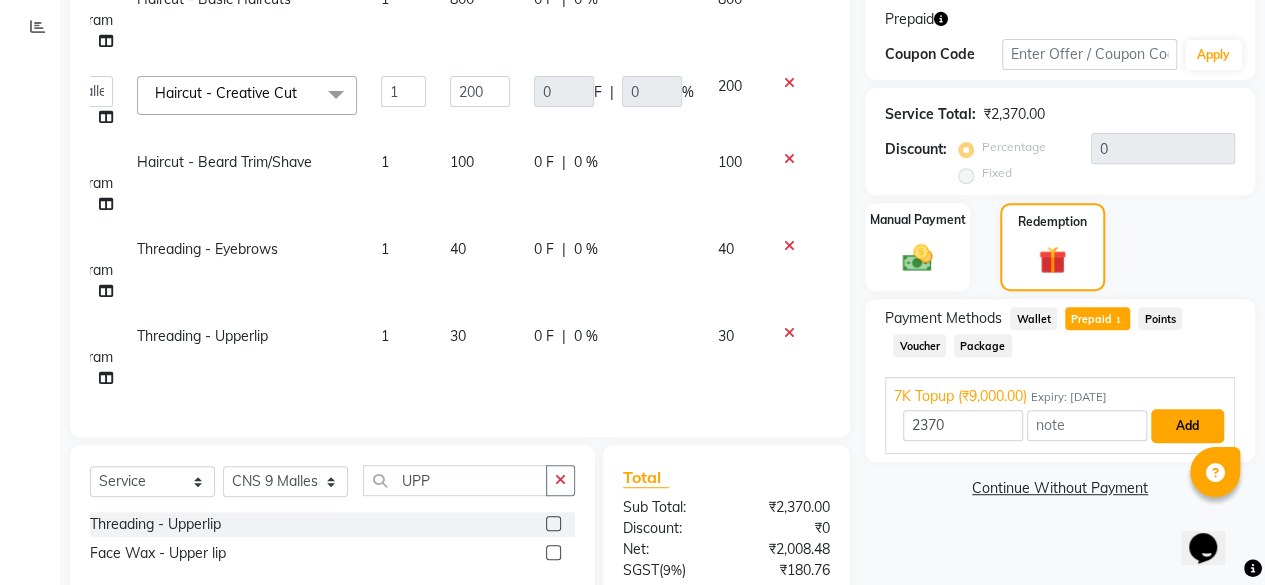 click on "Add" at bounding box center [1187, 426] 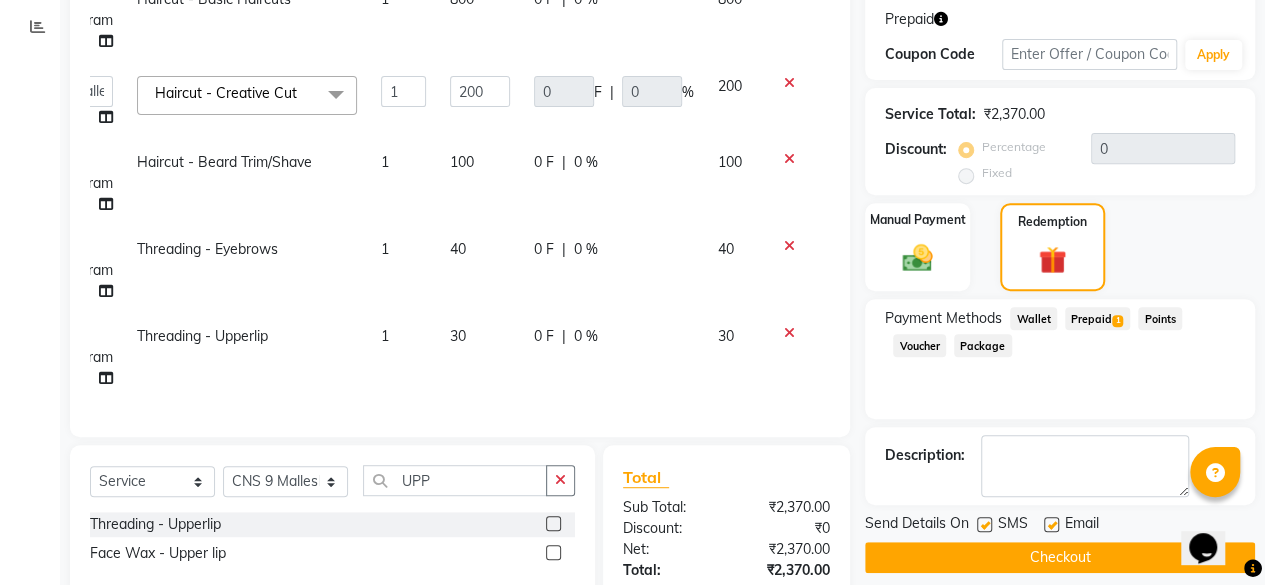 click on "Checkout" 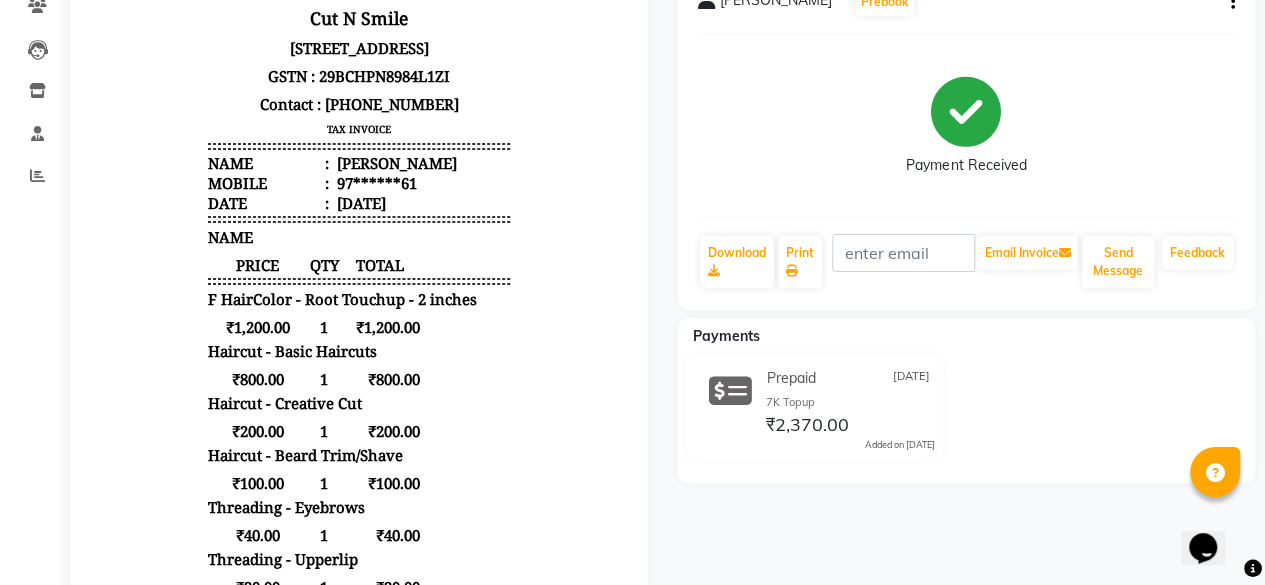 scroll, scrollTop: 147, scrollLeft: 0, axis: vertical 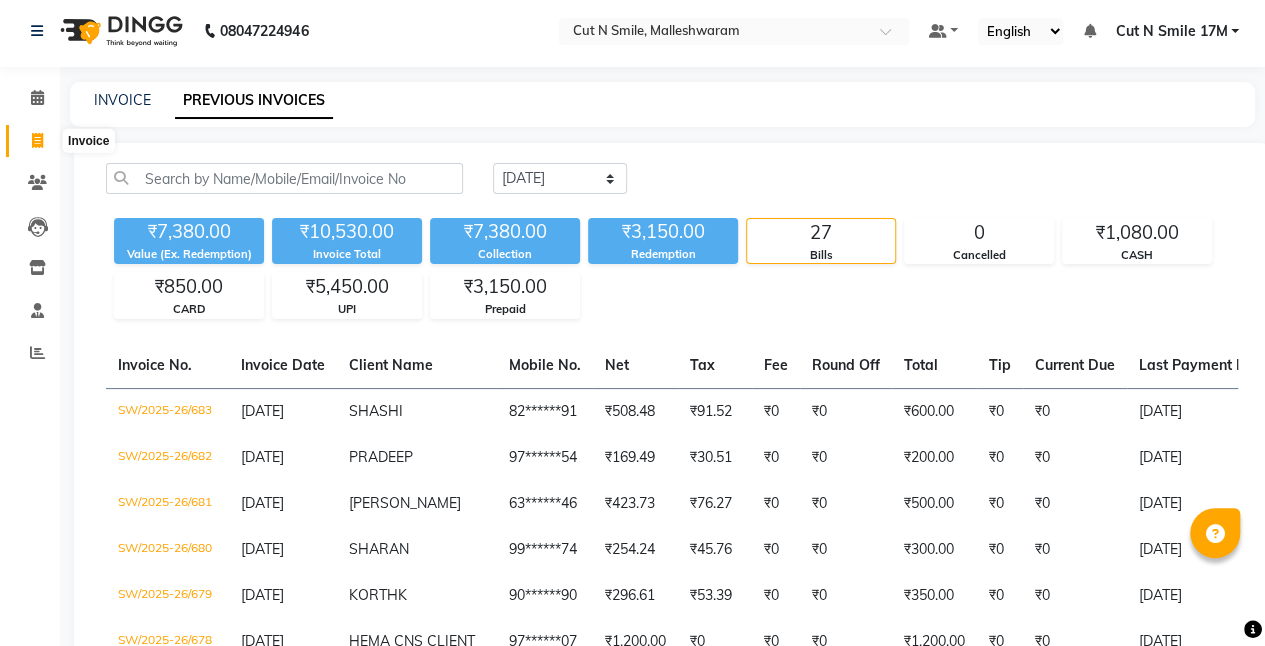 click 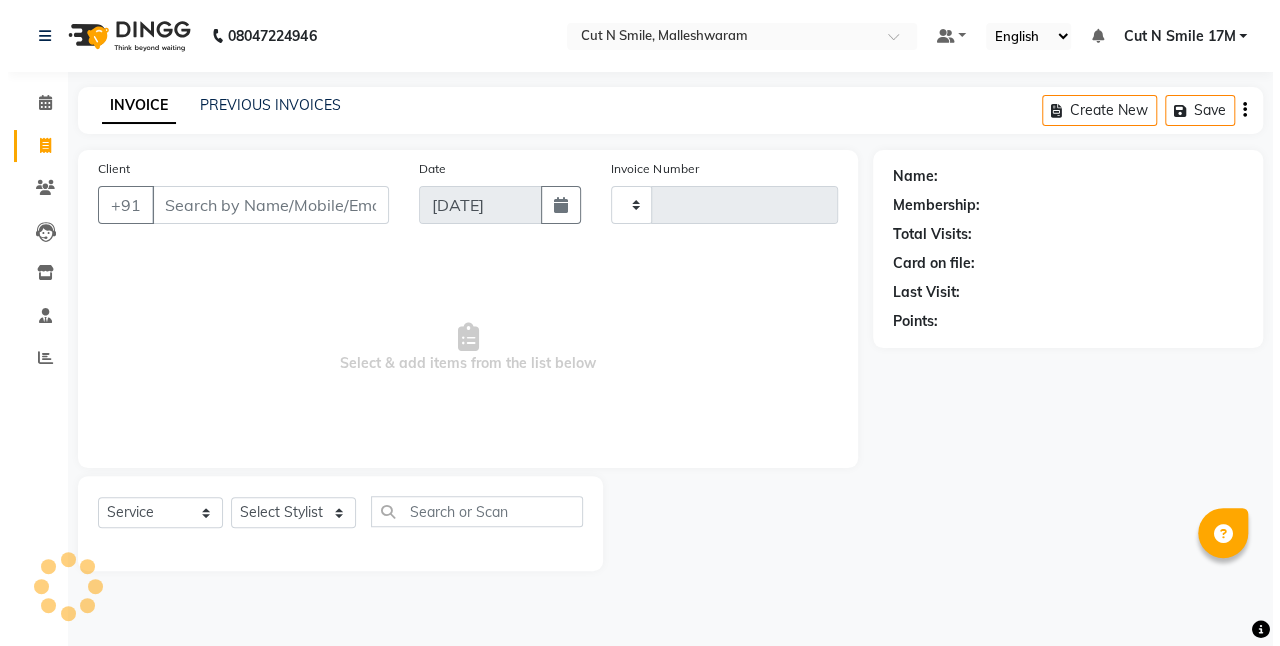scroll, scrollTop: 0, scrollLeft: 0, axis: both 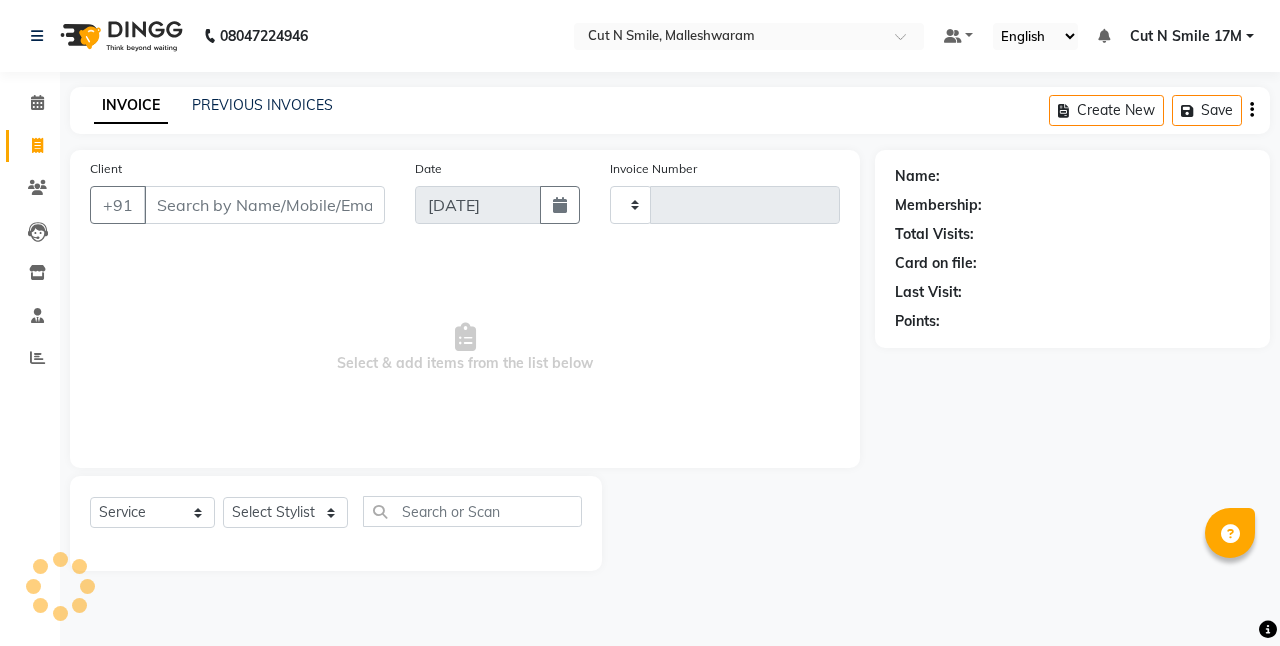 type on "152" 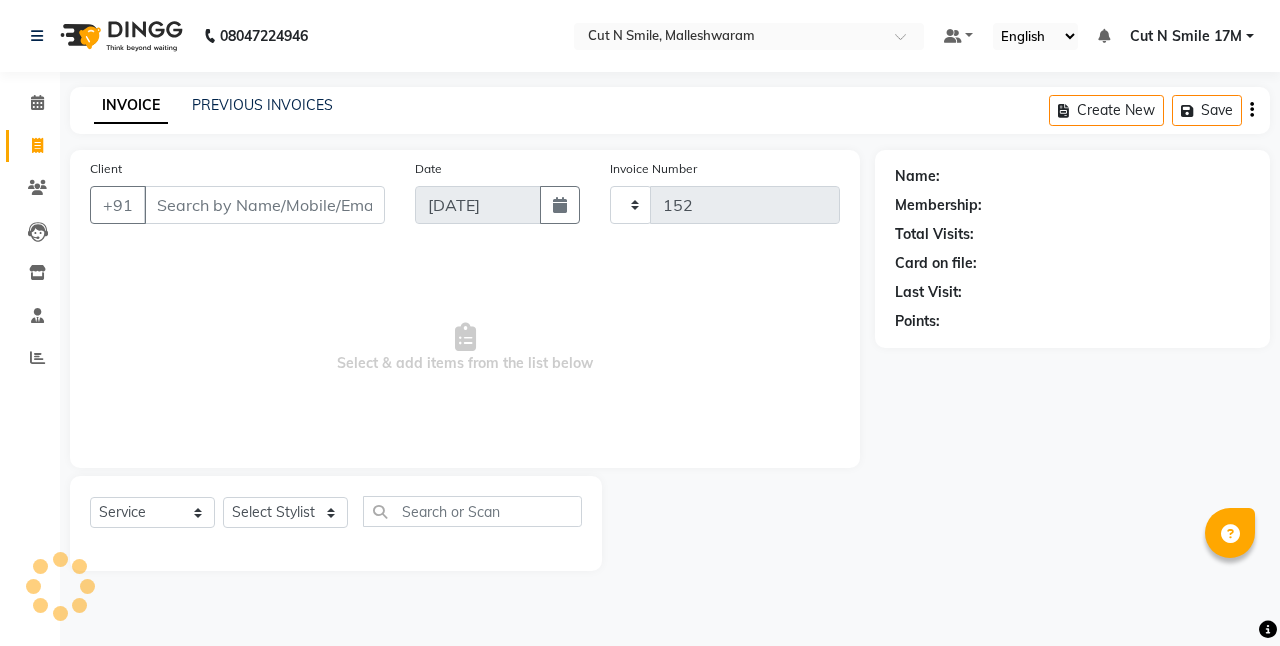 select on "7223" 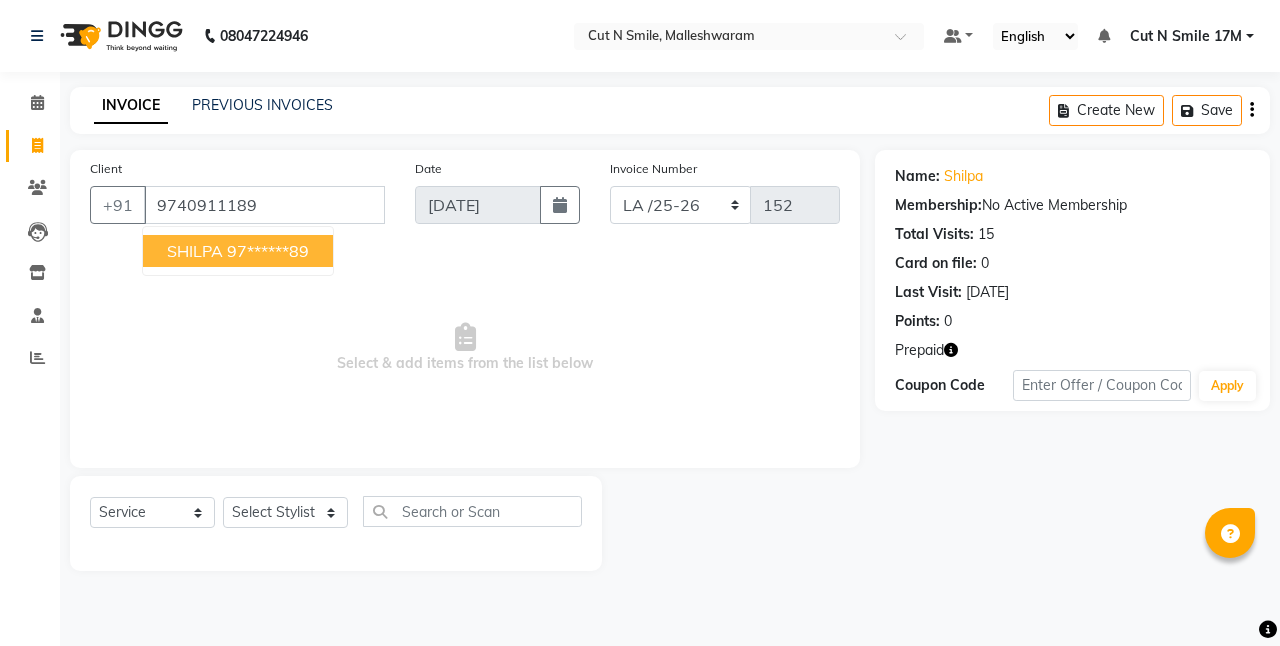 click on "SHILPA" at bounding box center (195, 251) 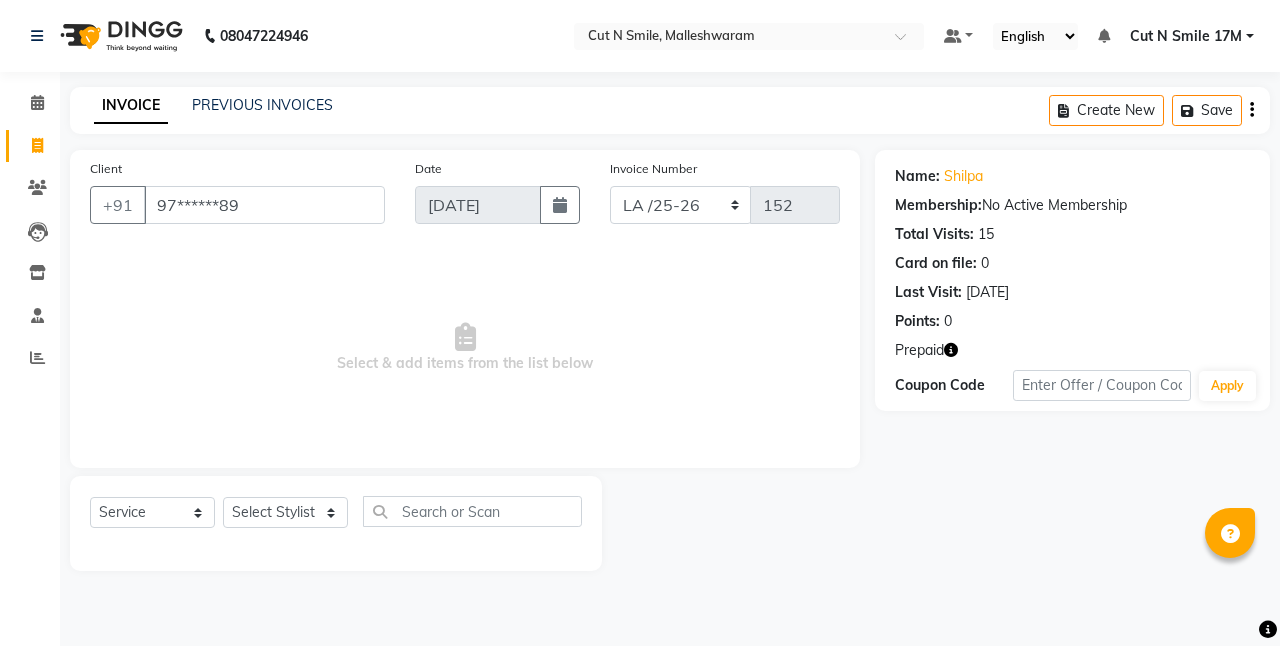 click on "Prepaid" 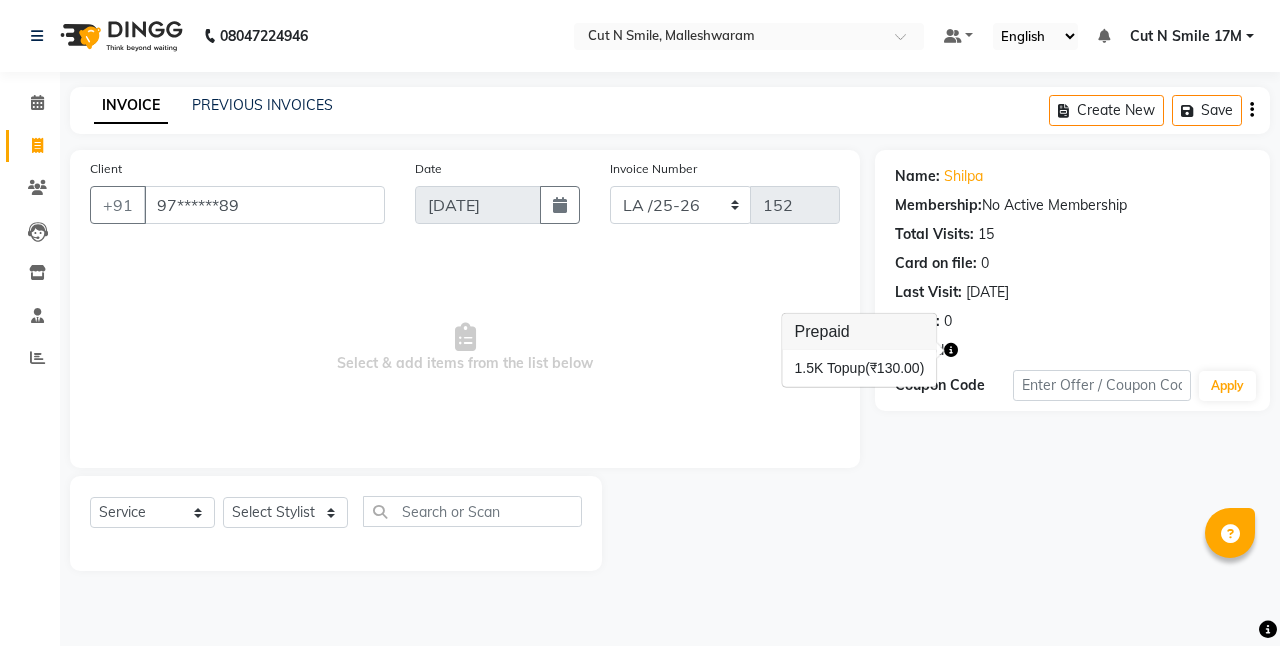 click 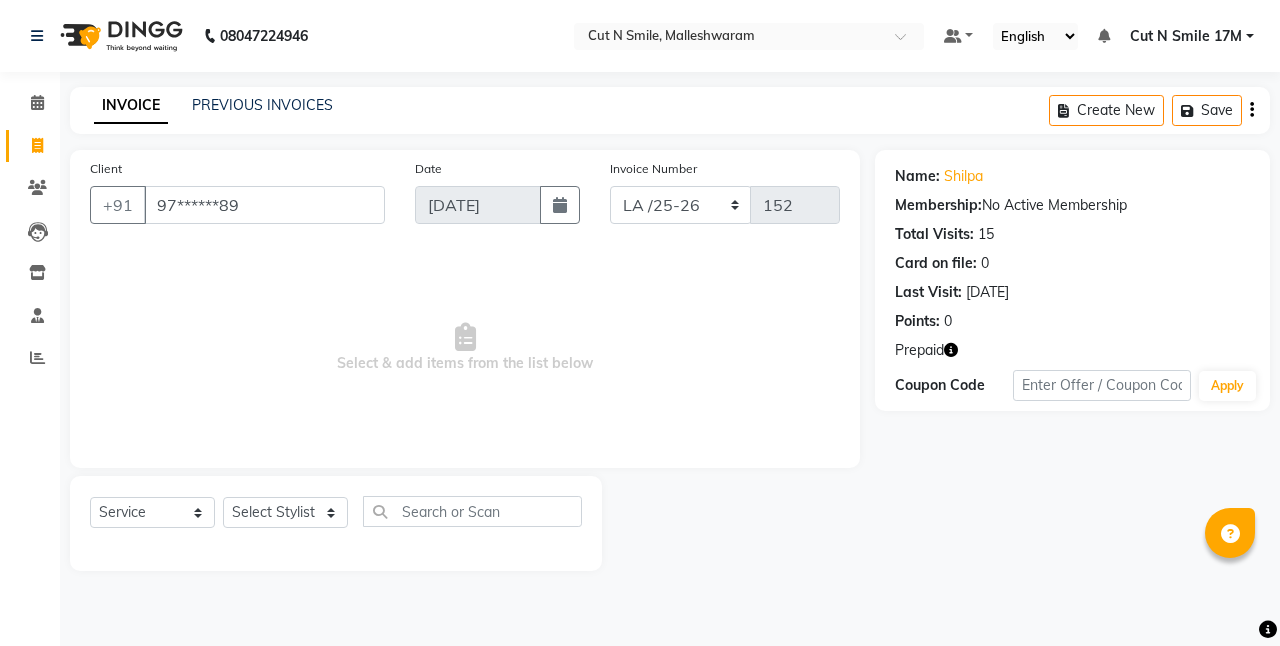 click 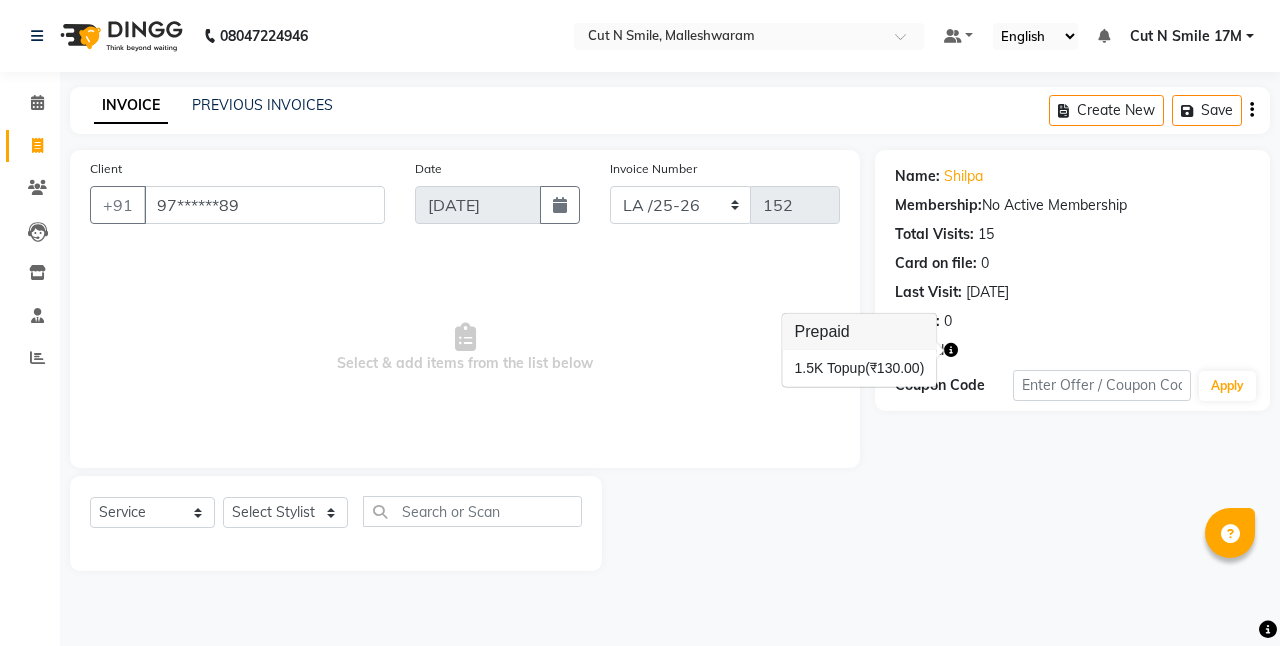 click 